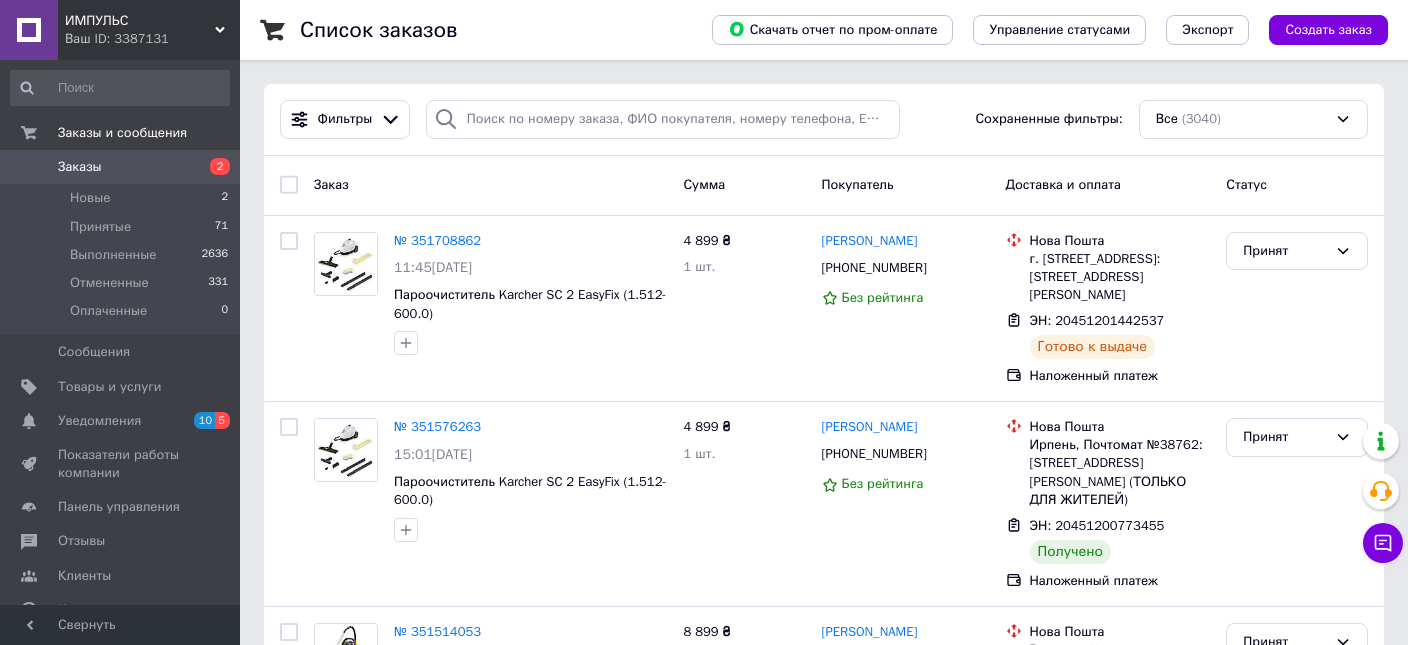 scroll, scrollTop: 0, scrollLeft: 0, axis: both 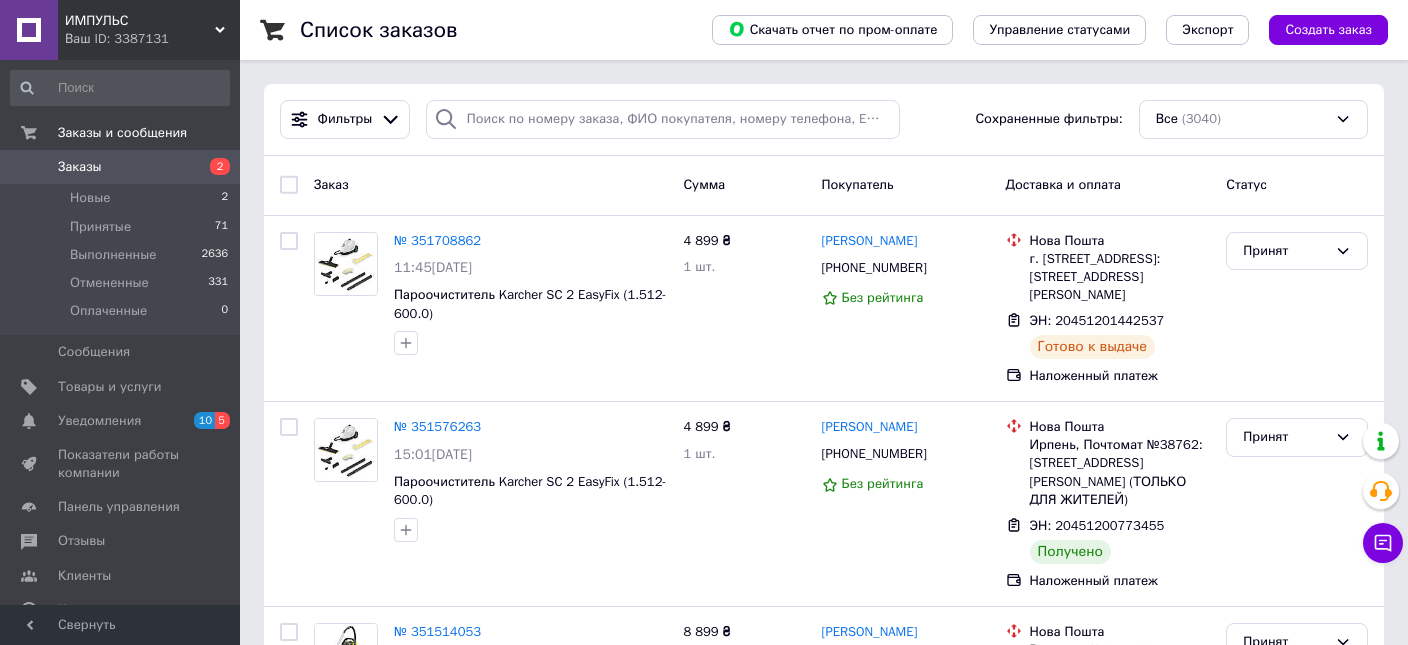 click on "Заказы" at bounding box center [80, 167] 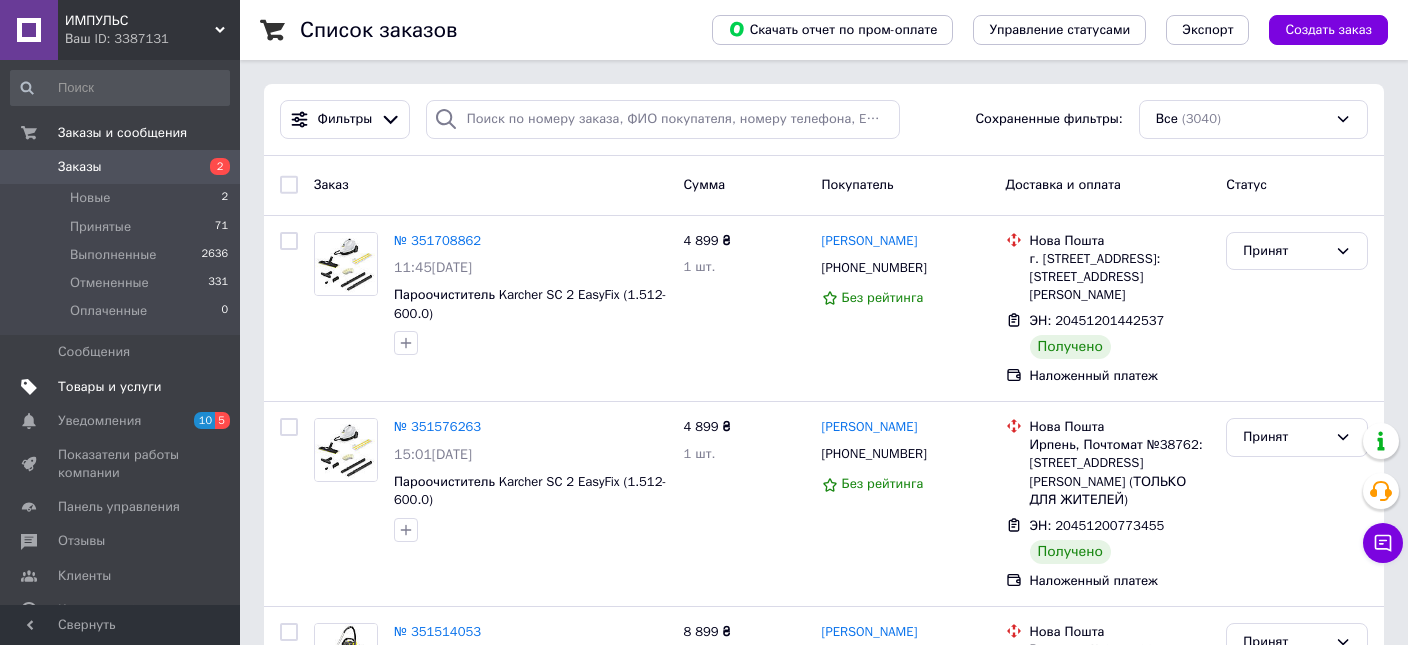 click on "Товары и услуги" at bounding box center (110, 387) 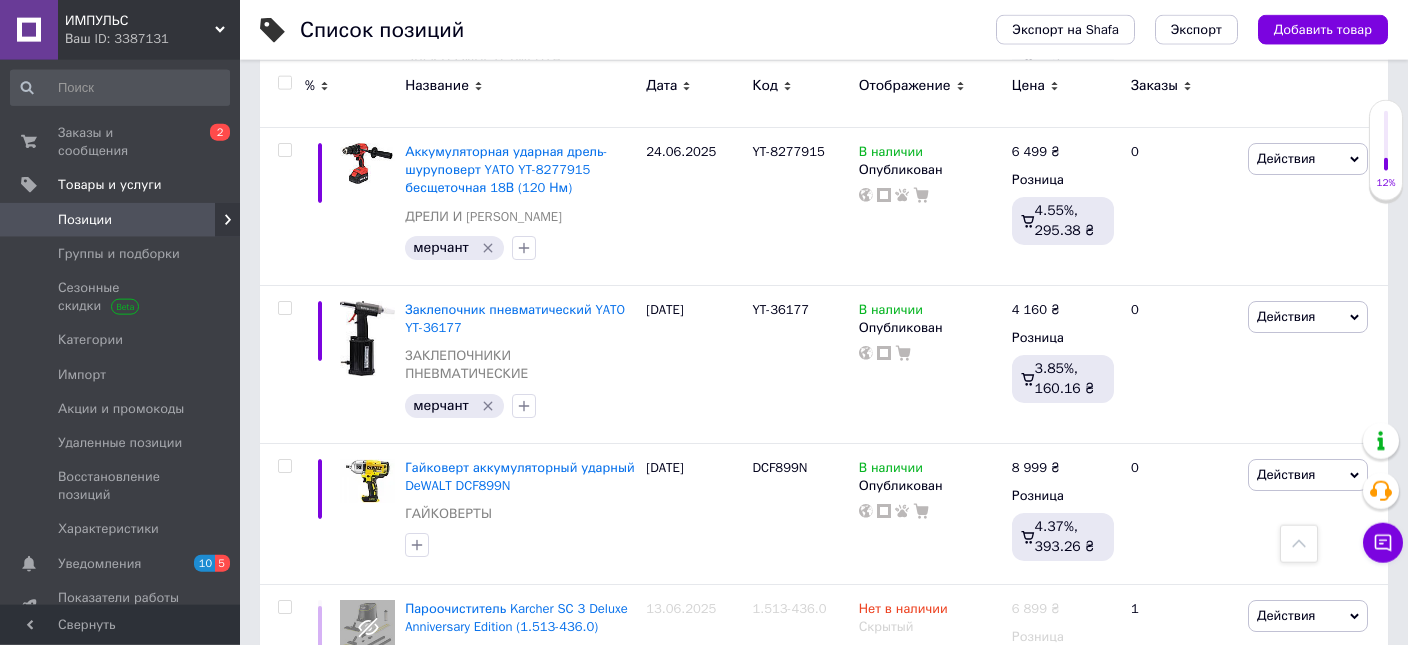 scroll, scrollTop: 415, scrollLeft: 0, axis: vertical 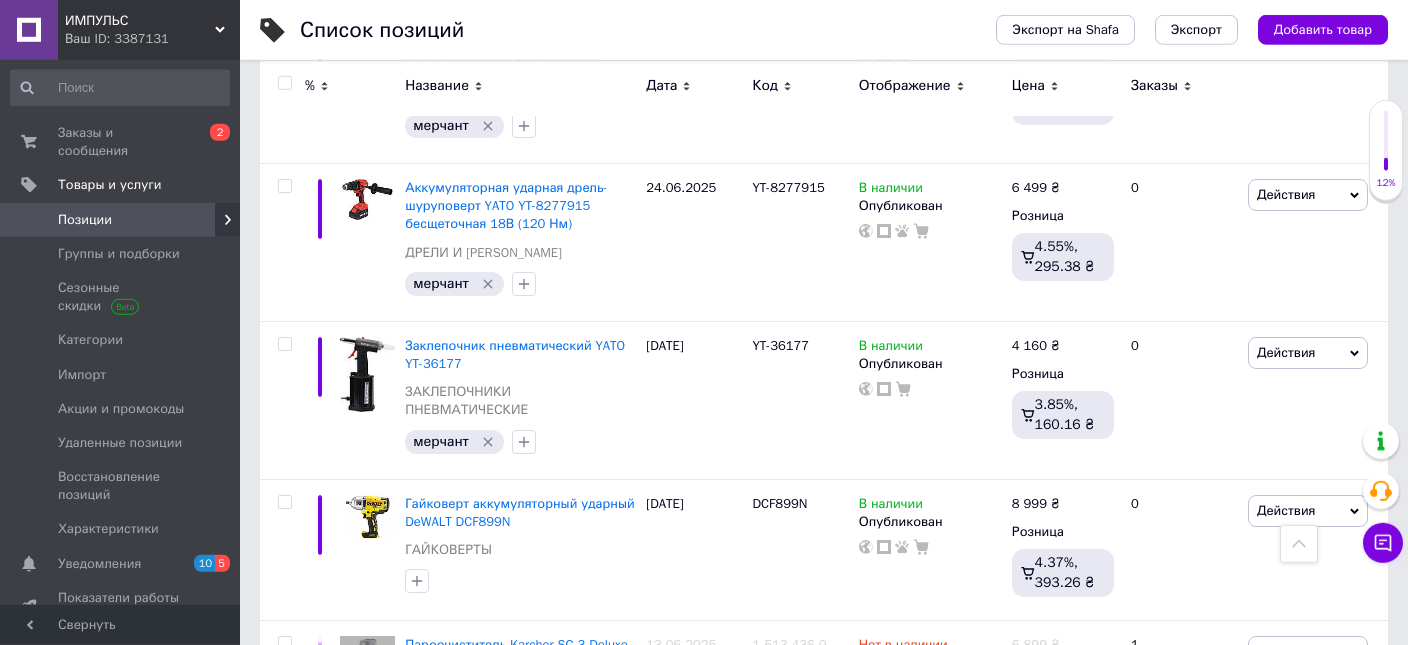 click 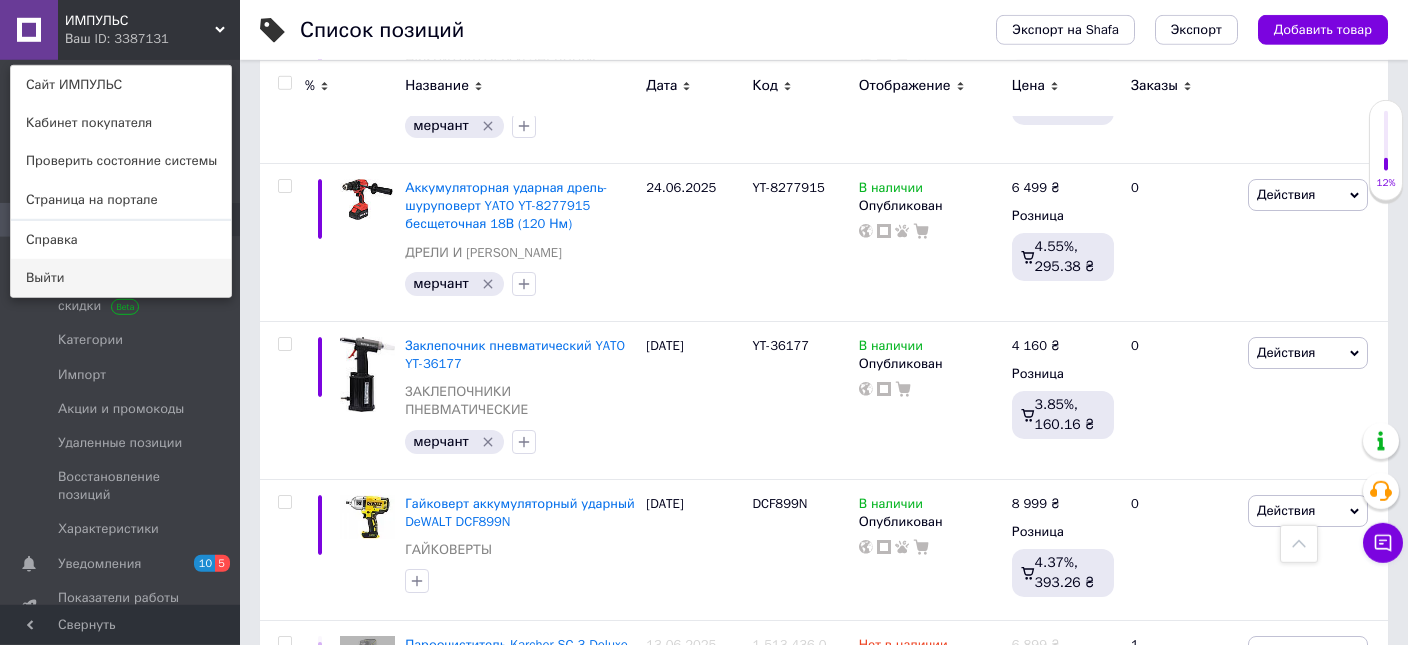 click on "Выйти" at bounding box center (121, 278) 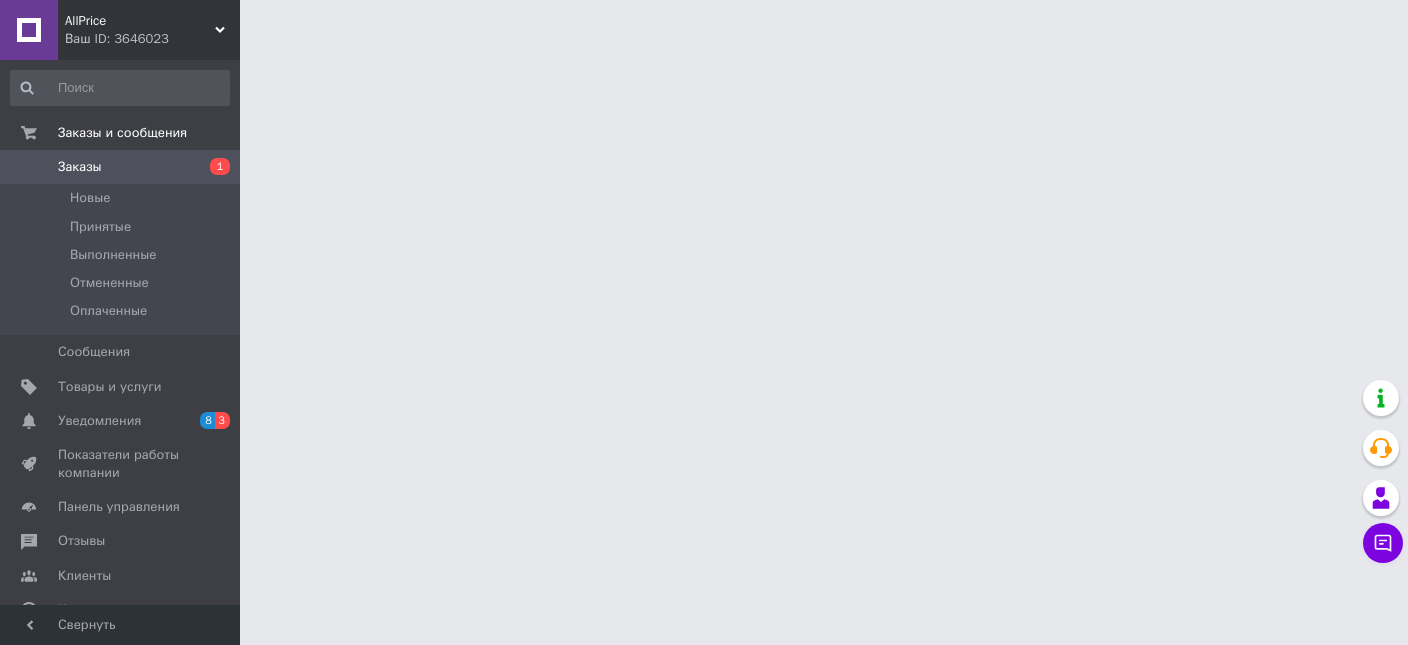 scroll, scrollTop: 0, scrollLeft: 0, axis: both 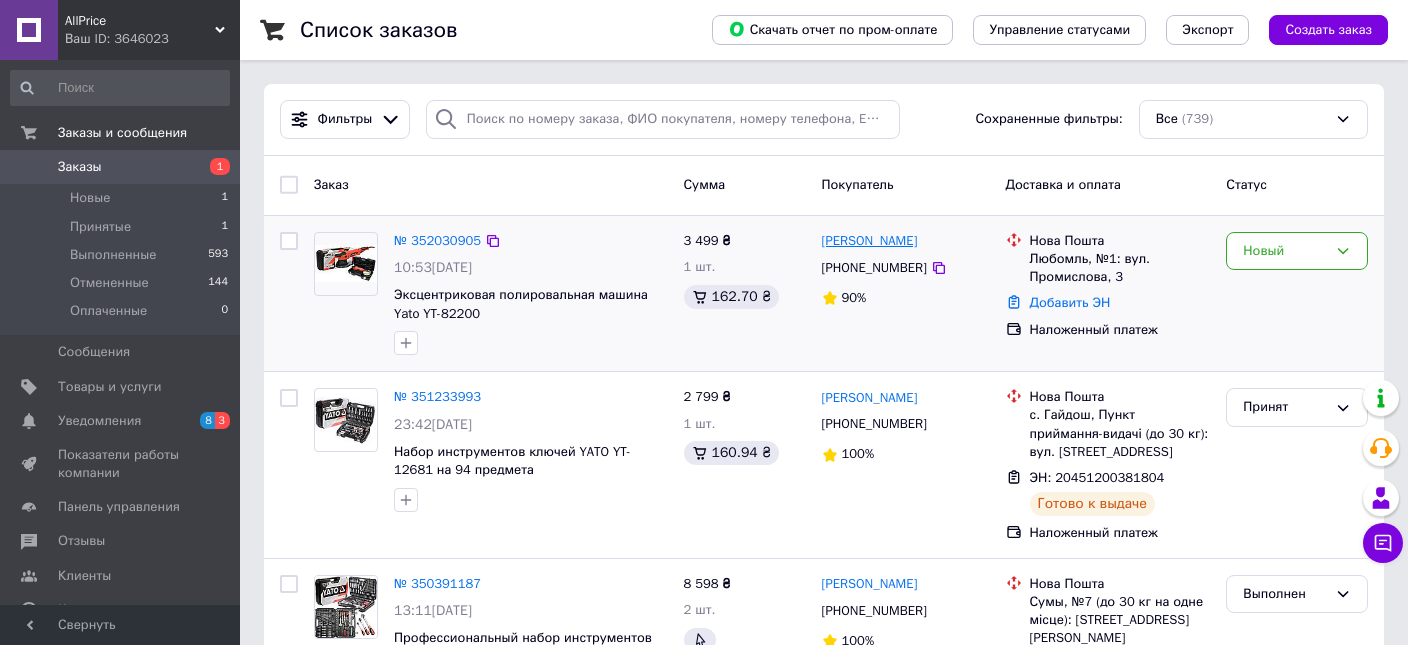 click on "Сергій Пилипчук" at bounding box center [870, 241] 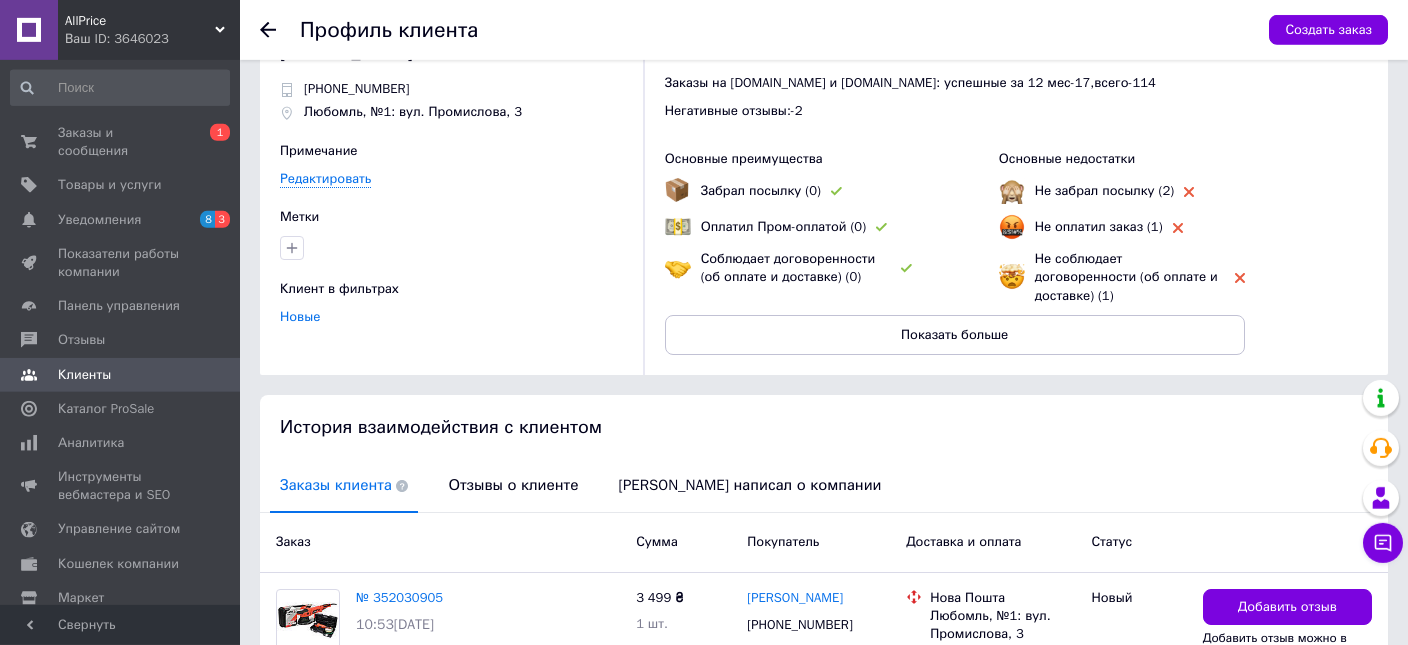 scroll, scrollTop: 204, scrollLeft: 0, axis: vertical 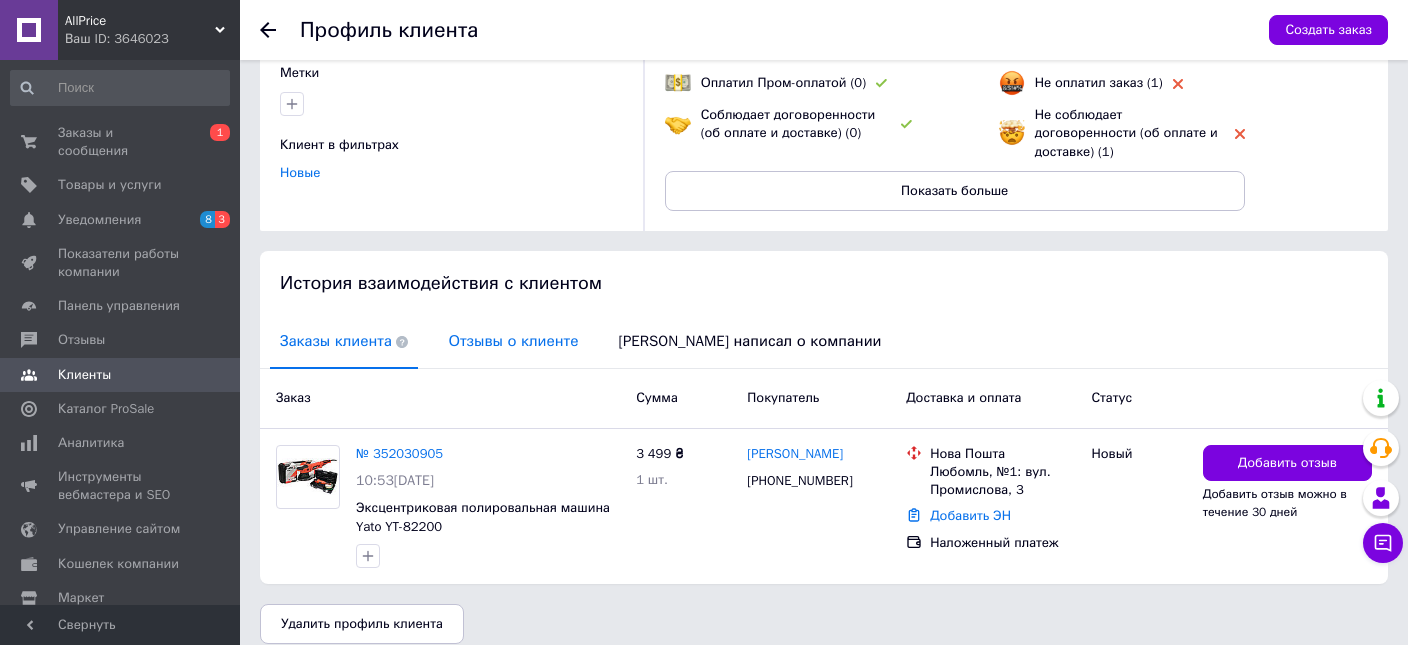 click on "Отзывы о клиенте" at bounding box center (513, 341) 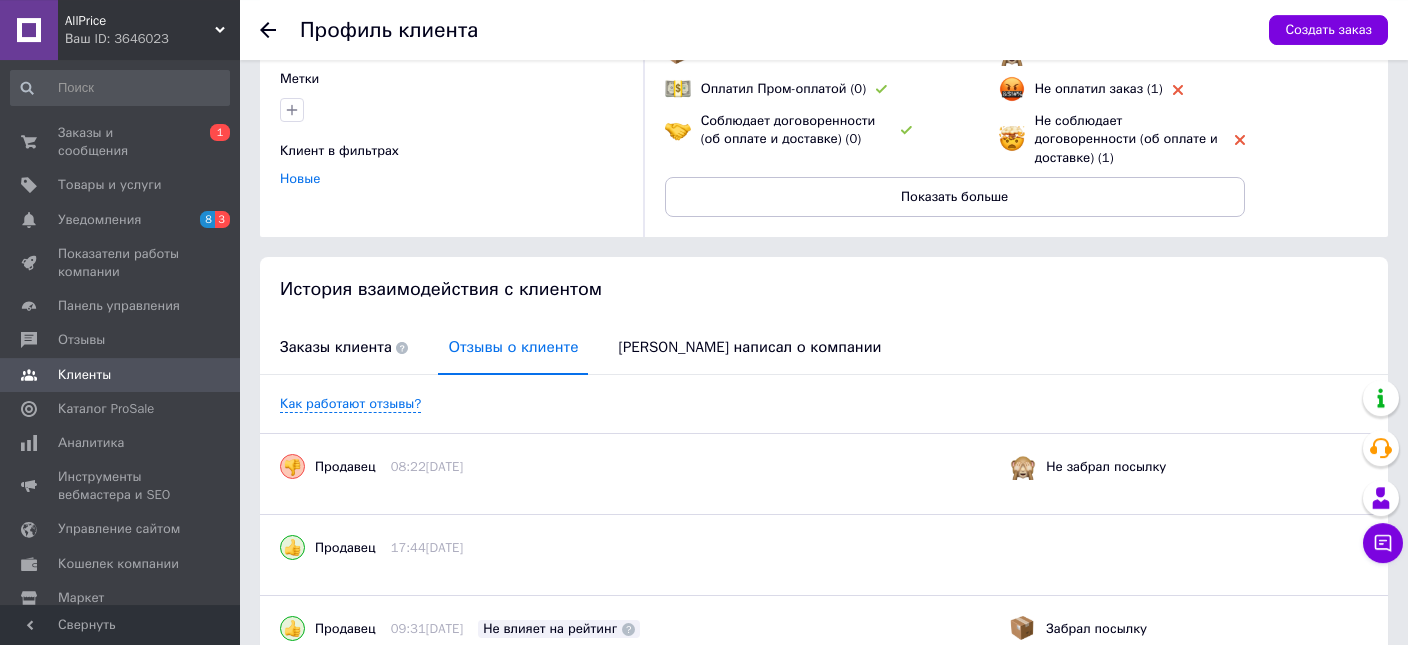 scroll, scrollTop: 0, scrollLeft: 0, axis: both 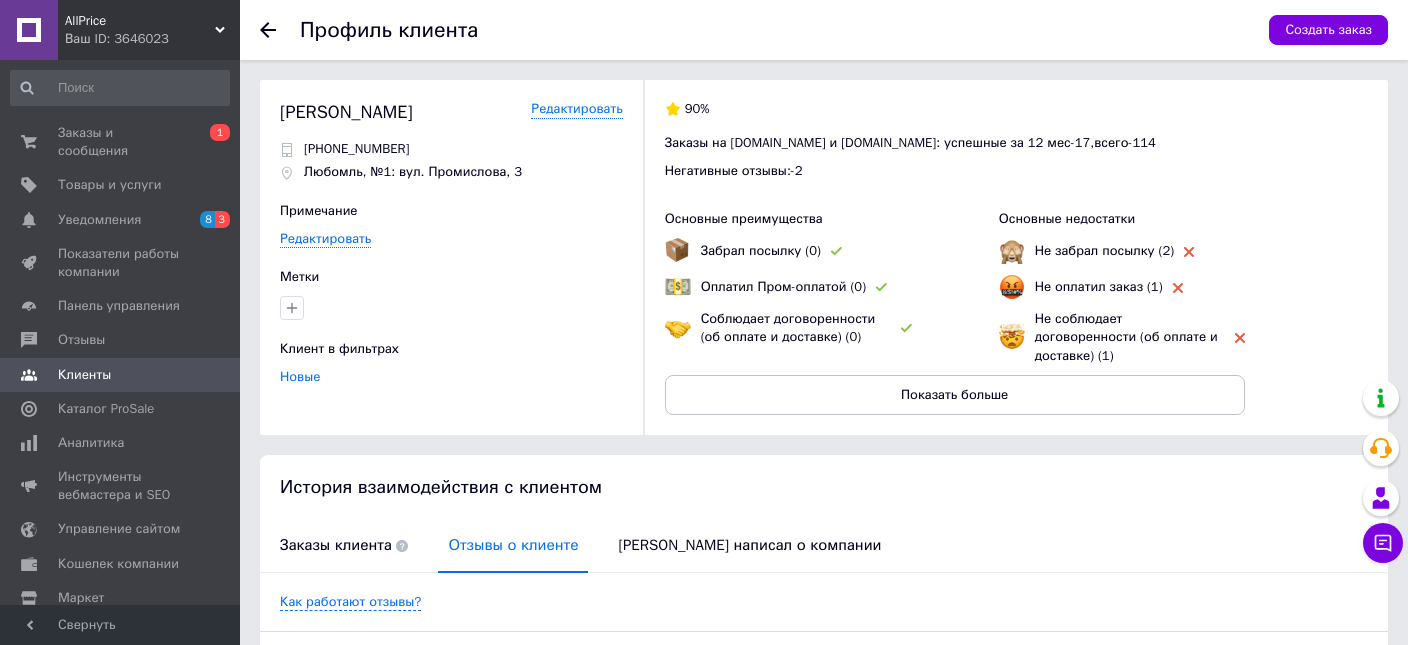 click 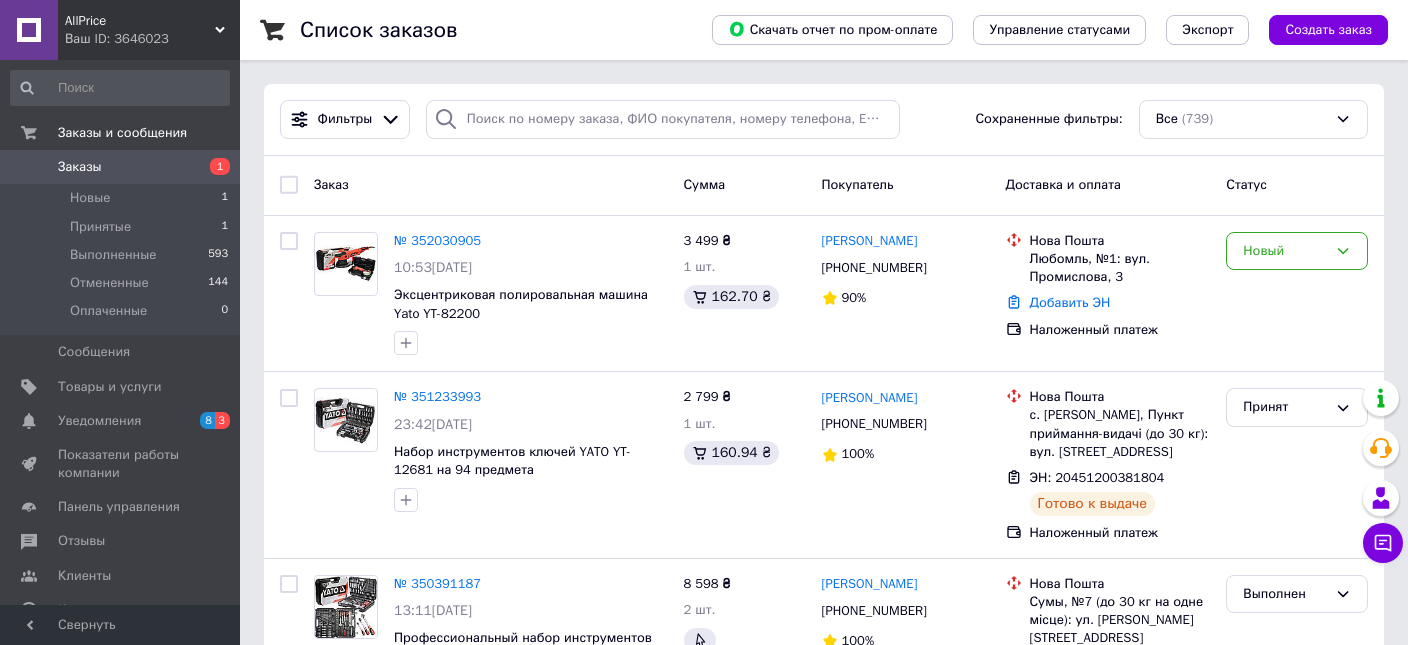 scroll, scrollTop: 0, scrollLeft: 0, axis: both 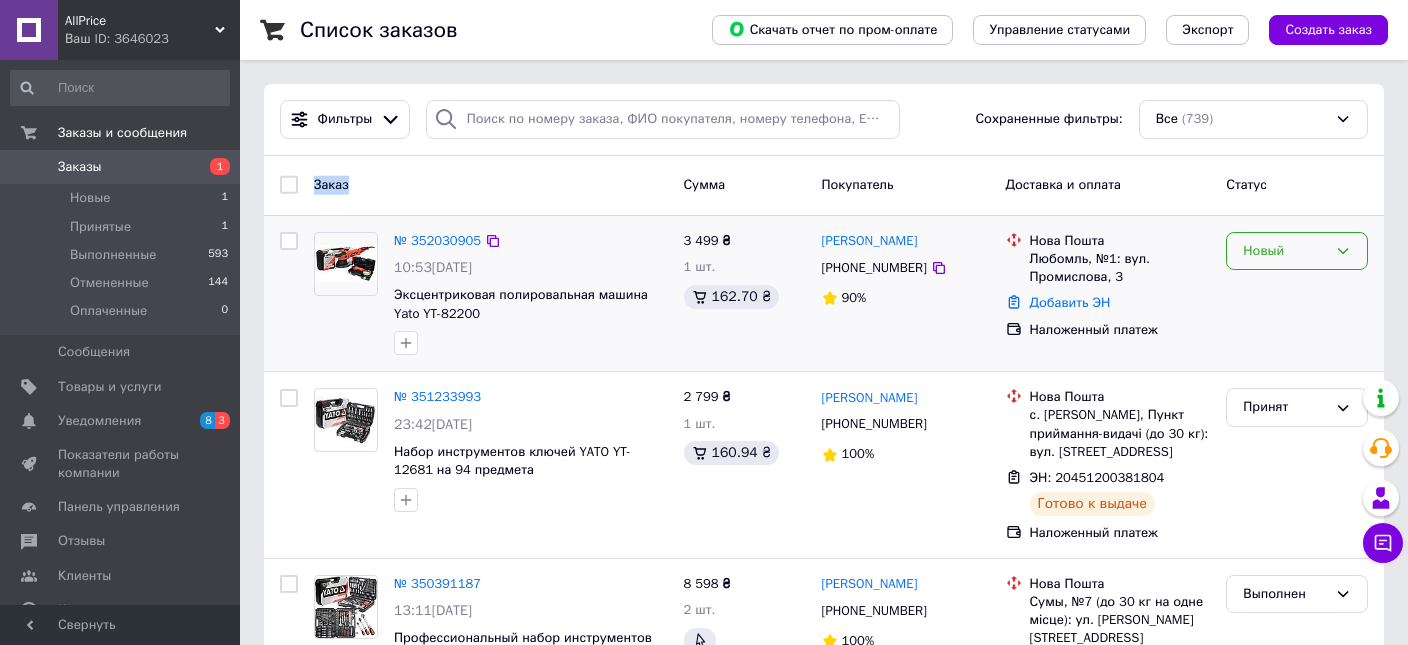 click on "Новый" at bounding box center (1297, 251) 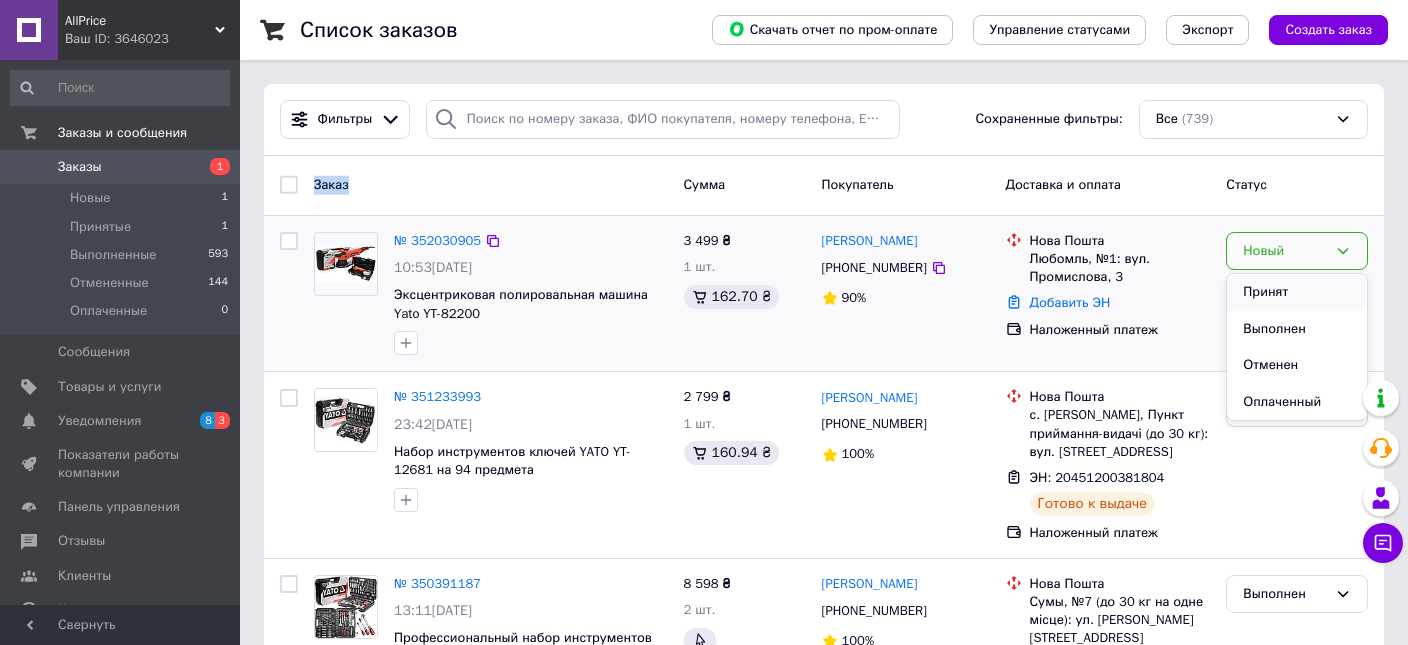 click on "Принят" at bounding box center (1297, 292) 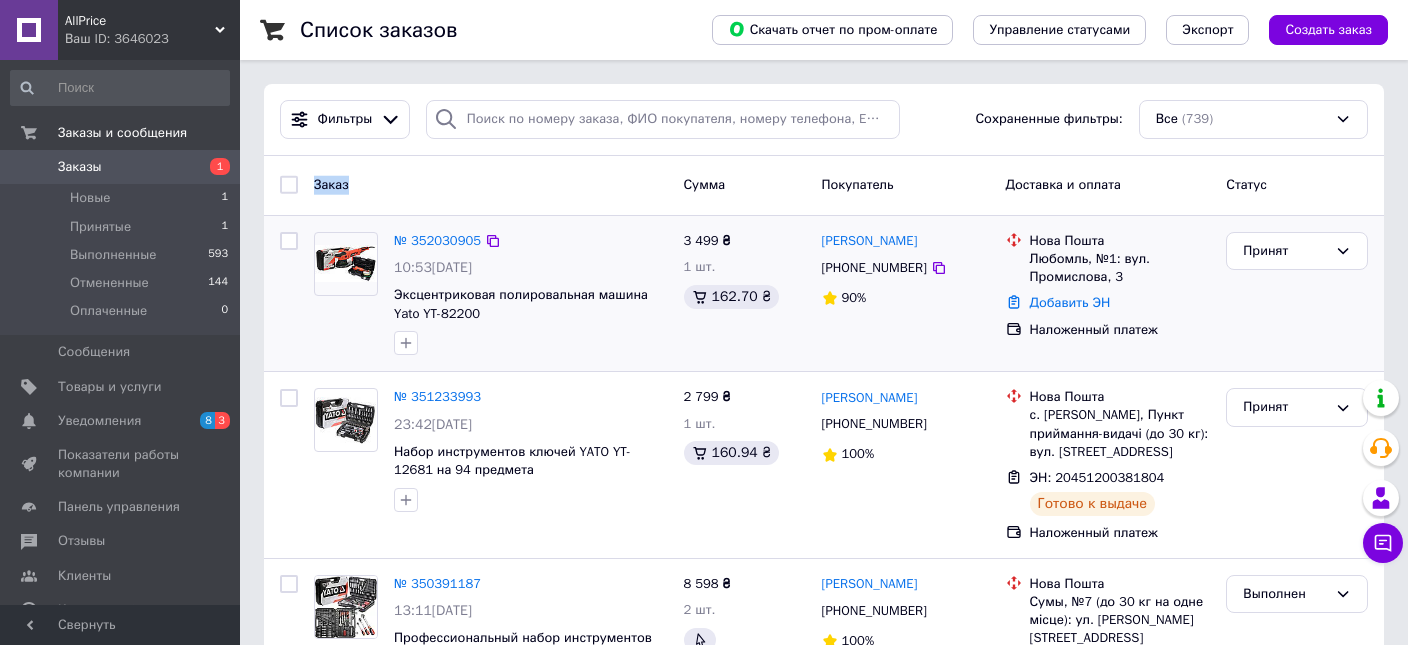 click on "Заказ Сумма Покупатель Доставка и оплата Статус" at bounding box center [824, 186] 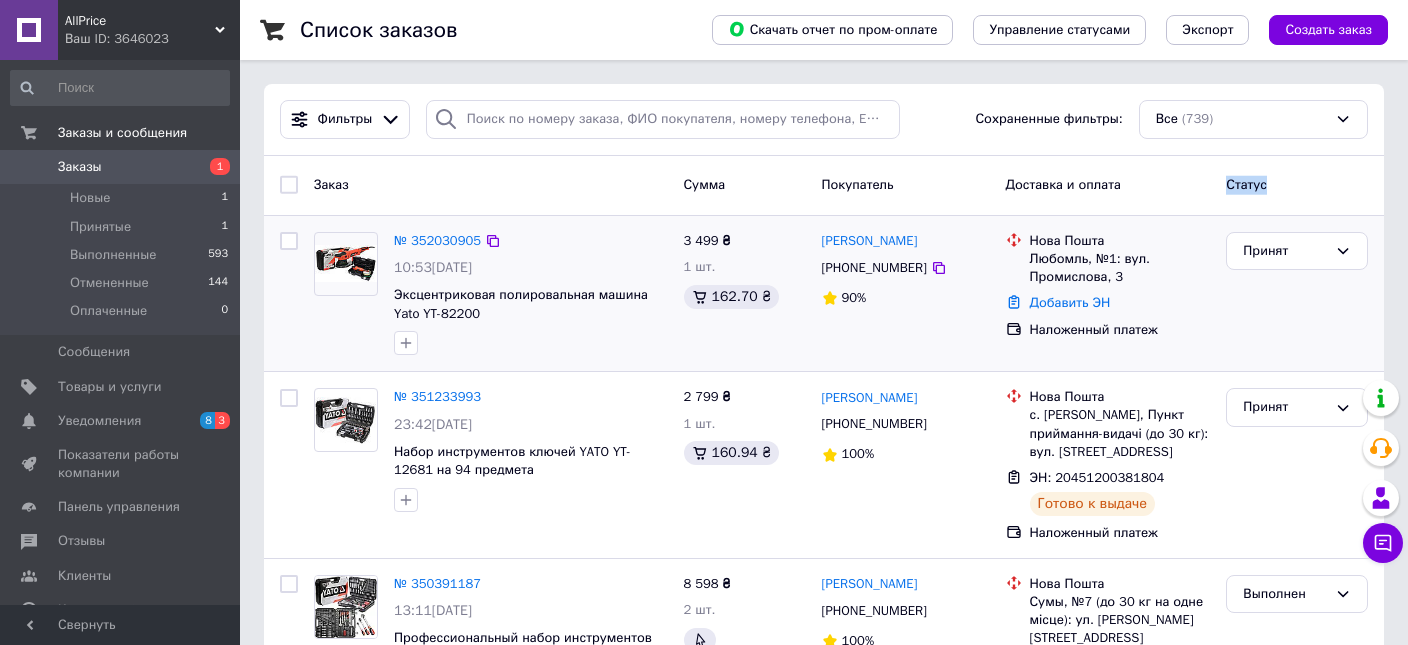 click on "Заказ Сумма Покупатель Доставка и оплата Статус" at bounding box center [824, 186] 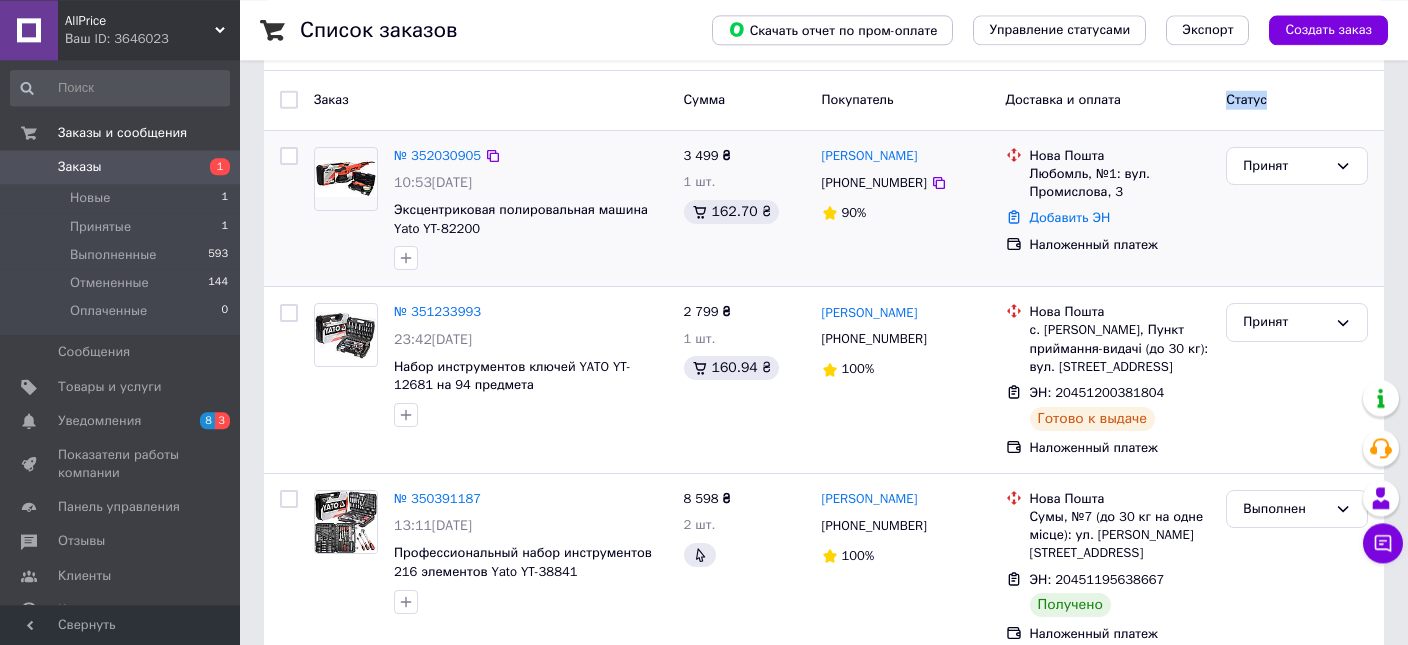 scroll, scrollTop: 0, scrollLeft: 0, axis: both 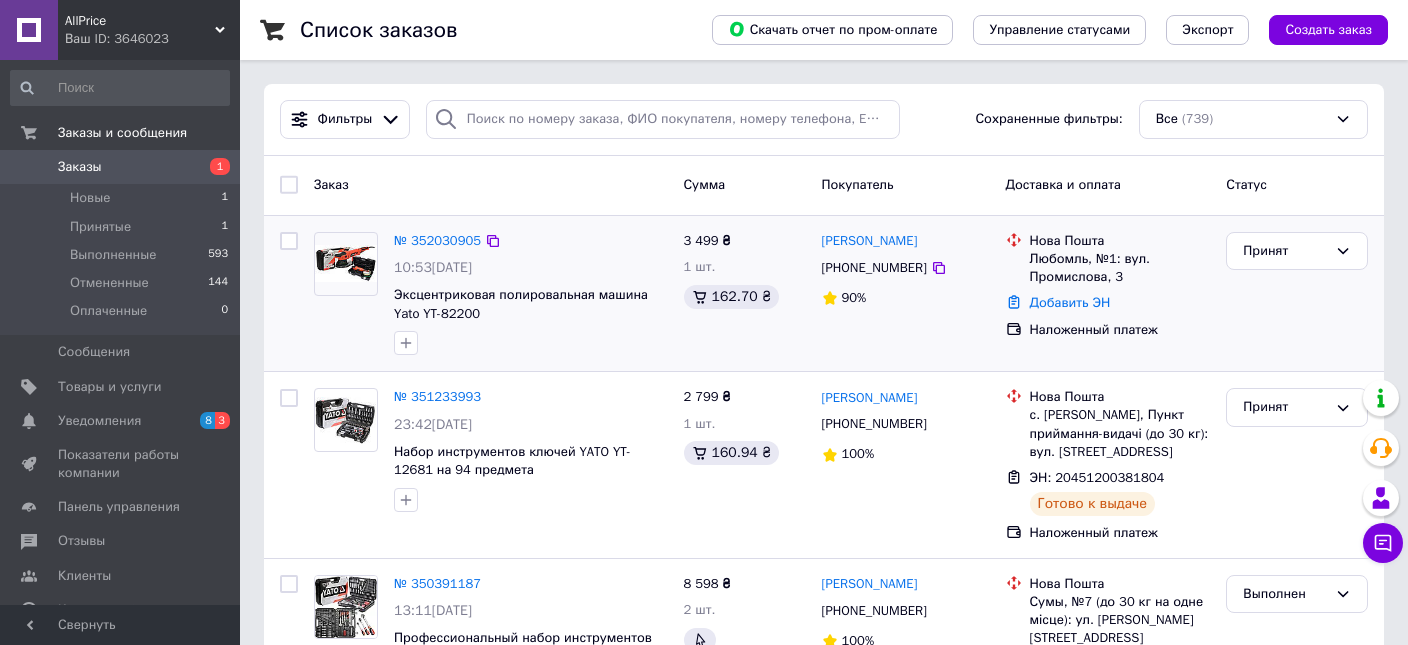 click on "AllPrice Ваш ID: 3646023" at bounding box center (149, 30) 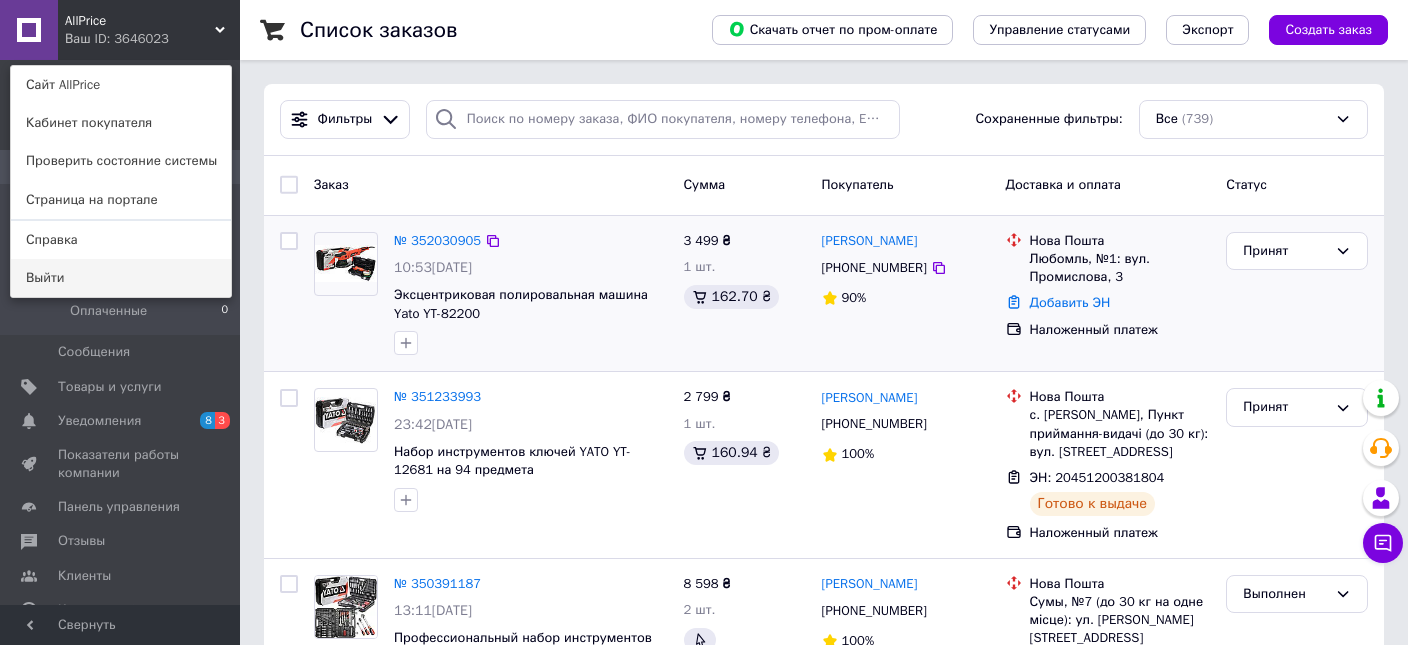 click on "Выйти" at bounding box center [121, 278] 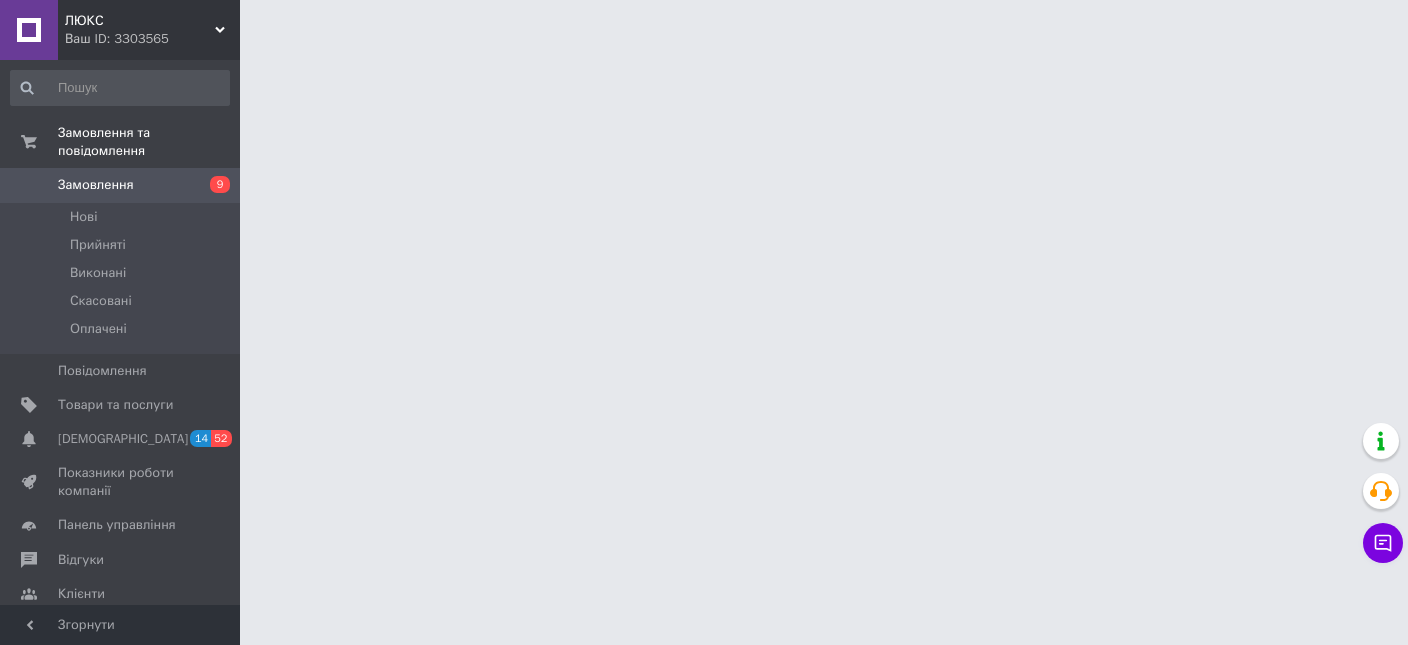 scroll, scrollTop: 0, scrollLeft: 0, axis: both 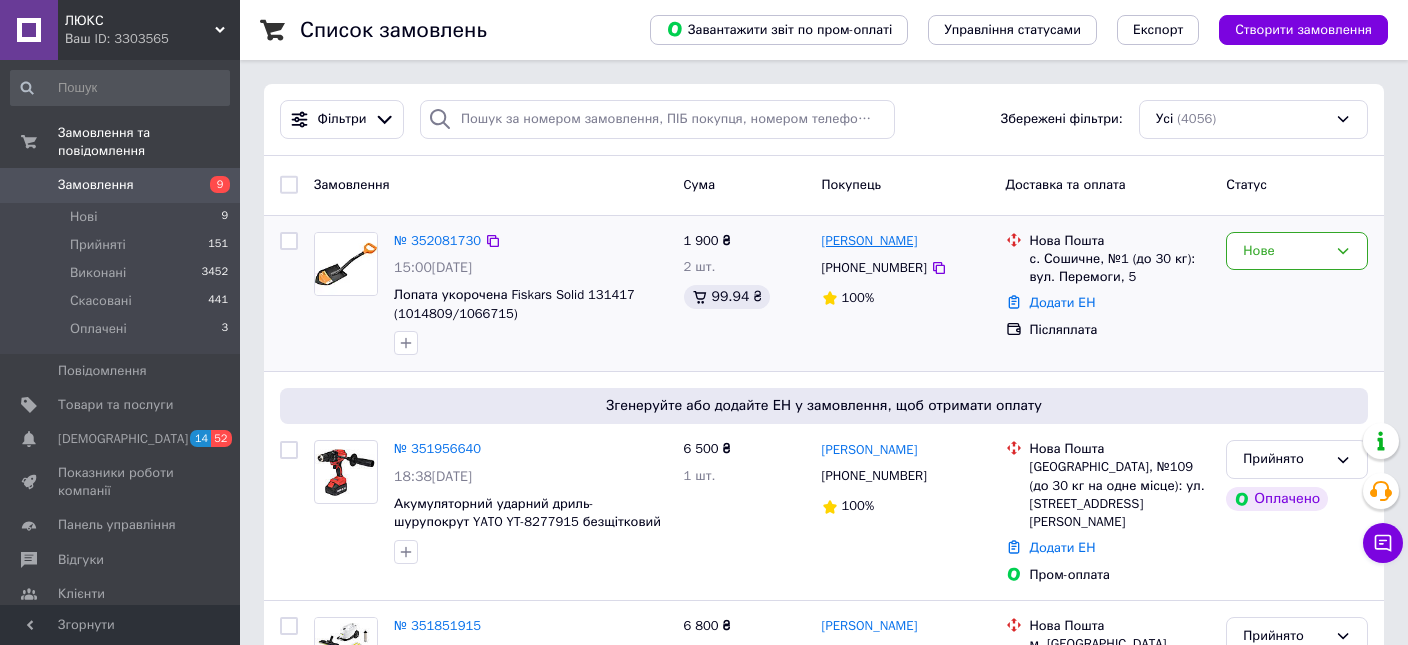 click on "Микола Прокопчук" at bounding box center (870, 241) 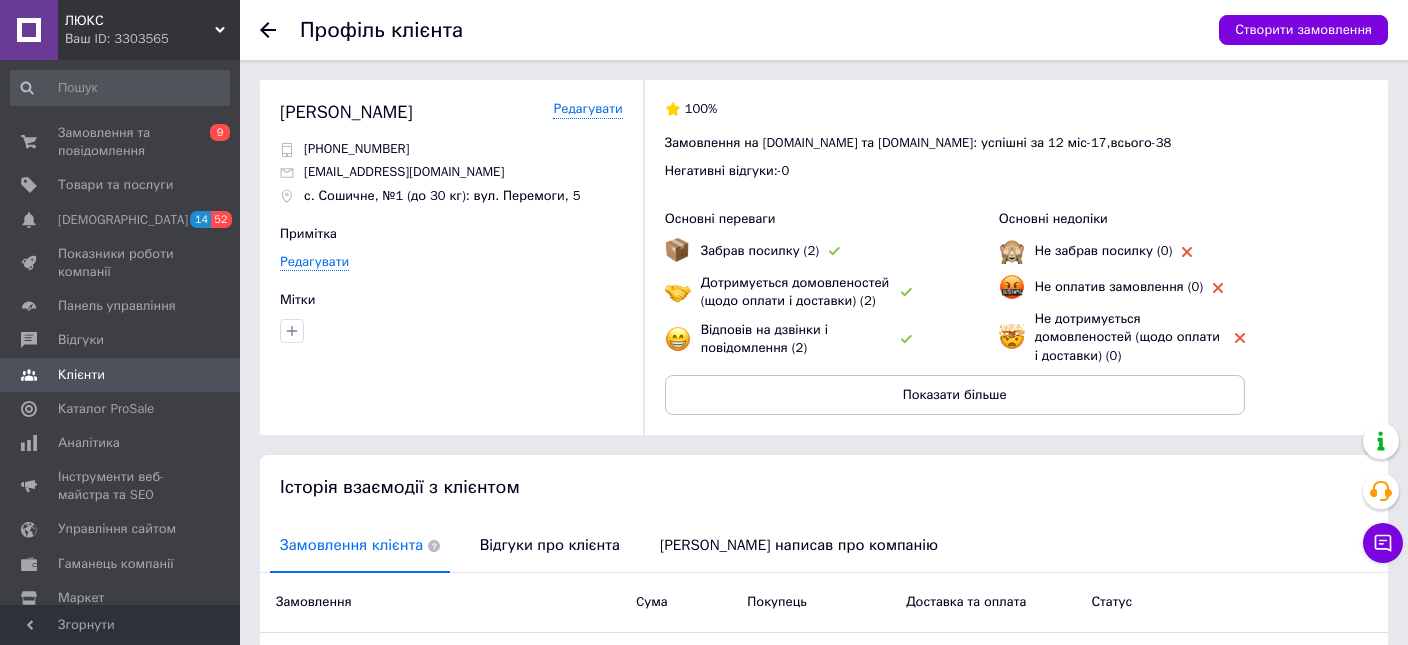 click 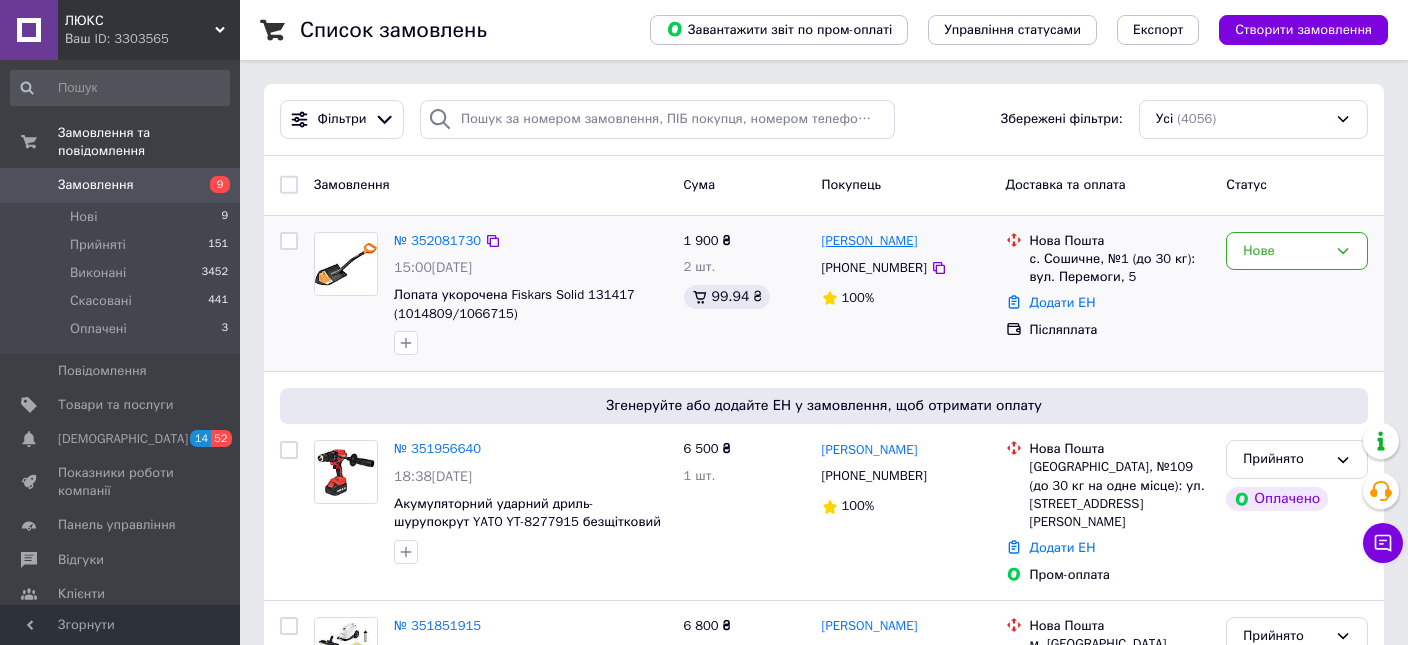 click on "Микола Прокопчук" at bounding box center [870, 241] 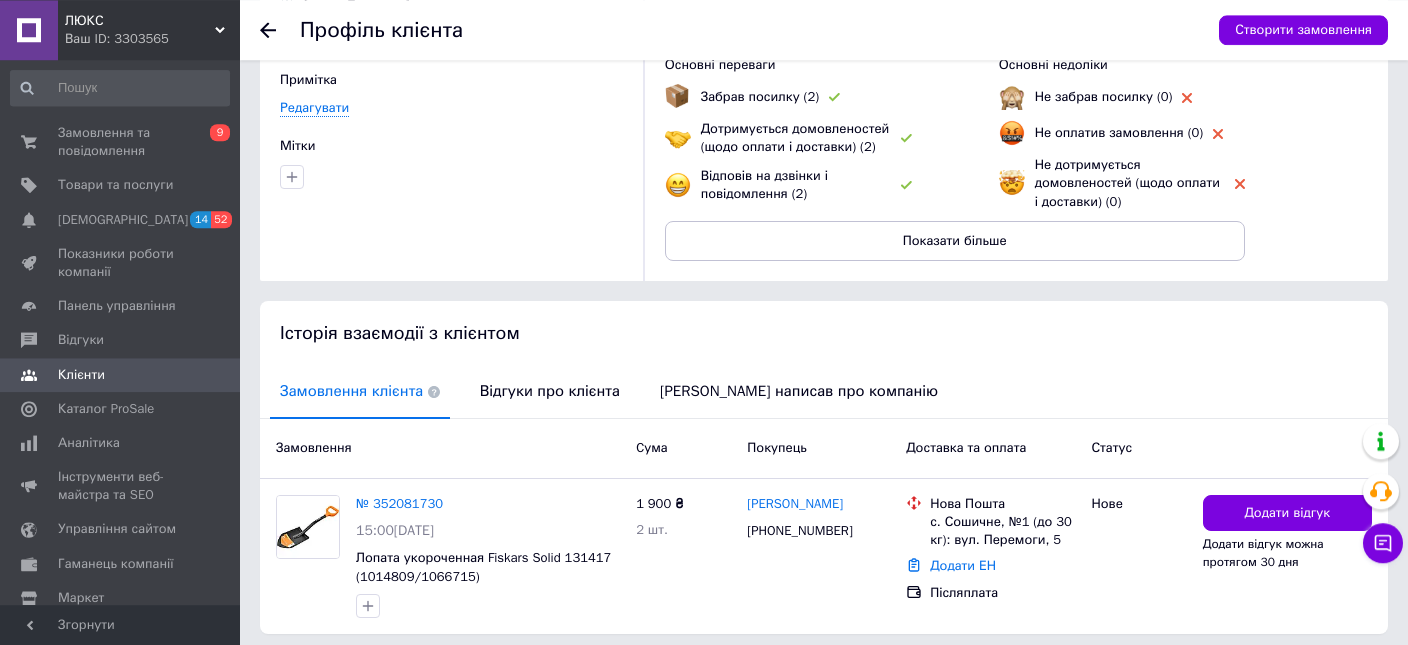 scroll, scrollTop: 222, scrollLeft: 0, axis: vertical 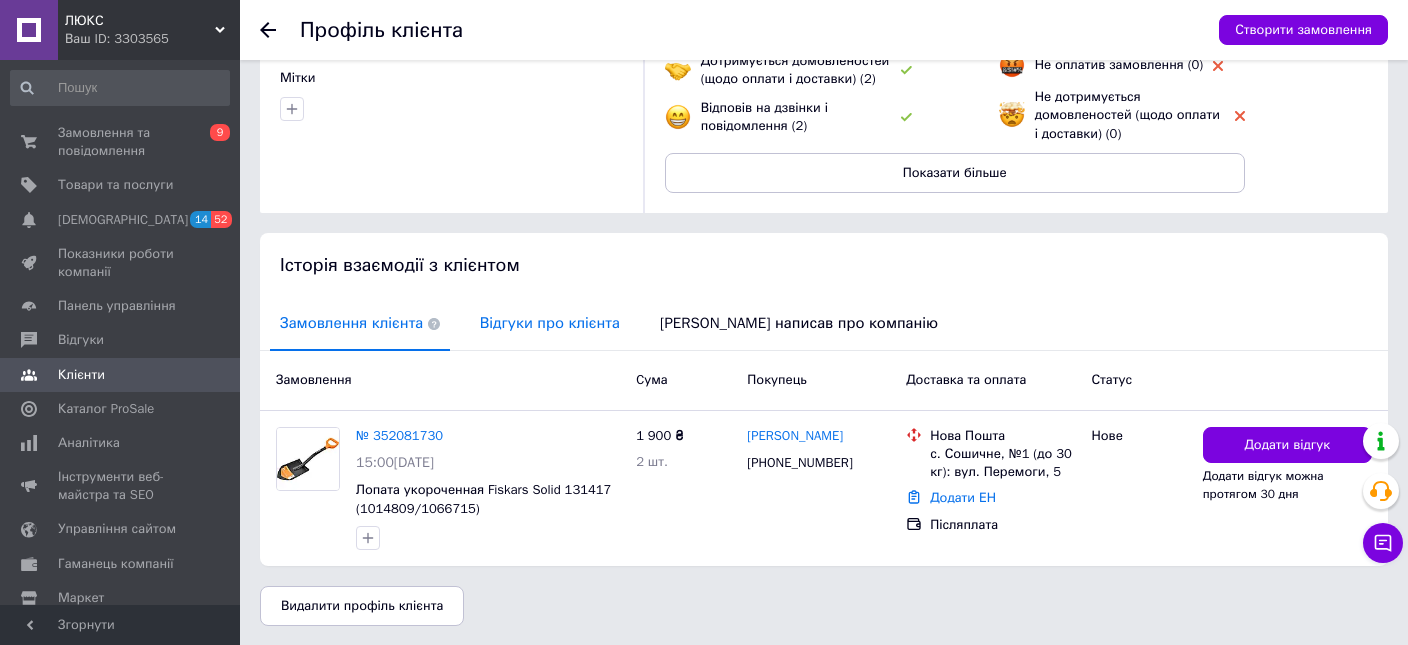 click on "Відгуки про клієнта" at bounding box center [550, 323] 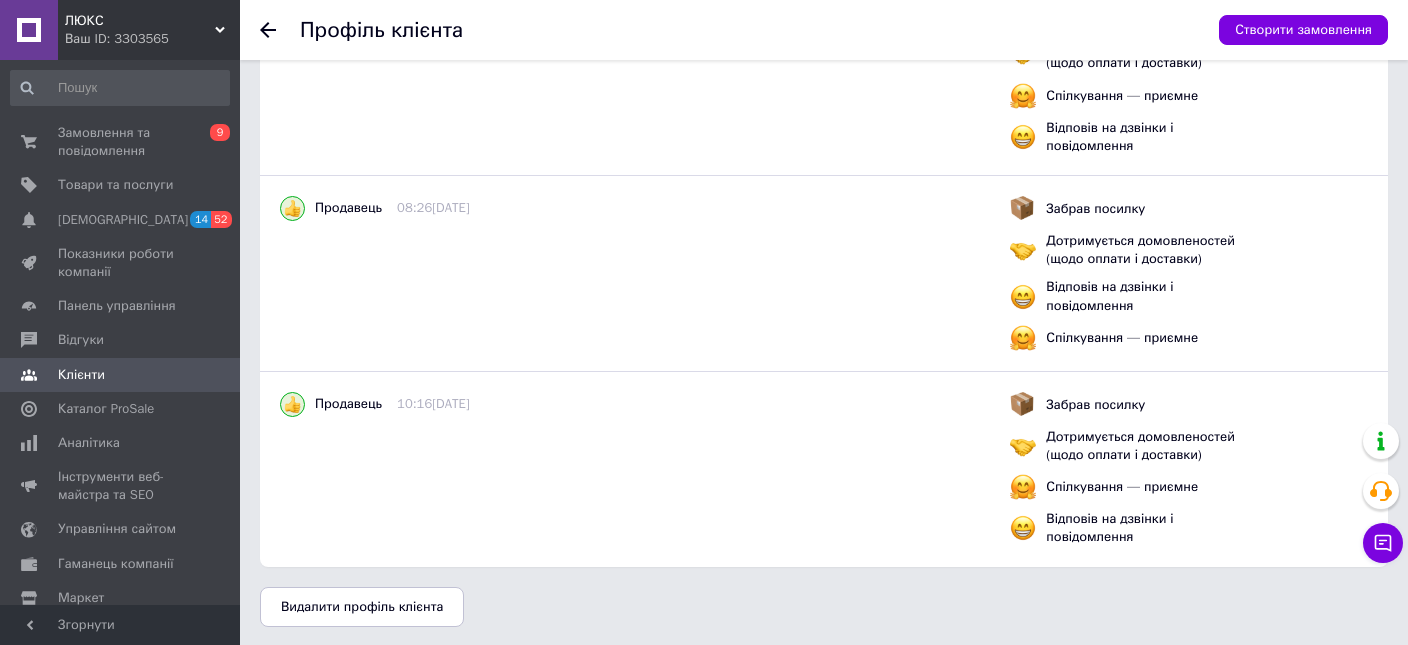 scroll, scrollTop: 0, scrollLeft: 0, axis: both 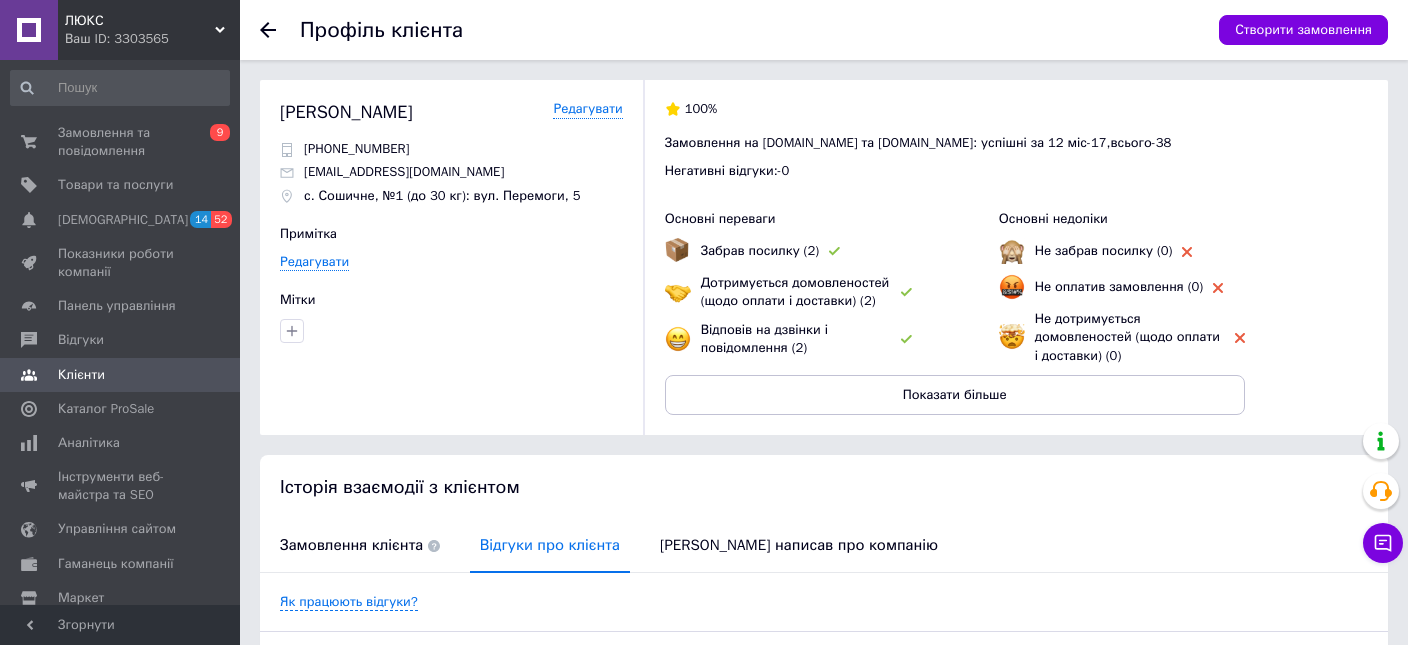 click 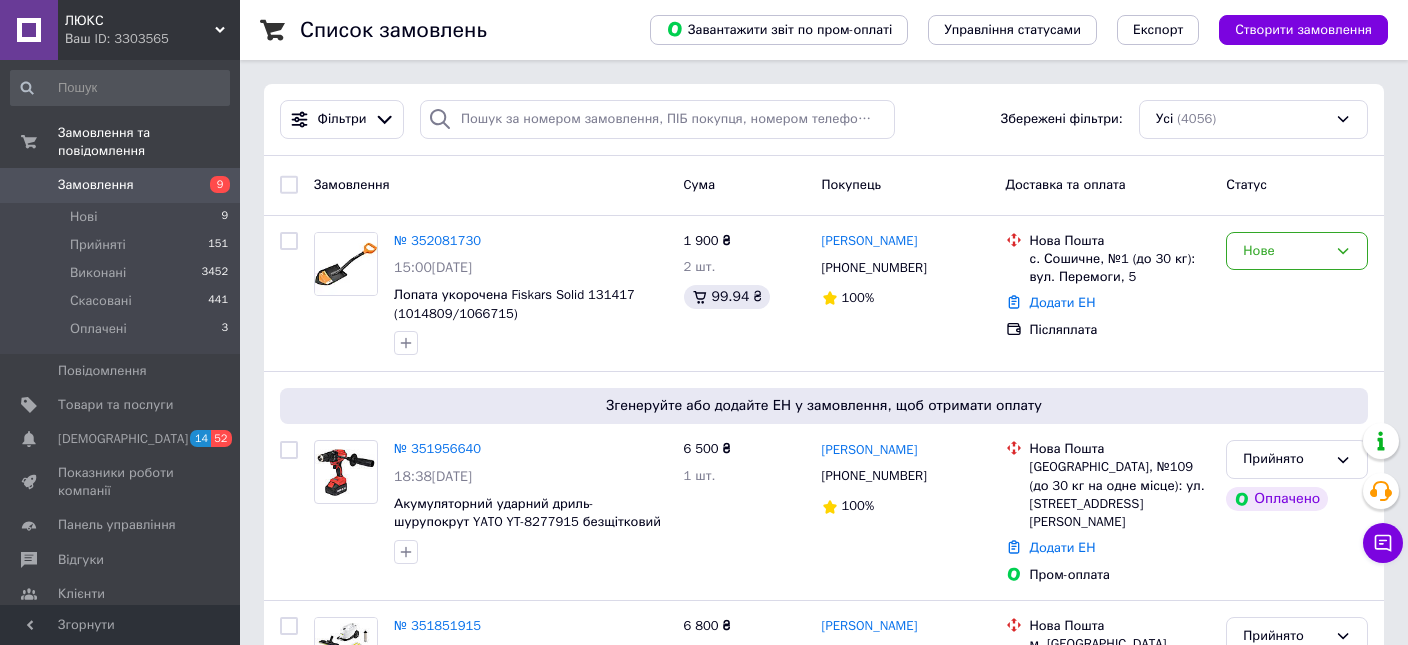 click 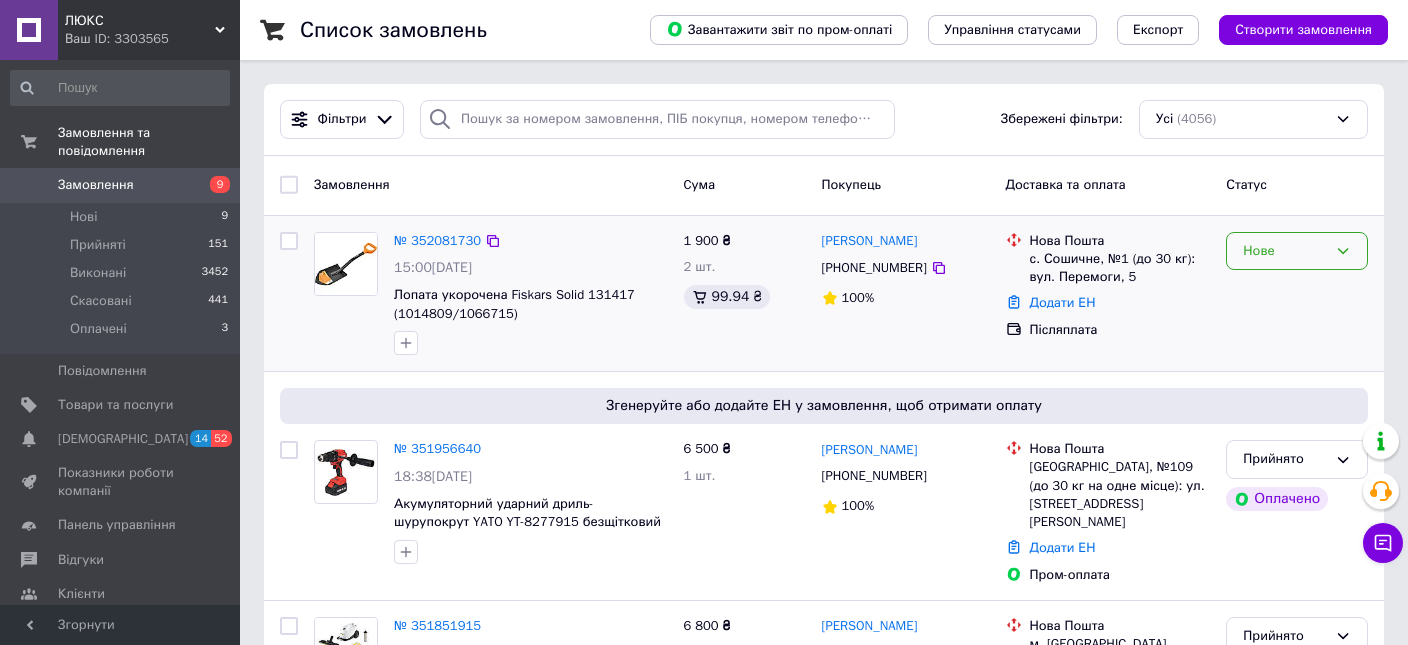 click 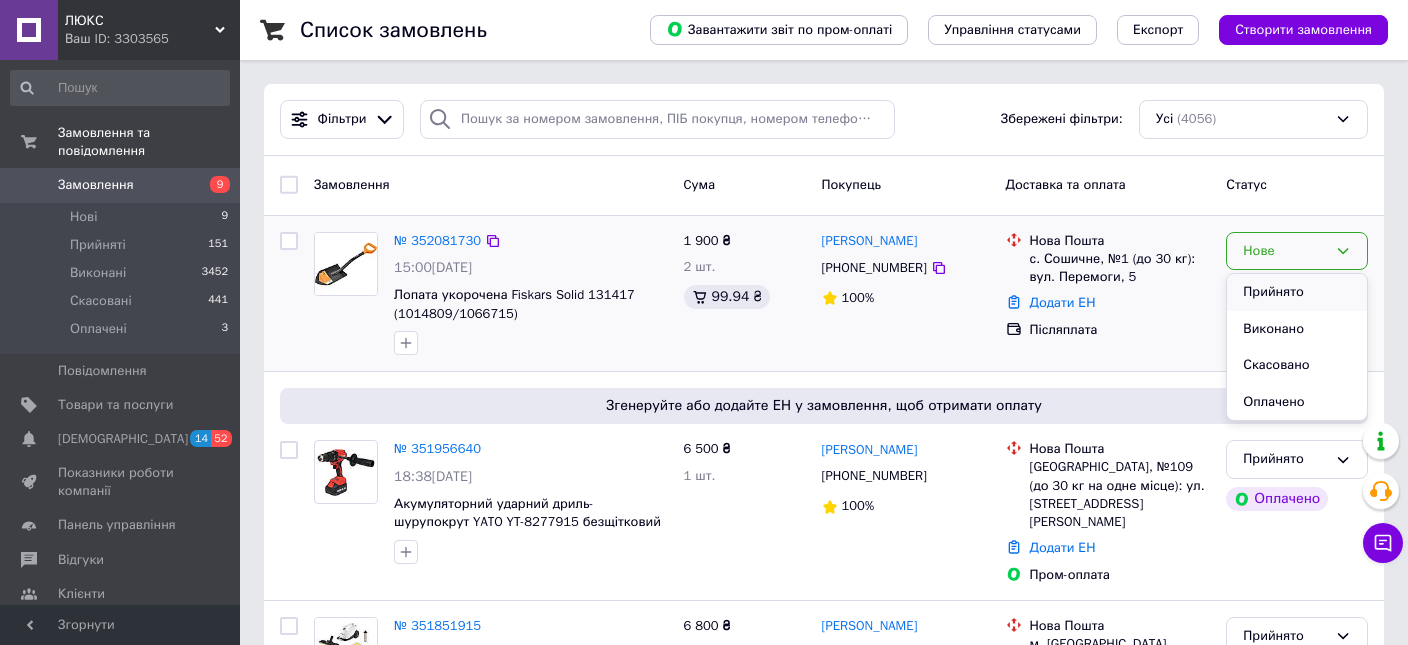 click on "Прийнято" at bounding box center [1297, 292] 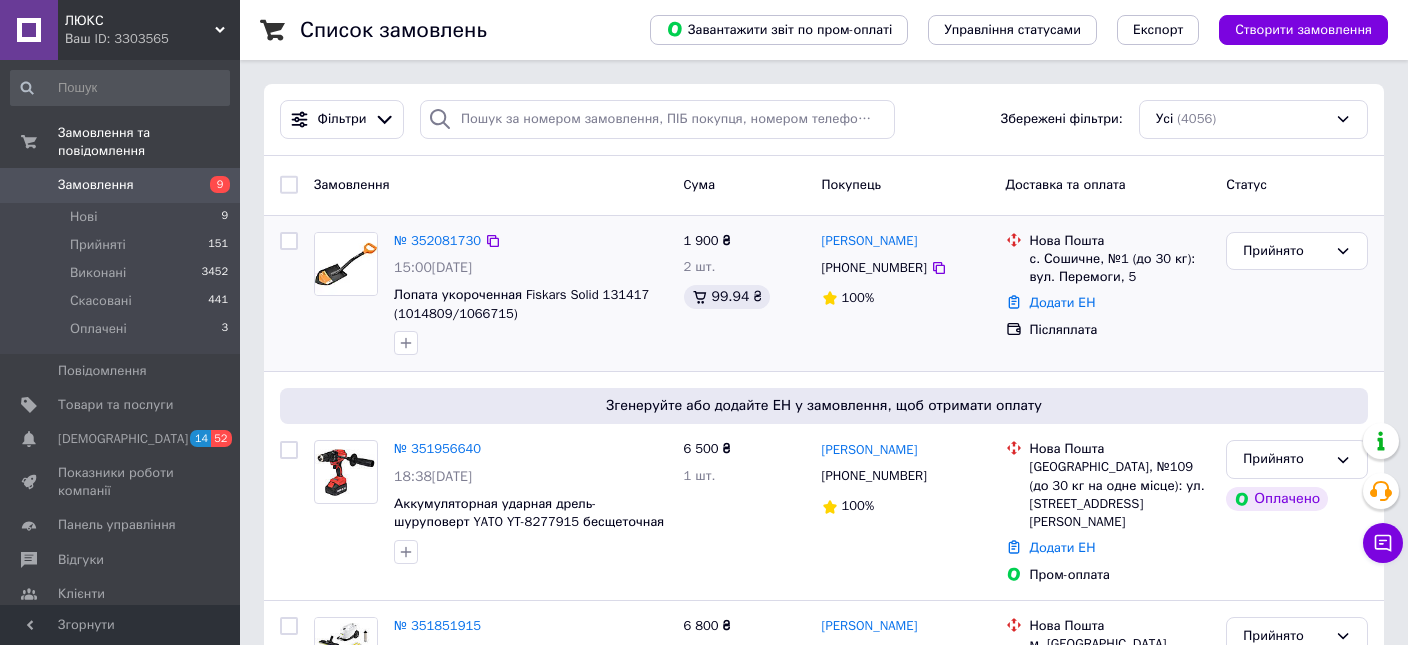 click on "Післяплата" at bounding box center (1120, 330) 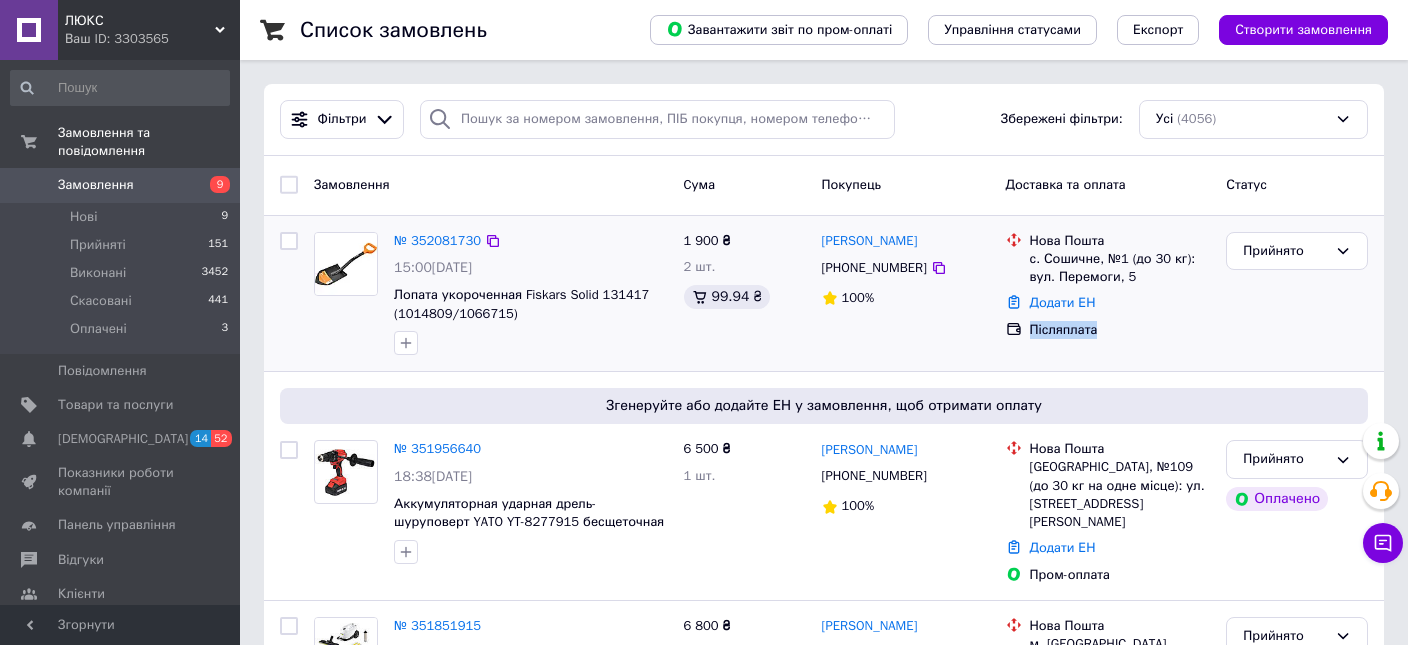 click on "Післяплата" at bounding box center (1120, 330) 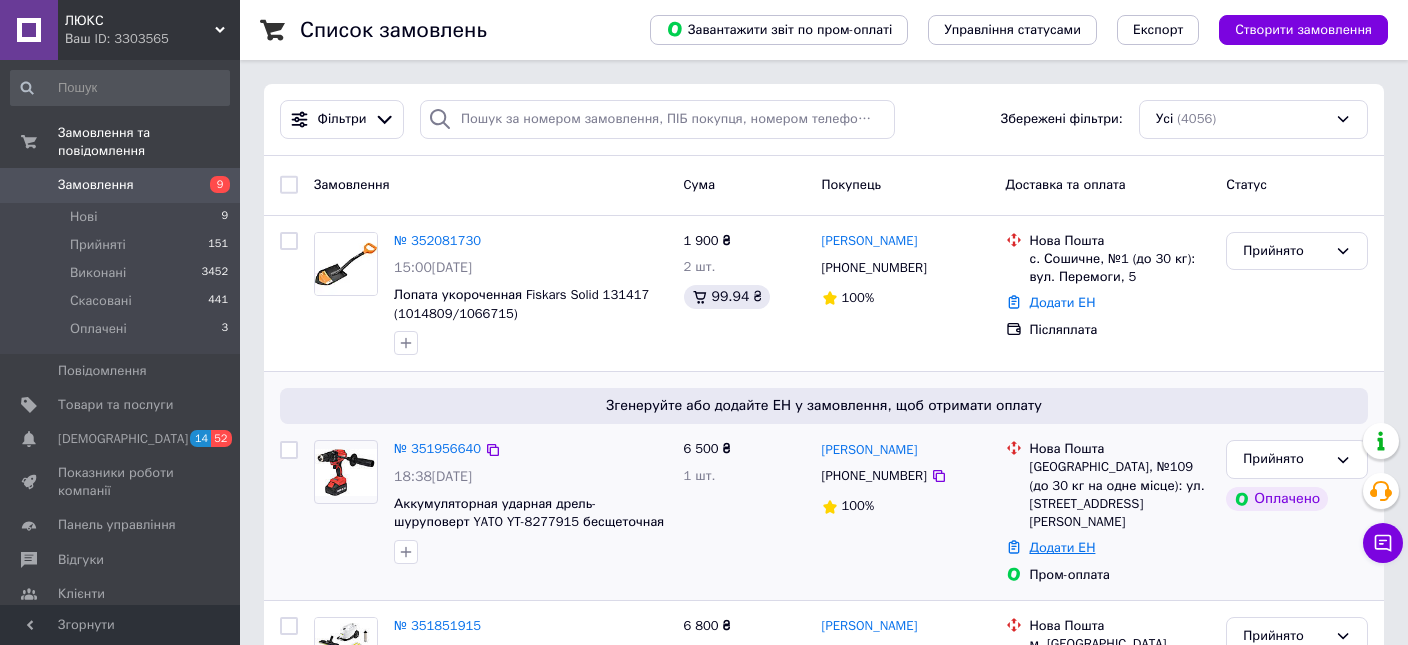 click on "Додати ЕН" at bounding box center (1063, 547) 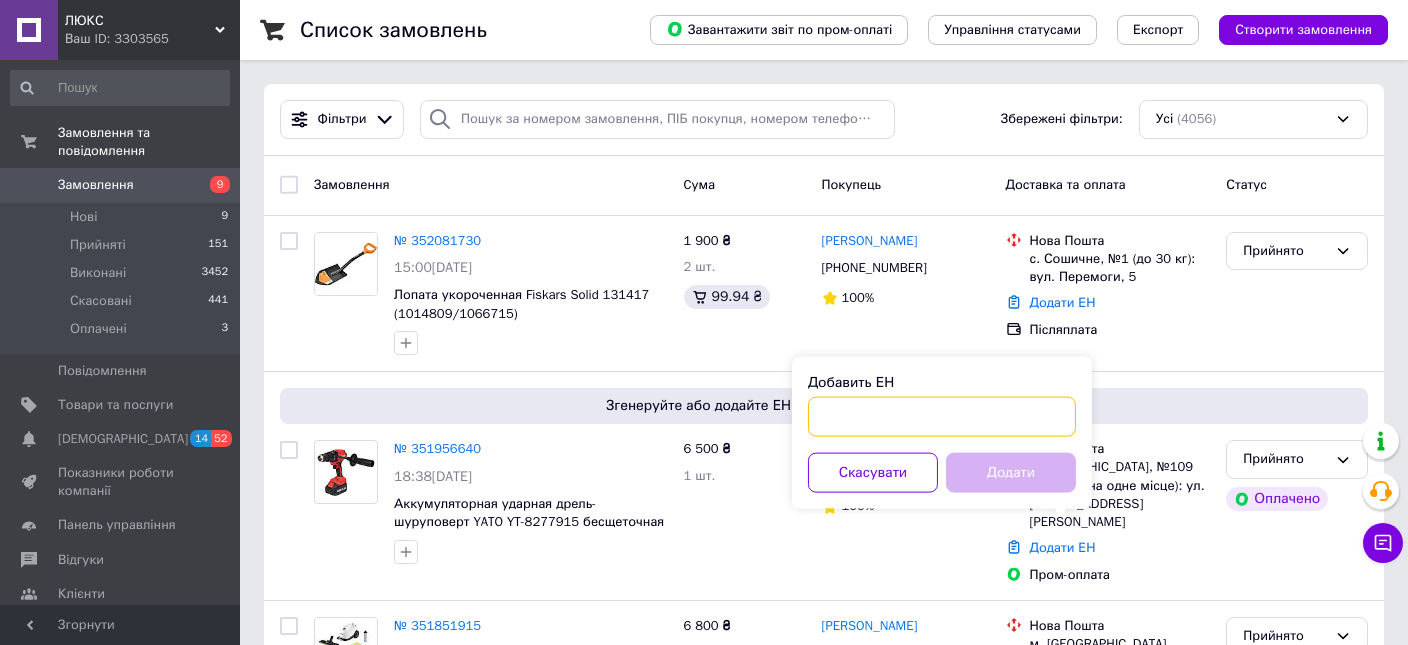 click on "Добавить ЕН" at bounding box center [942, 417] 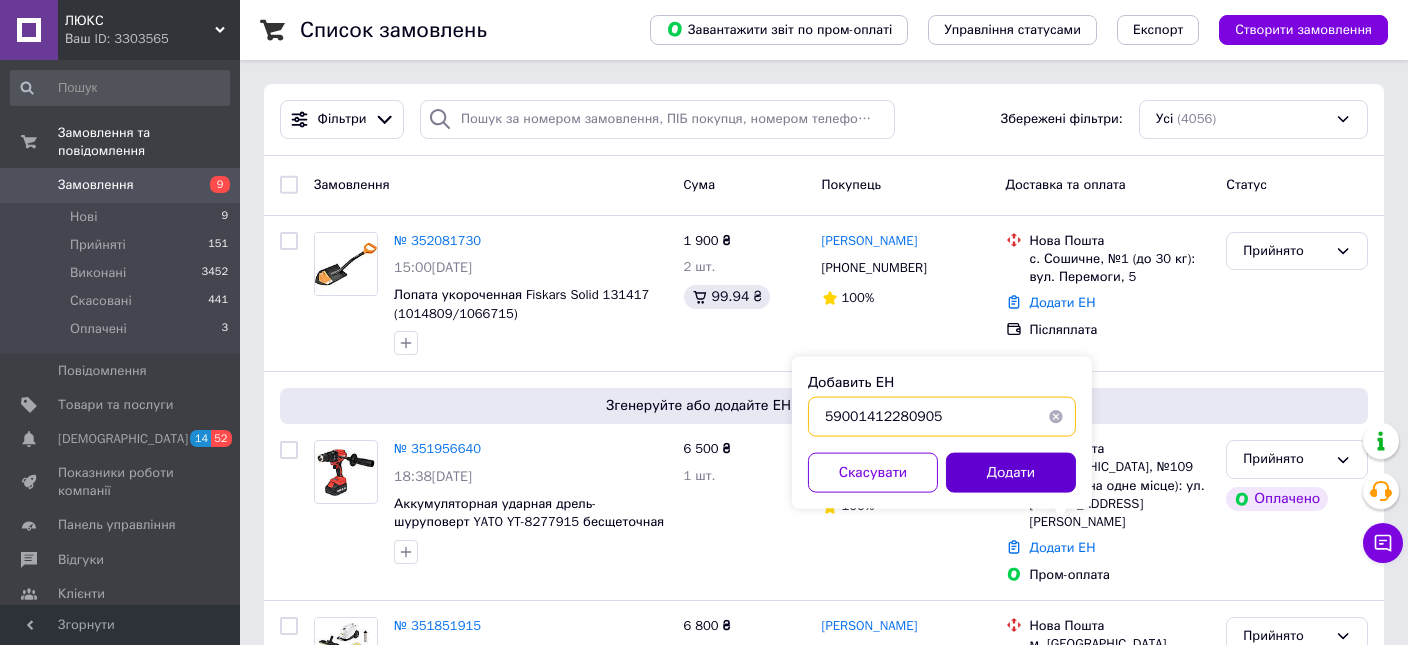 type on "59001412280905" 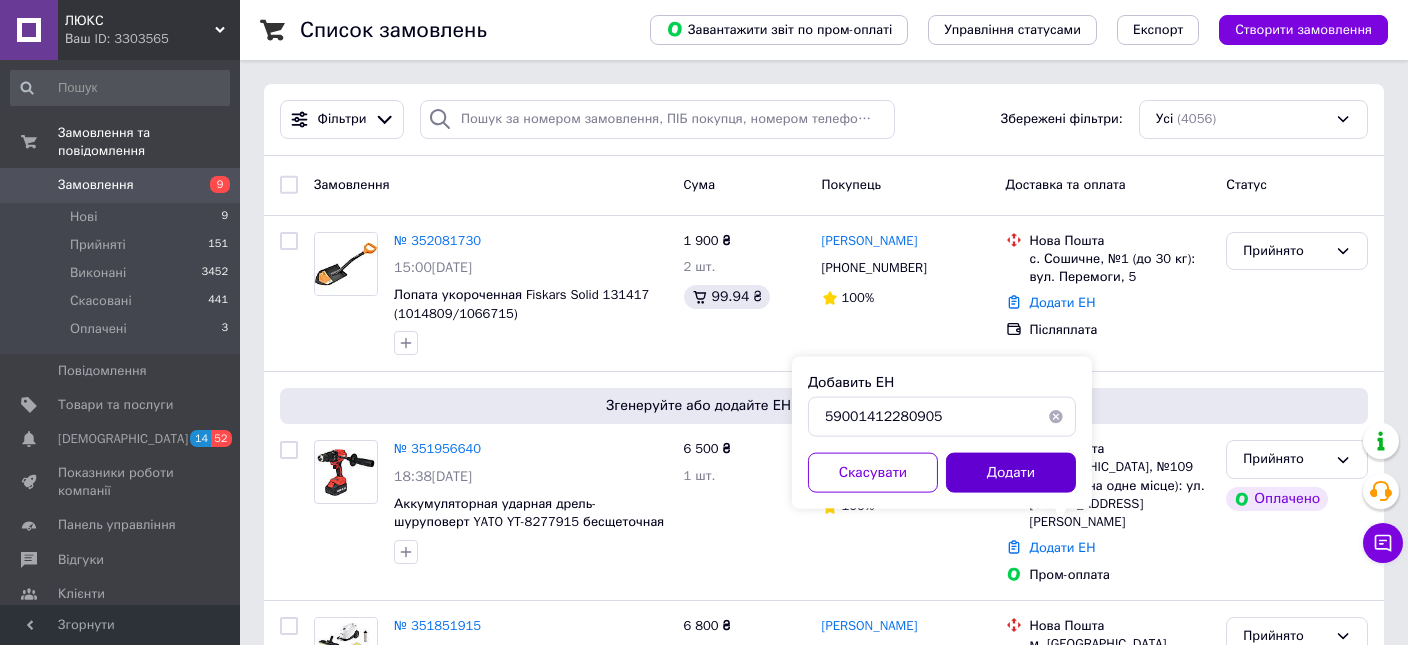 click on "Додати" at bounding box center (1011, 473) 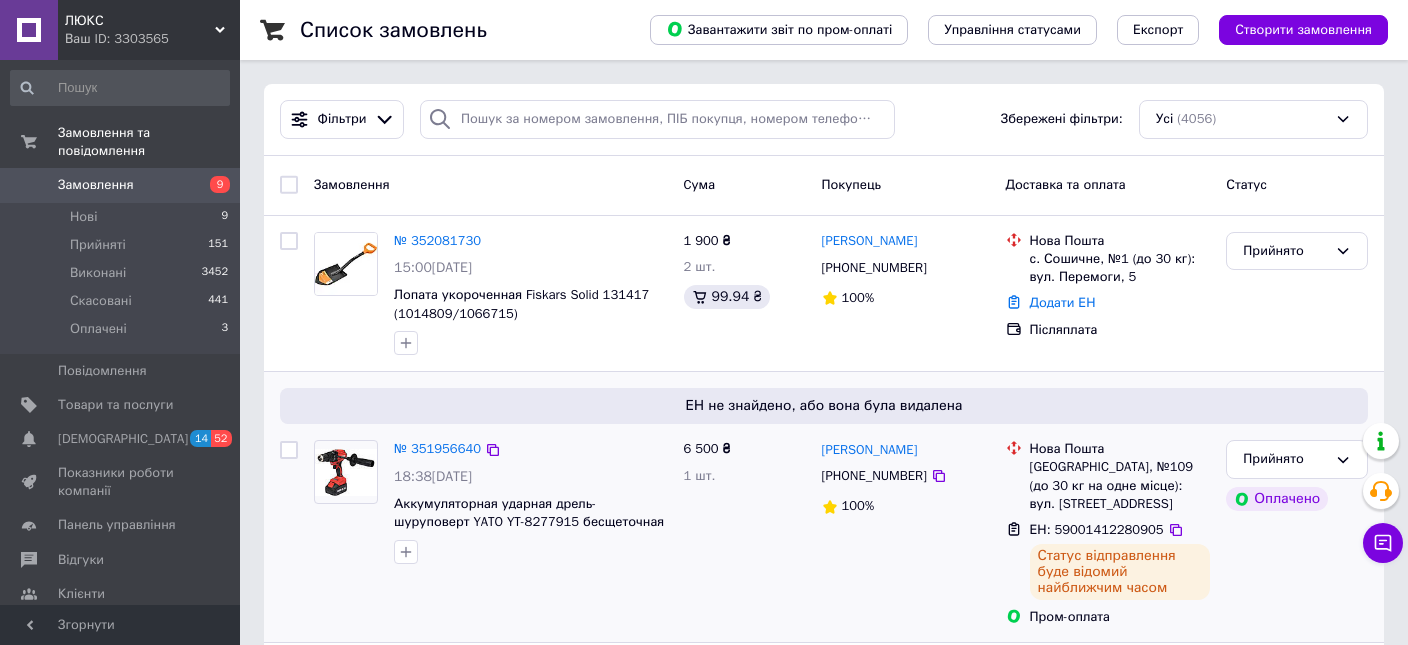 click on "Николай Белов +380984600967 100%" at bounding box center (906, 533) 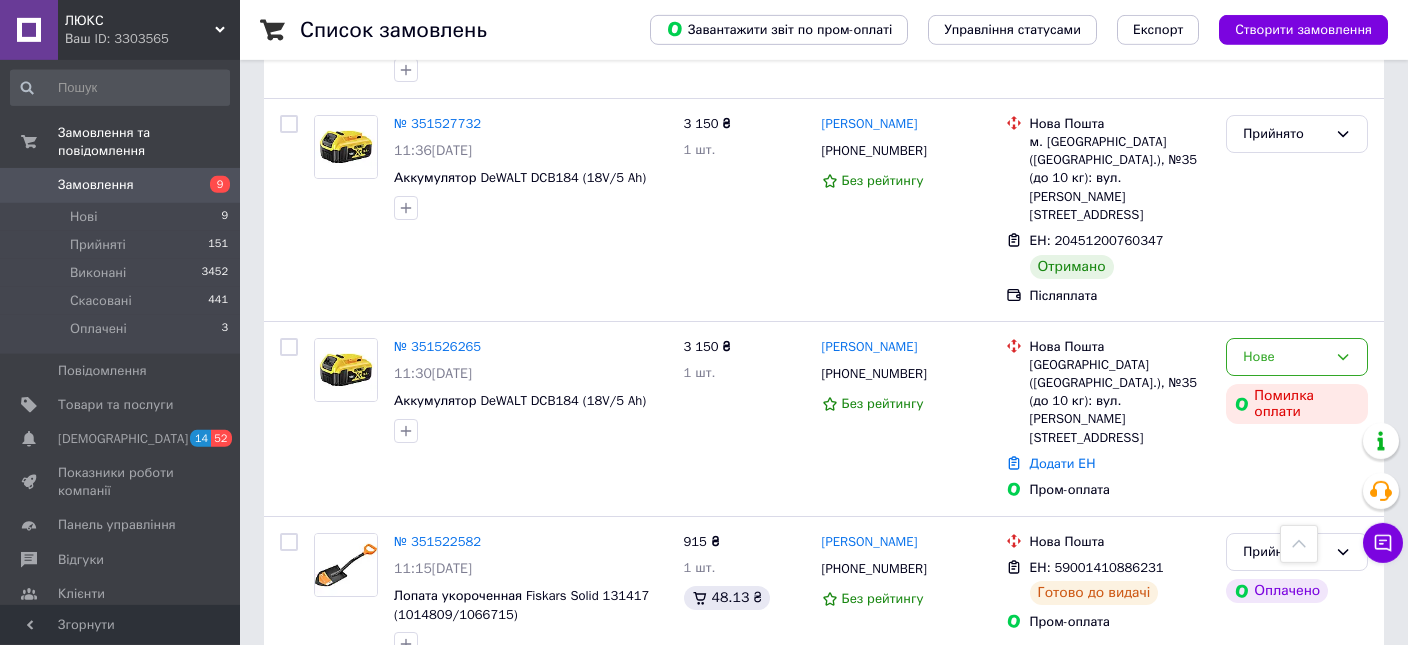 scroll, scrollTop: 1373, scrollLeft: 0, axis: vertical 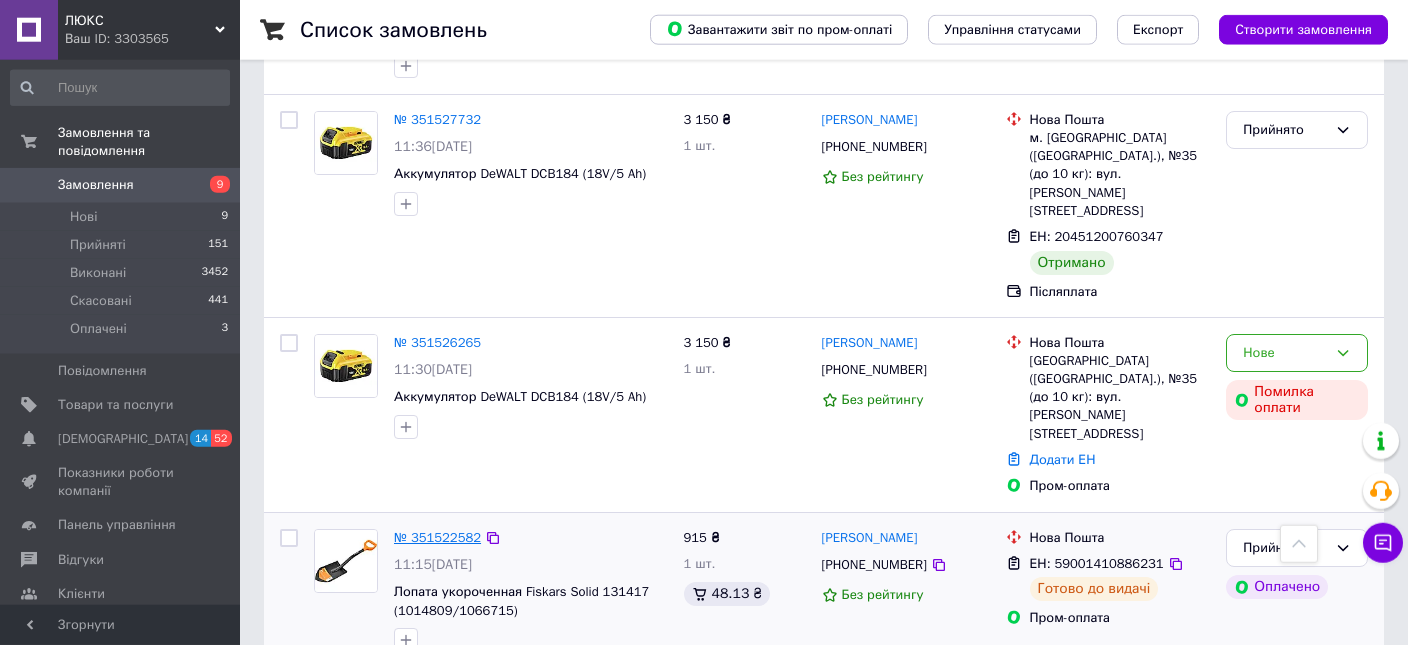 click on "№ 351522582" at bounding box center [437, 537] 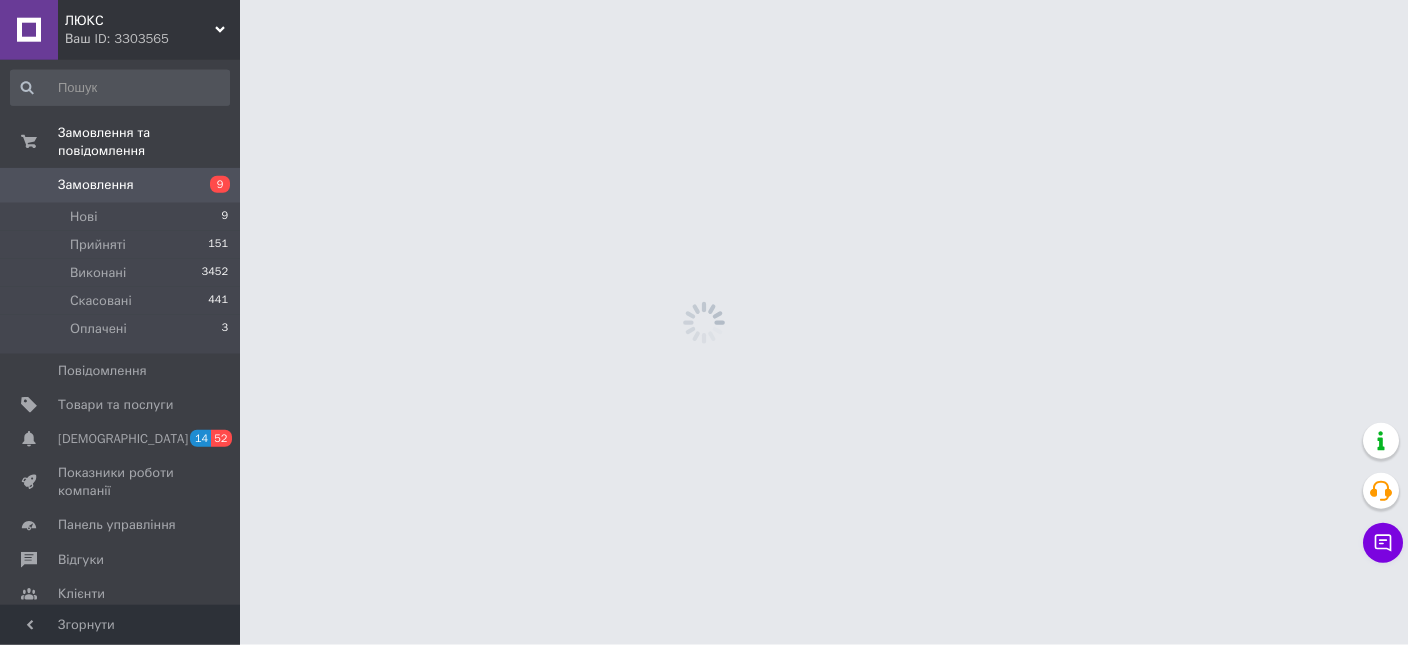 scroll, scrollTop: 0, scrollLeft: 0, axis: both 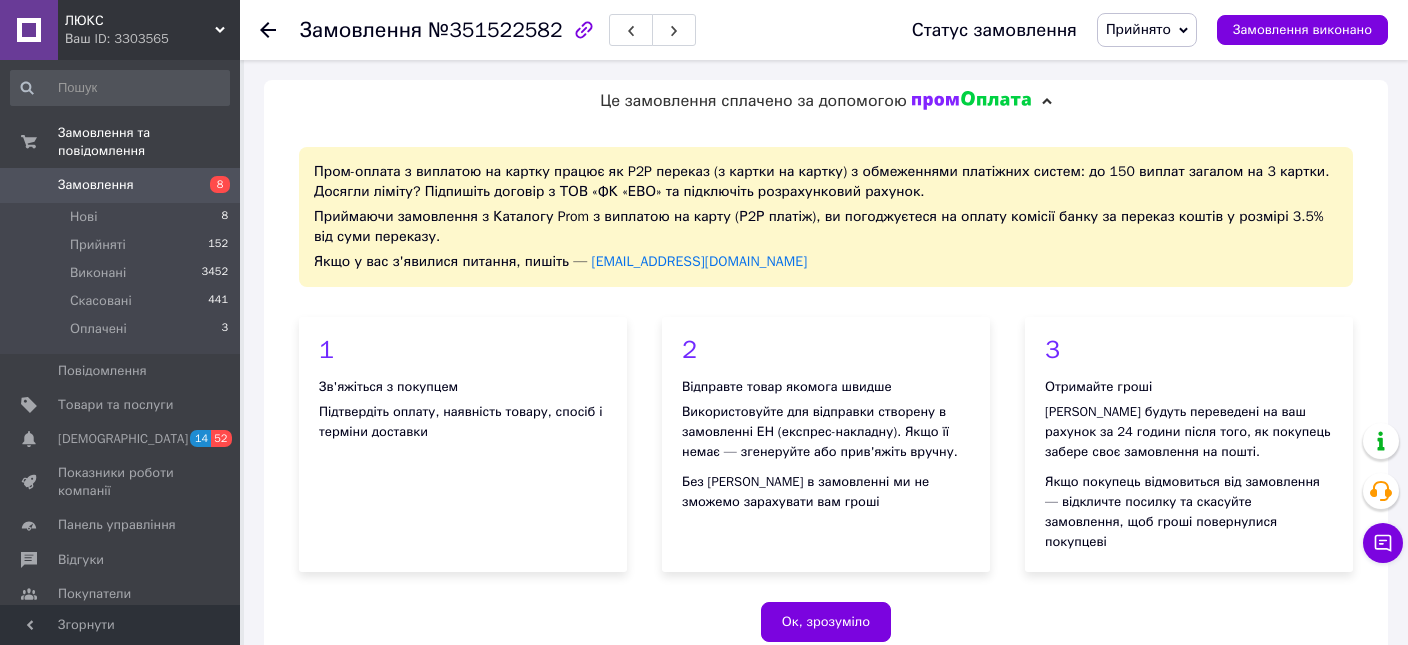 click 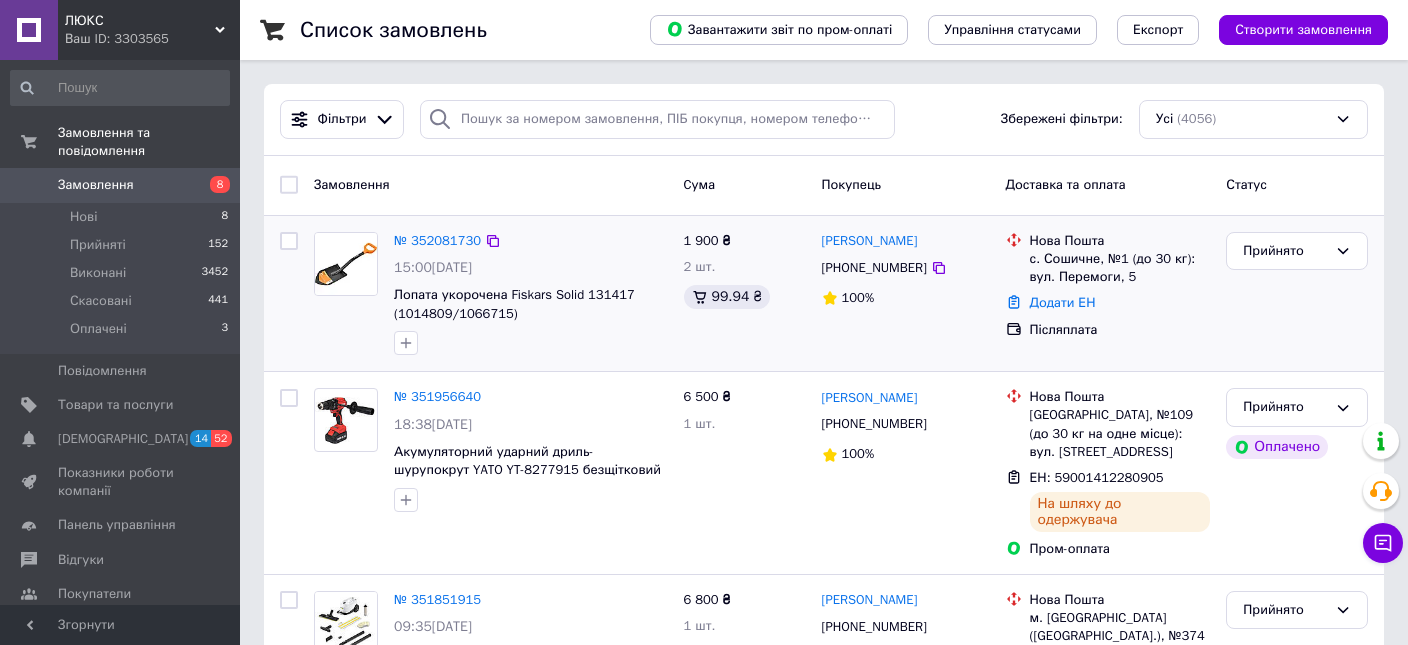 click at bounding box center (531, 343) 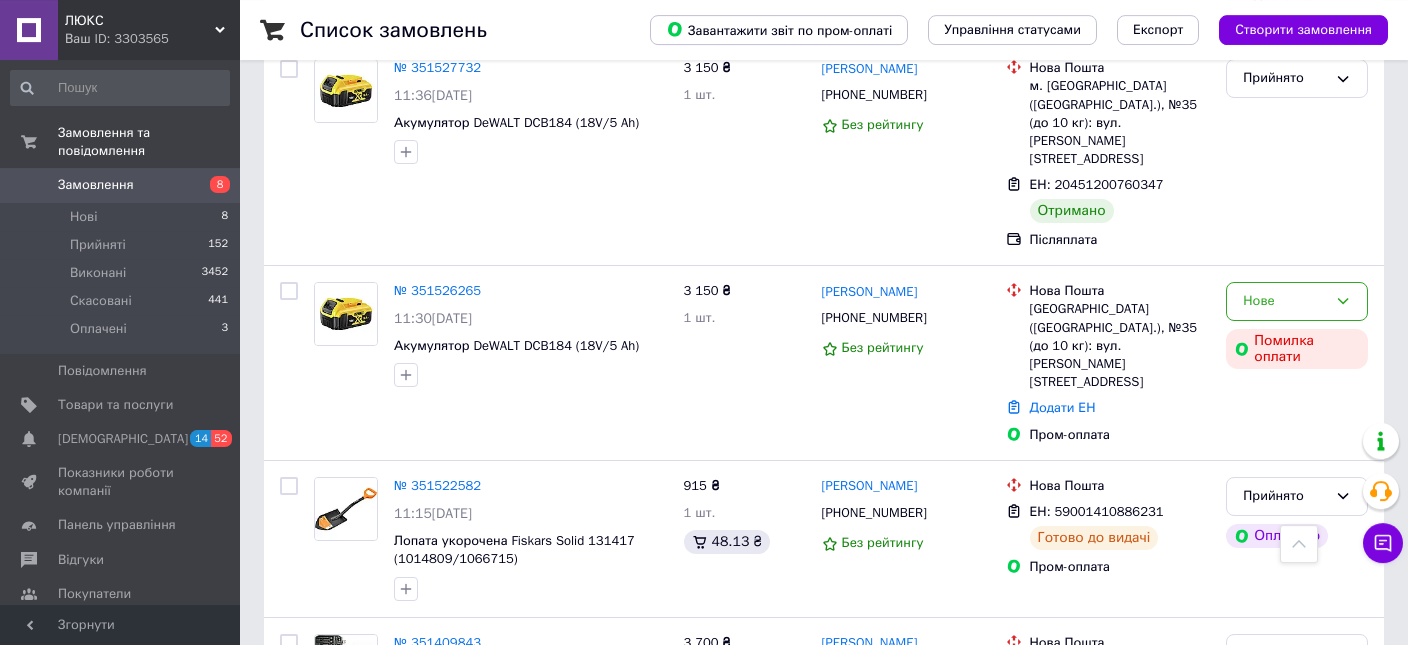 scroll, scrollTop: 1335, scrollLeft: 0, axis: vertical 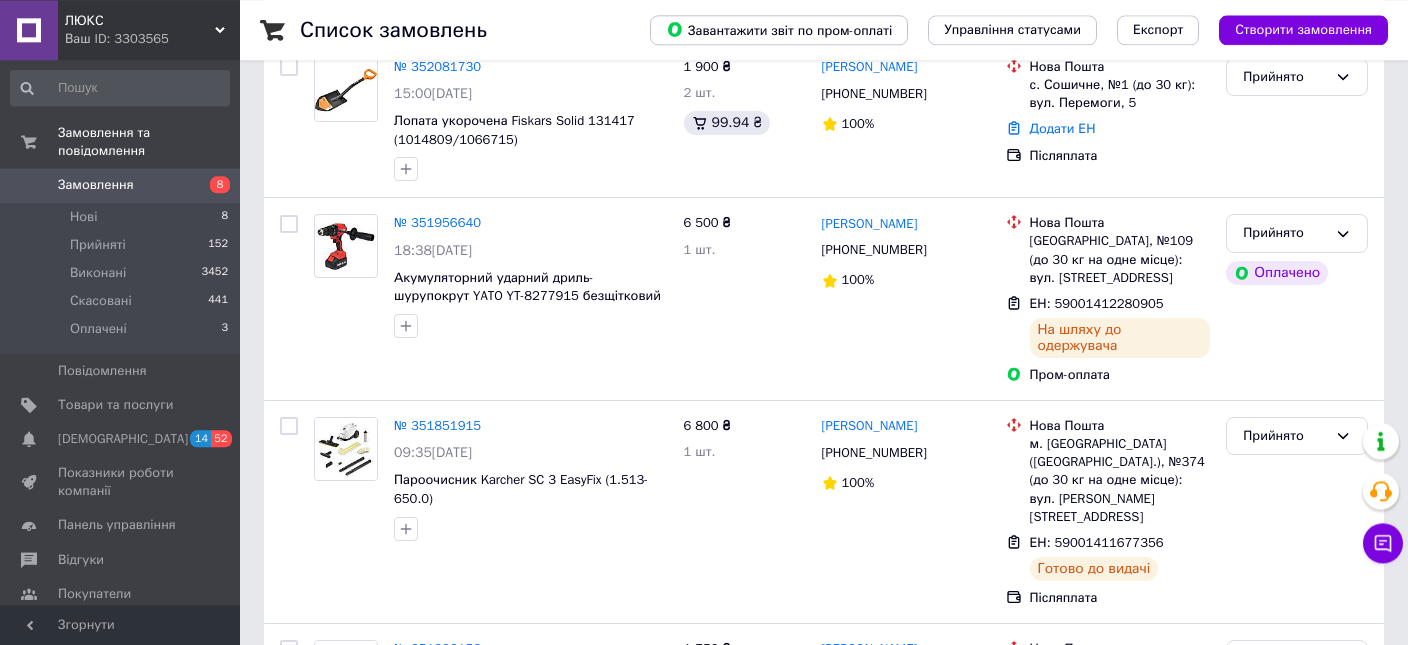 click on "Прийнято" at bounding box center [1297, 120] 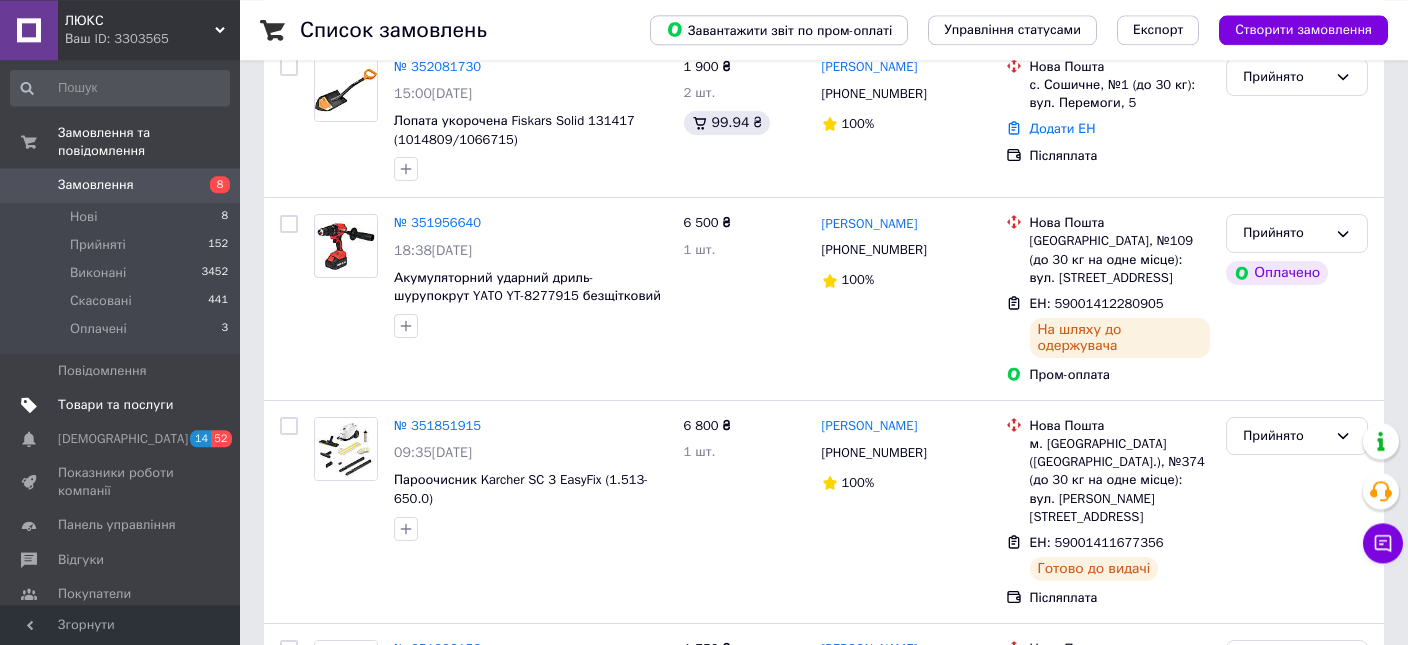 click on "Товари та послуги" at bounding box center (115, 405) 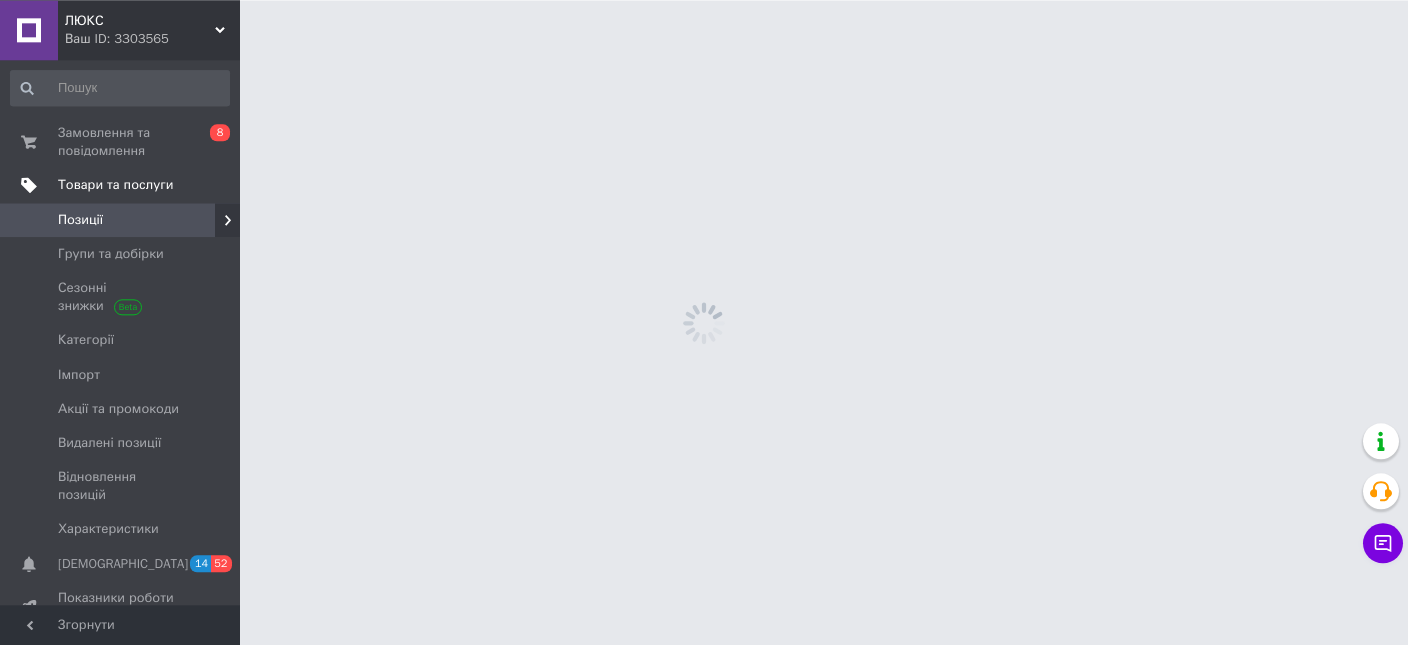 scroll, scrollTop: 0, scrollLeft: 0, axis: both 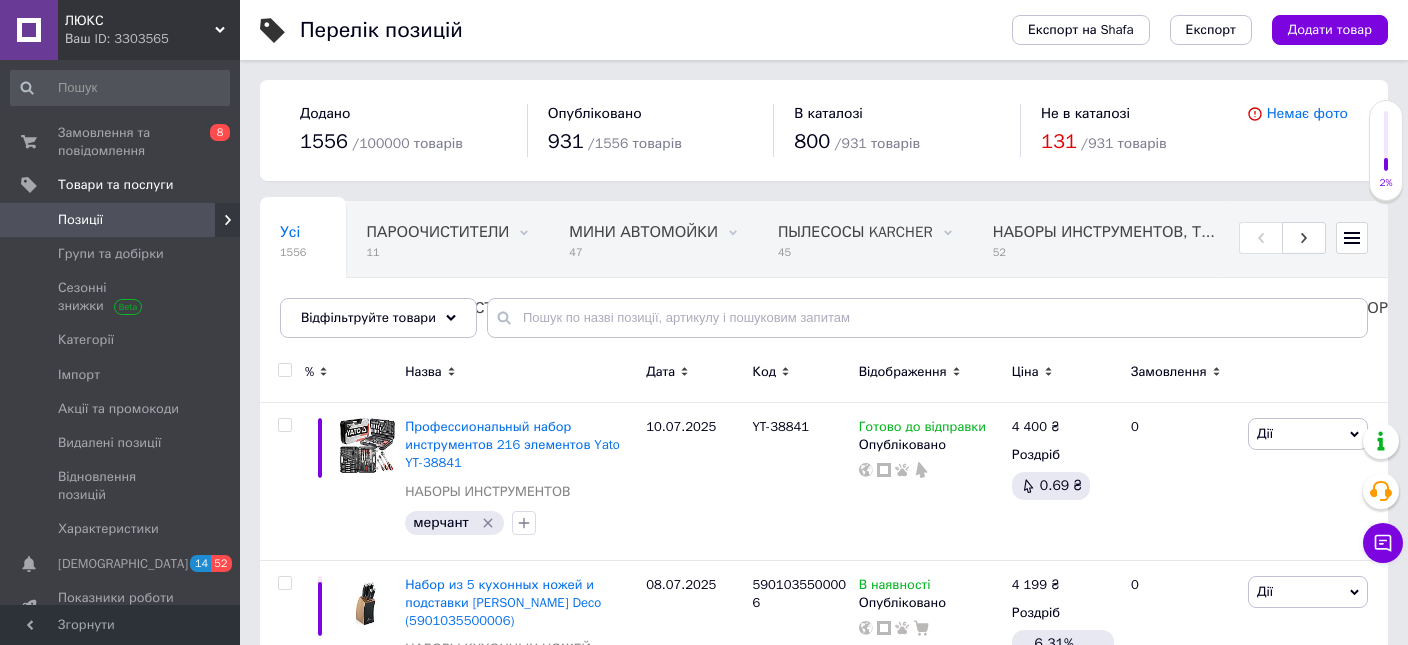 click 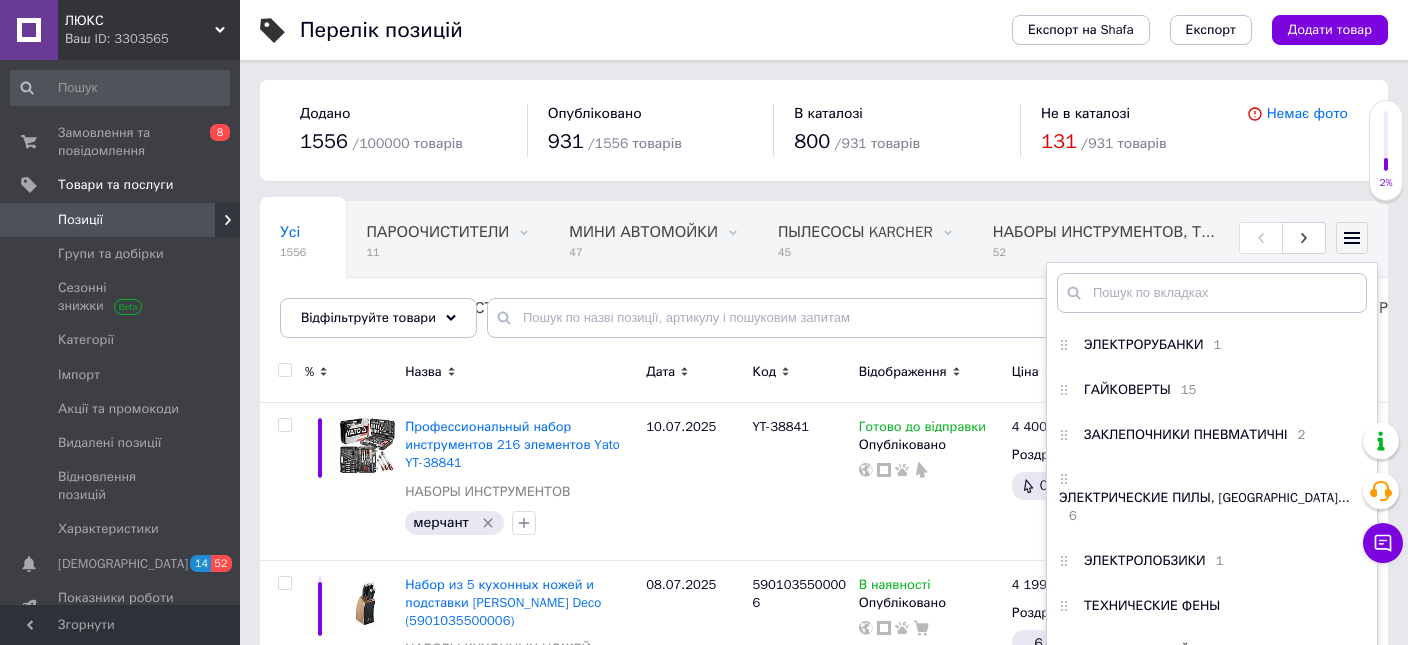 scroll, scrollTop: 906, scrollLeft: 0, axis: vertical 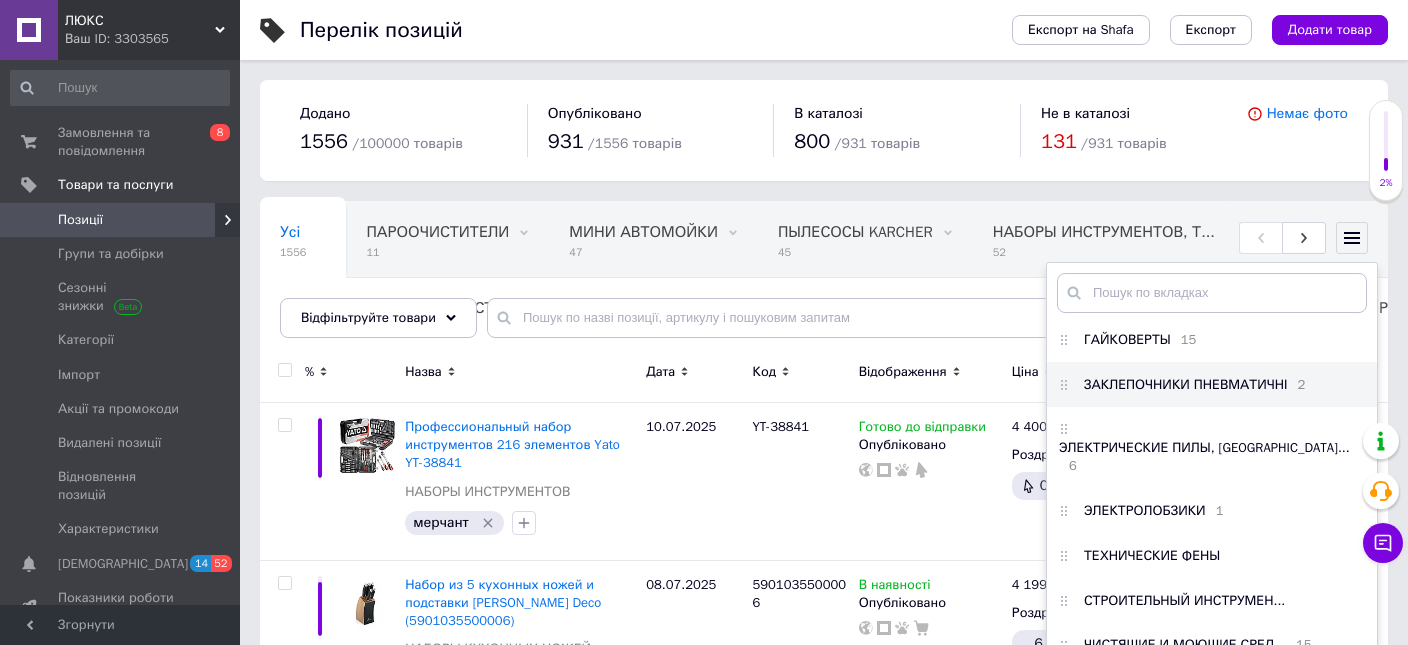 click on "ЗАКЛЕПОЧНИКИ ПНЕВМАТИЧНІ" at bounding box center (1185, 385) 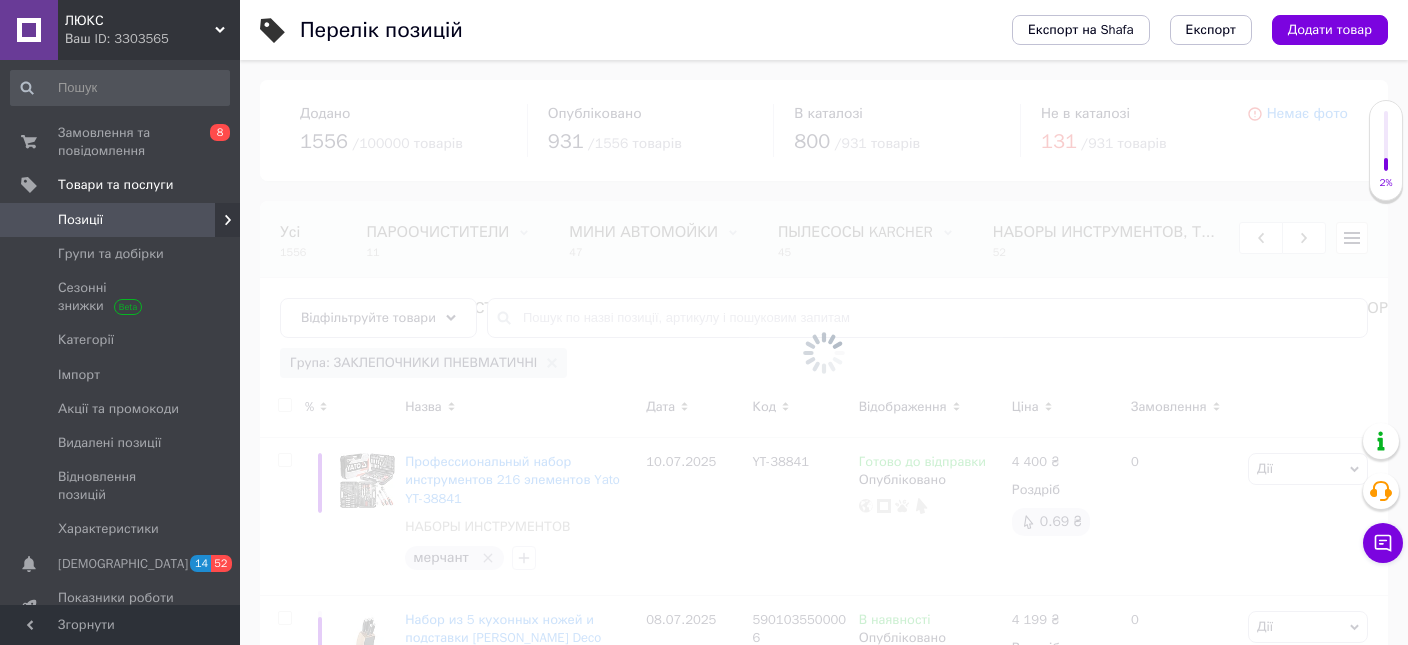scroll, scrollTop: 0, scrollLeft: 4438, axis: horizontal 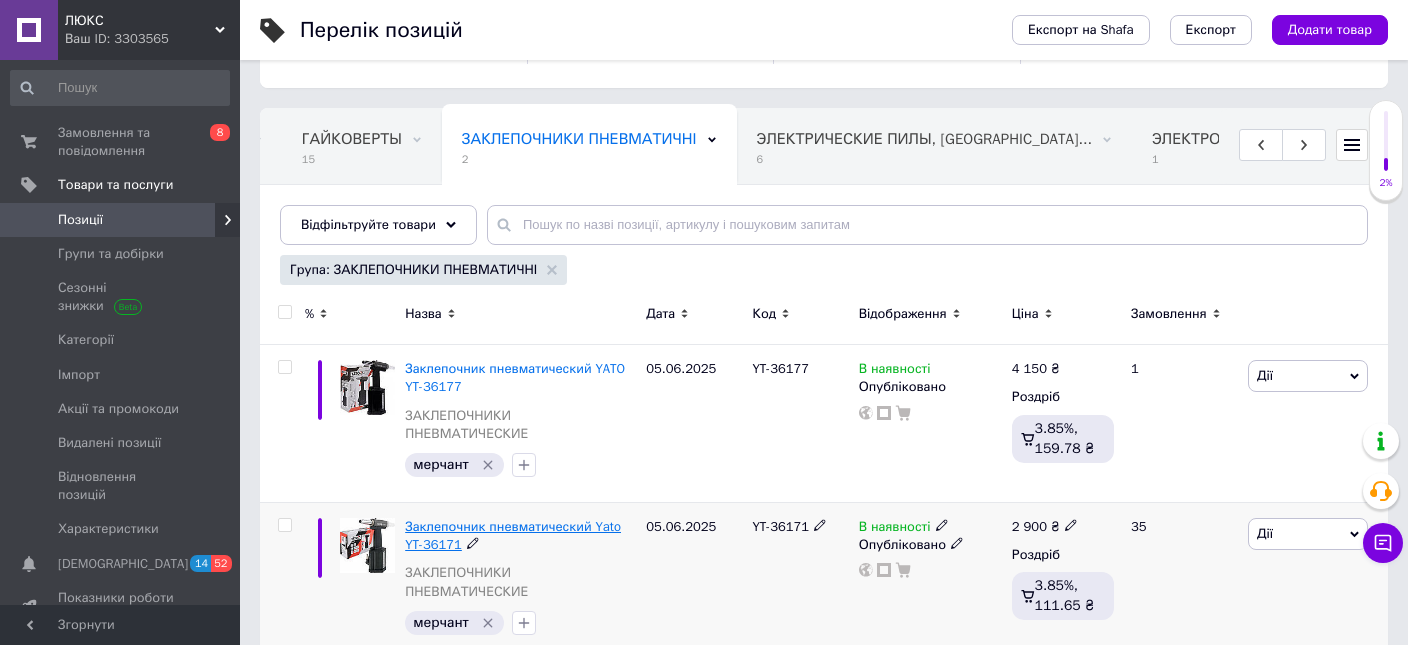 click on "Заклепочник пневматический Yato YT-36171" at bounding box center (513, 535) 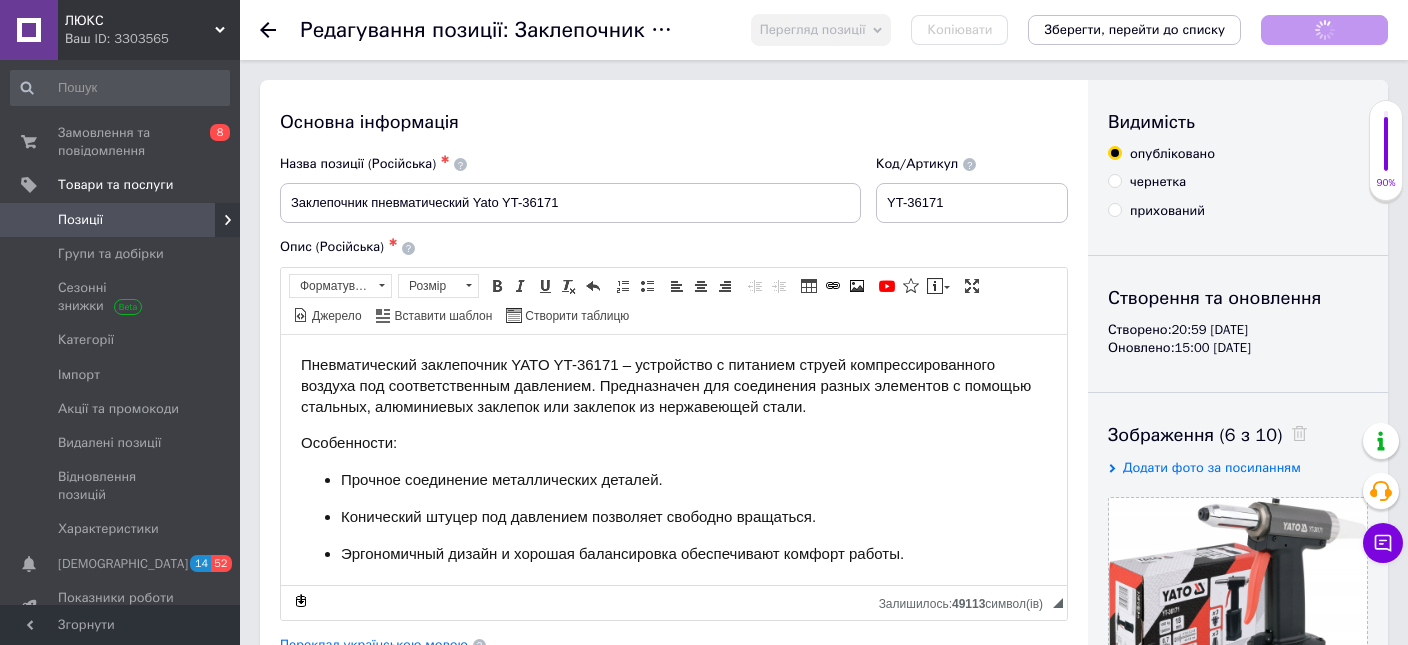 scroll, scrollTop: 0, scrollLeft: 0, axis: both 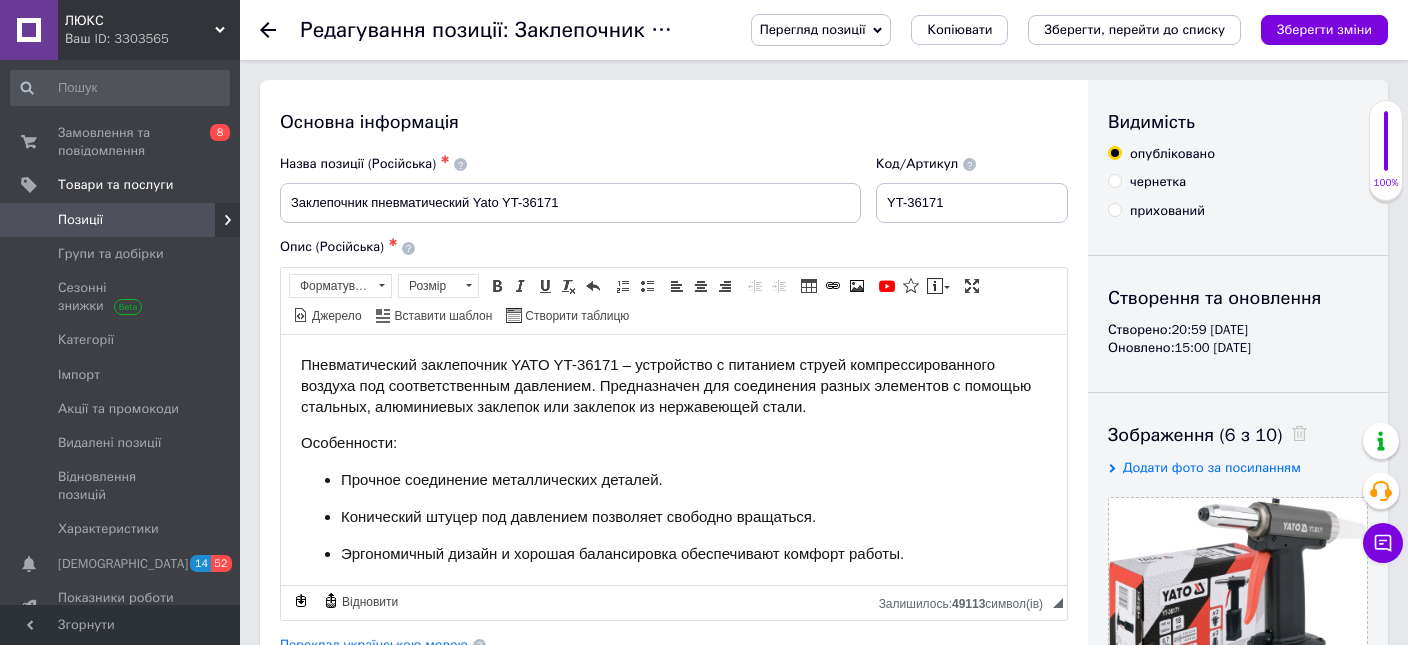 click on "Опис (Російська) ✱ Пневматический заклепочник YATO YT-36171 – устройство с питанием струей компрессированного воздуха под соответственным давлением. Предназначен для соединения разных элементов с помощью стальных, алюминиевых заклепок или заклепок из нержавеющей стали.
Особенности:
Прочное соединение металлических деталей.
Конический штуцер под давлением позволяет свободно вращаться.
Эргономичный дизайн и хорошая балансировка обеспечивают комфорт работы.
Надежная система.
Низкое потребление воздуха (54 л/мин)." at bounding box center (674, 429) 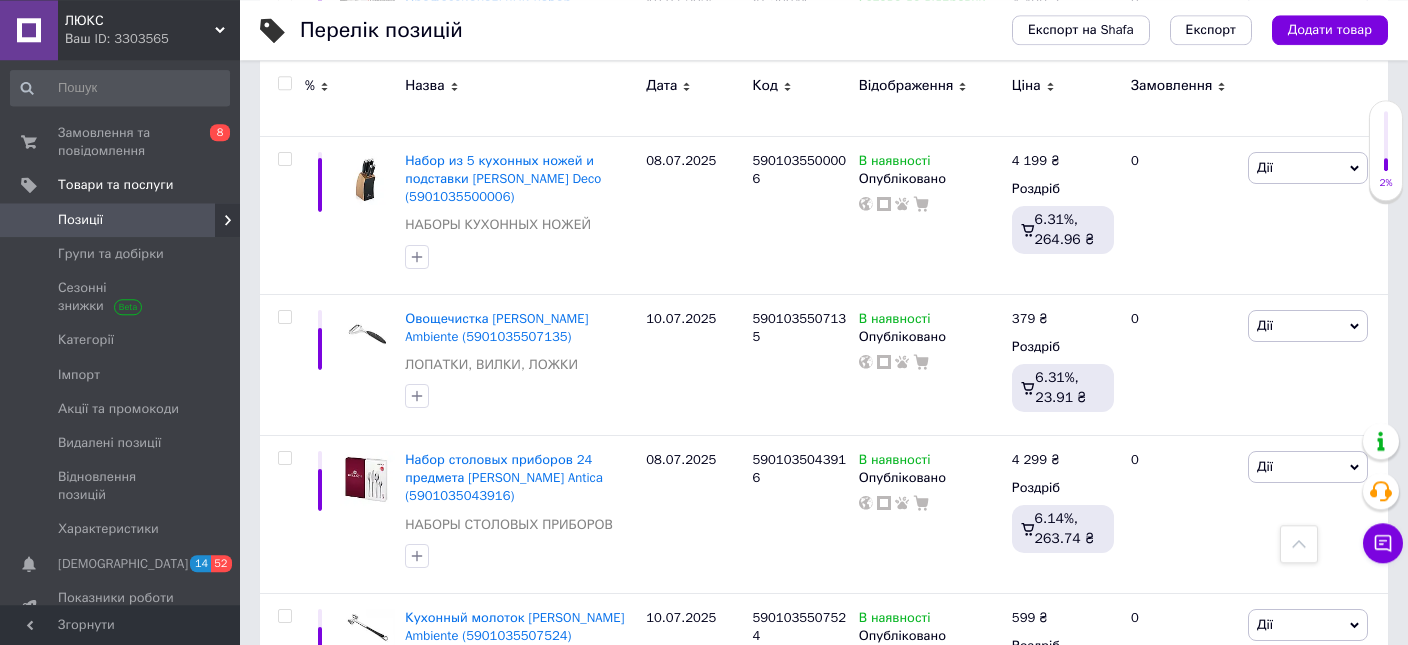 scroll, scrollTop: 350, scrollLeft: 0, axis: vertical 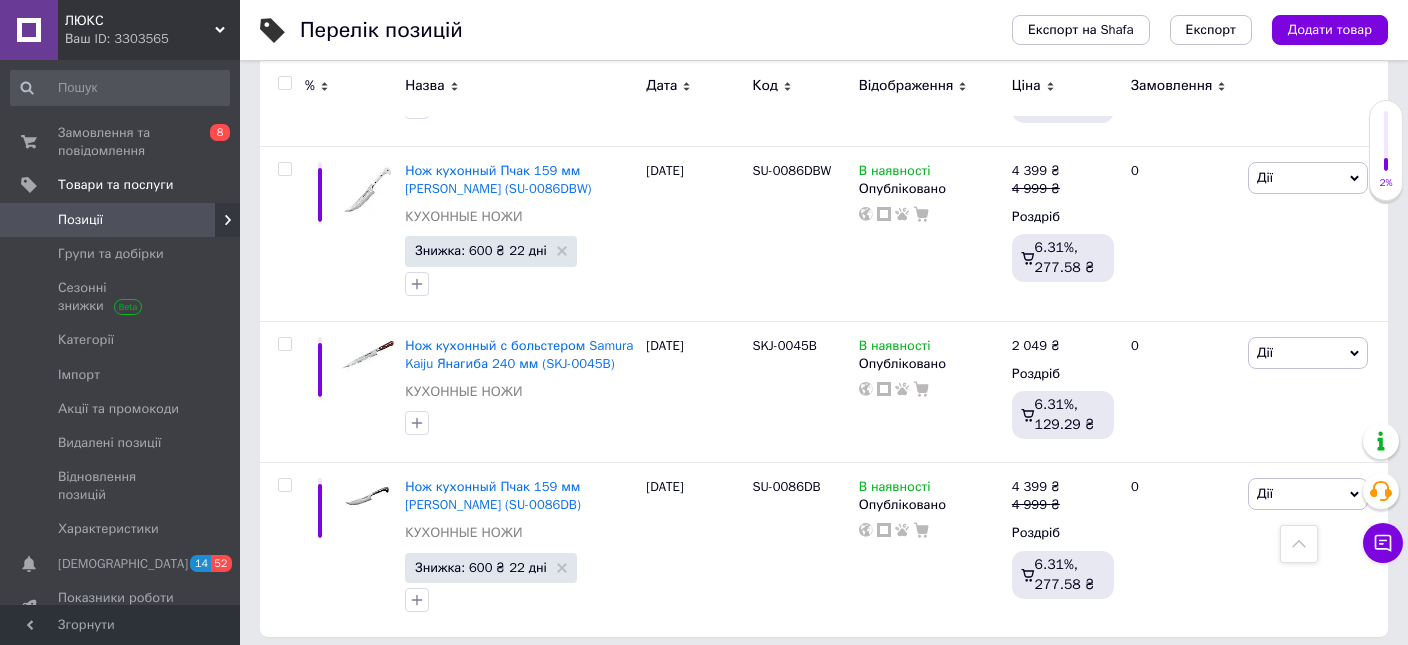click on "3" at bounding box center [372, 678] 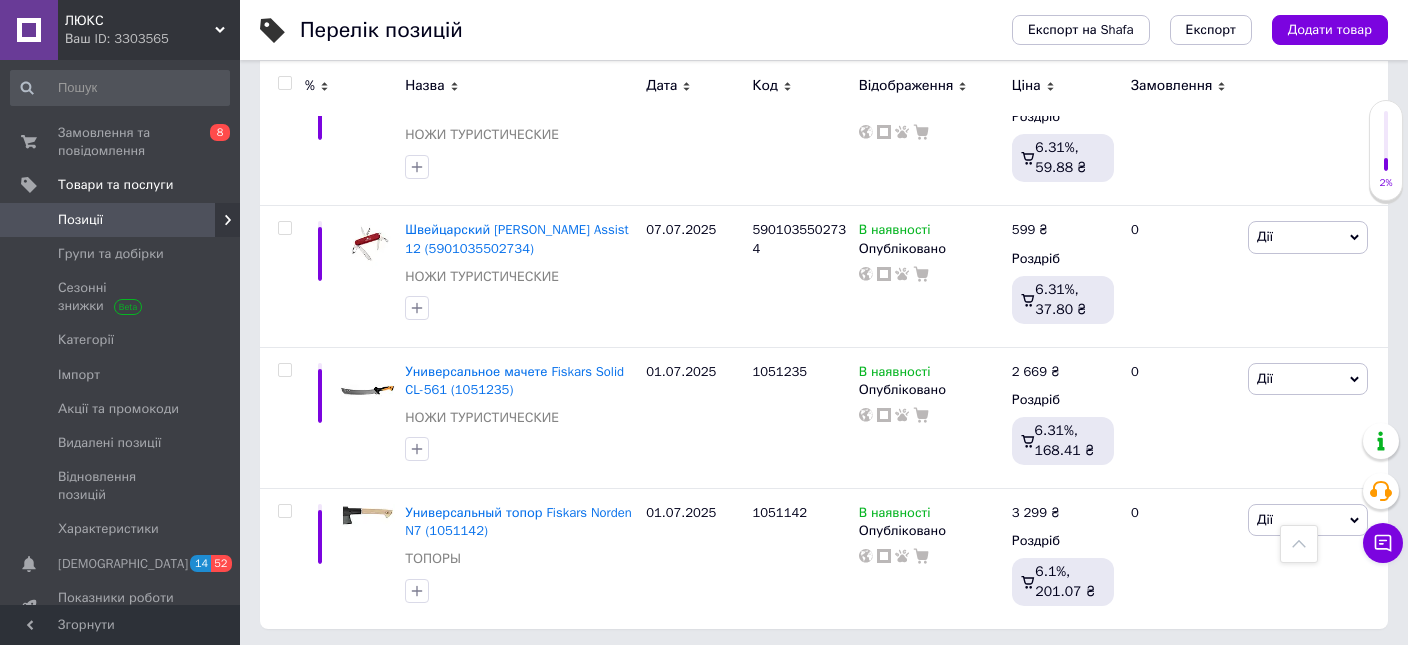 click on "4" at bounding box center [539, 670] 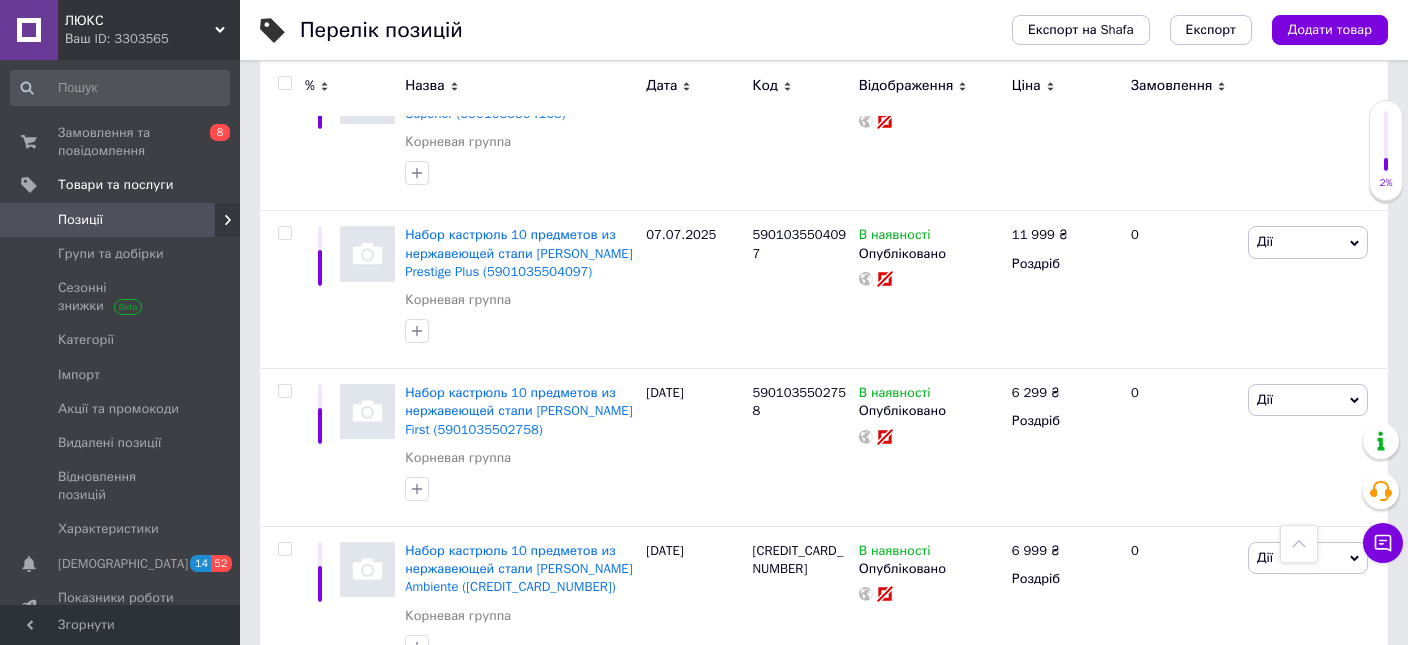 scroll, scrollTop: 14828, scrollLeft: 0, axis: vertical 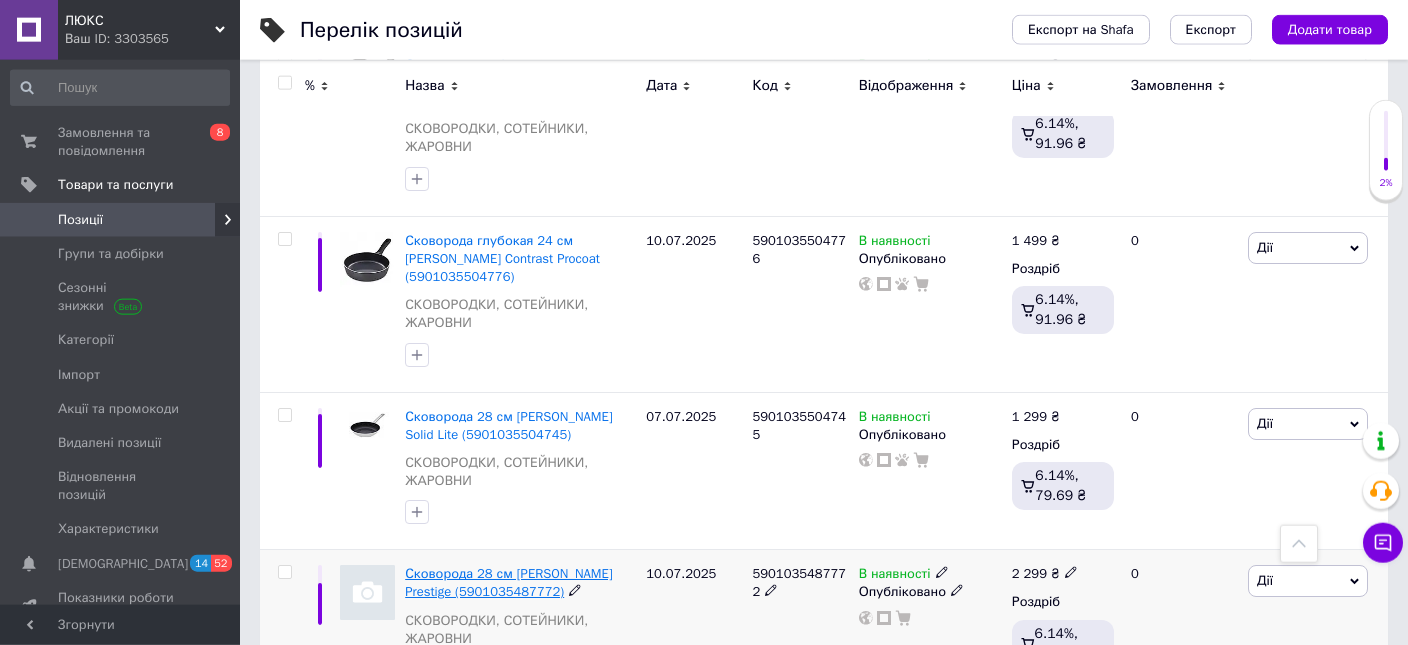 click on "Сковорода 28 см [PERSON_NAME] Prestige (5901035487772)" at bounding box center [508, 582] 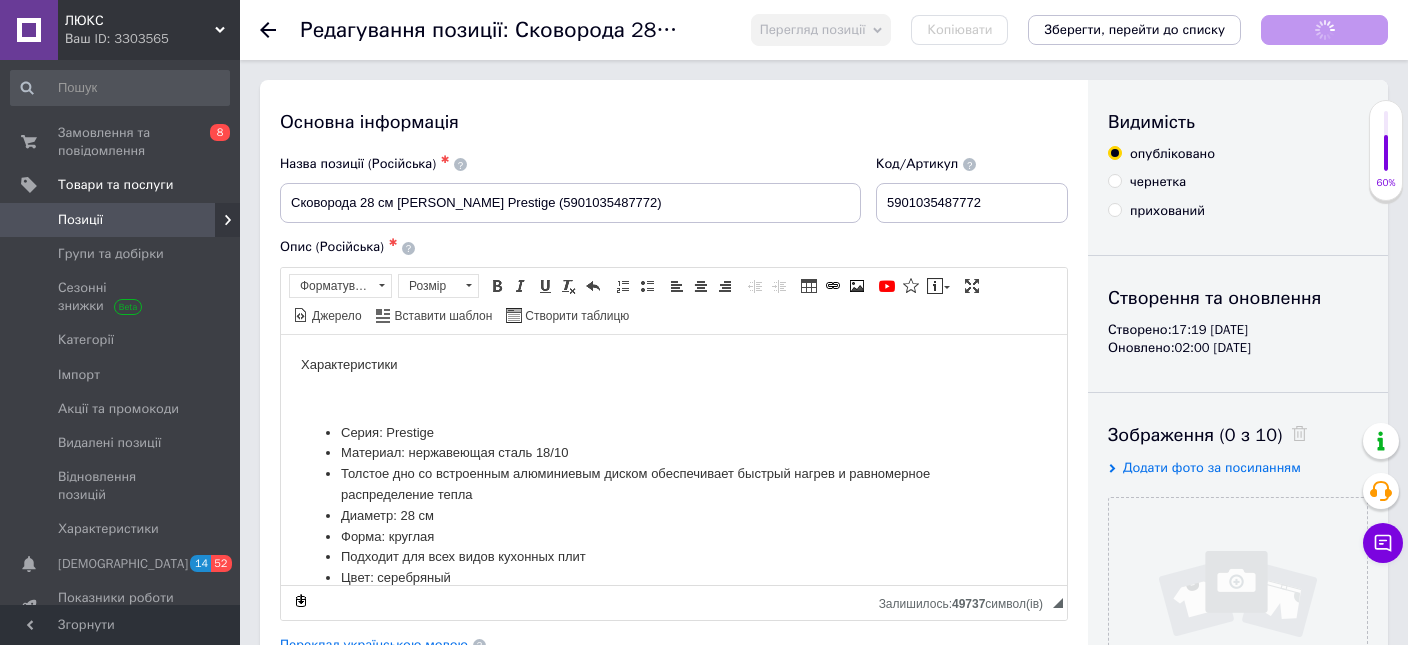 scroll, scrollTop: 0, scrollLeft: 0, axis: both 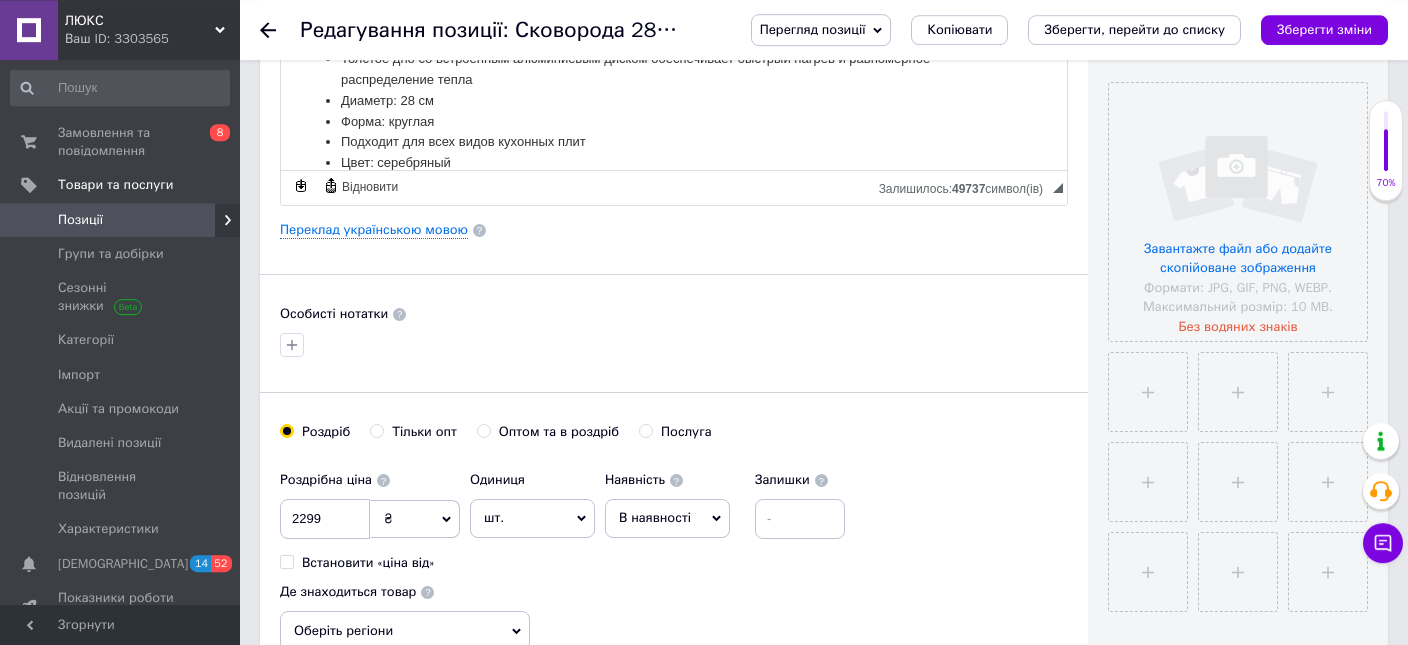 click 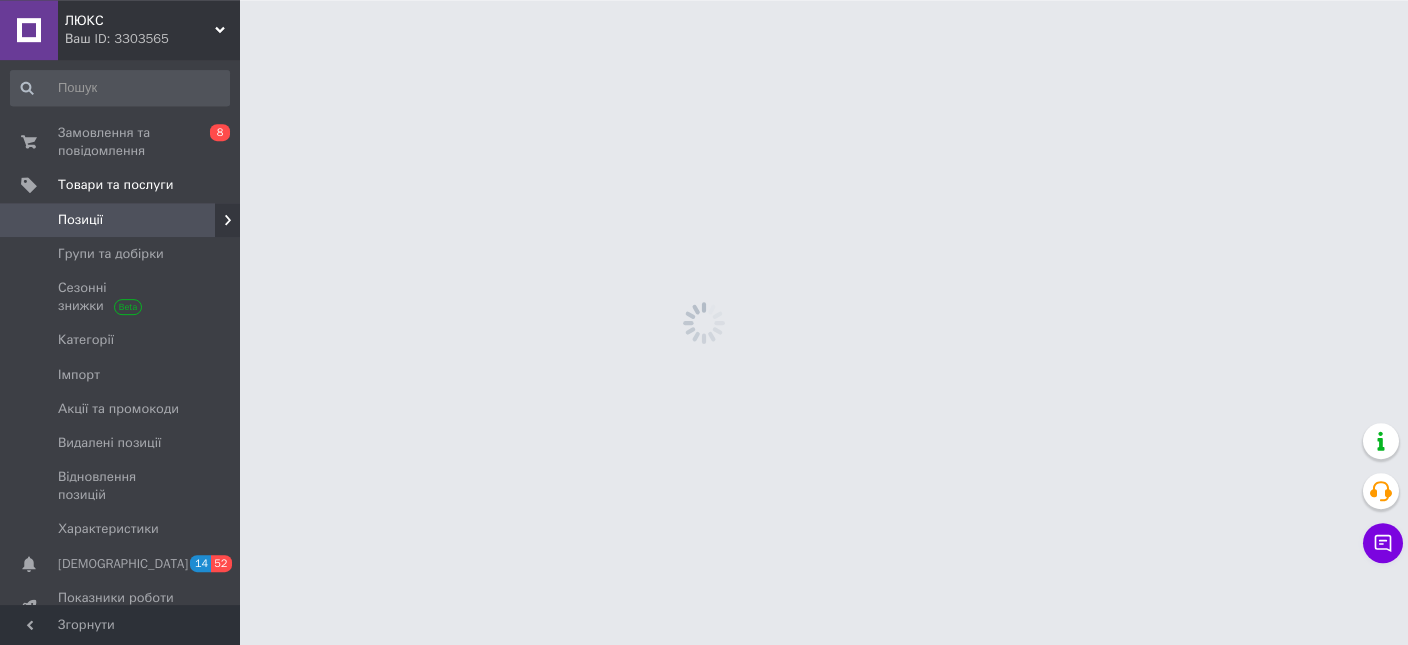 scroll, scrollTop: 0, scrollLeft: 0, axis: both 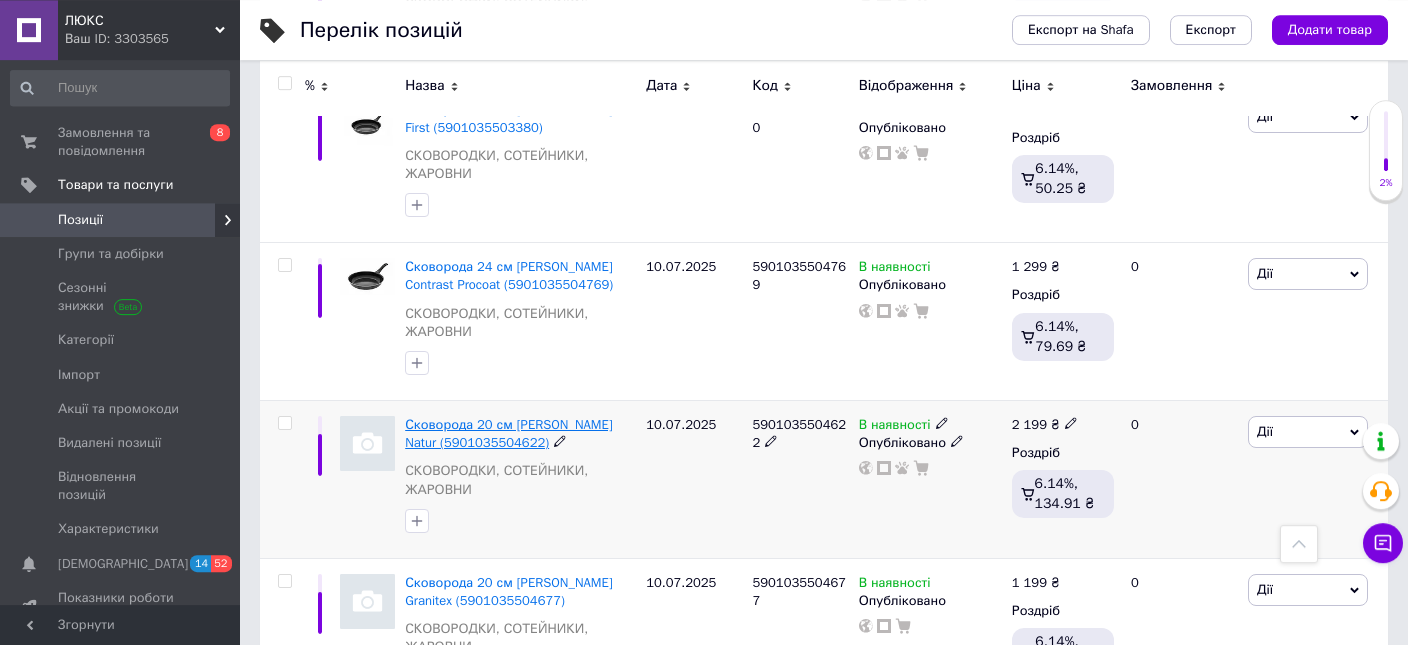 click on "Сковорода 20 см [PERSON_NAME] Natur (5901035504622)" at bounding box center (508, 433) 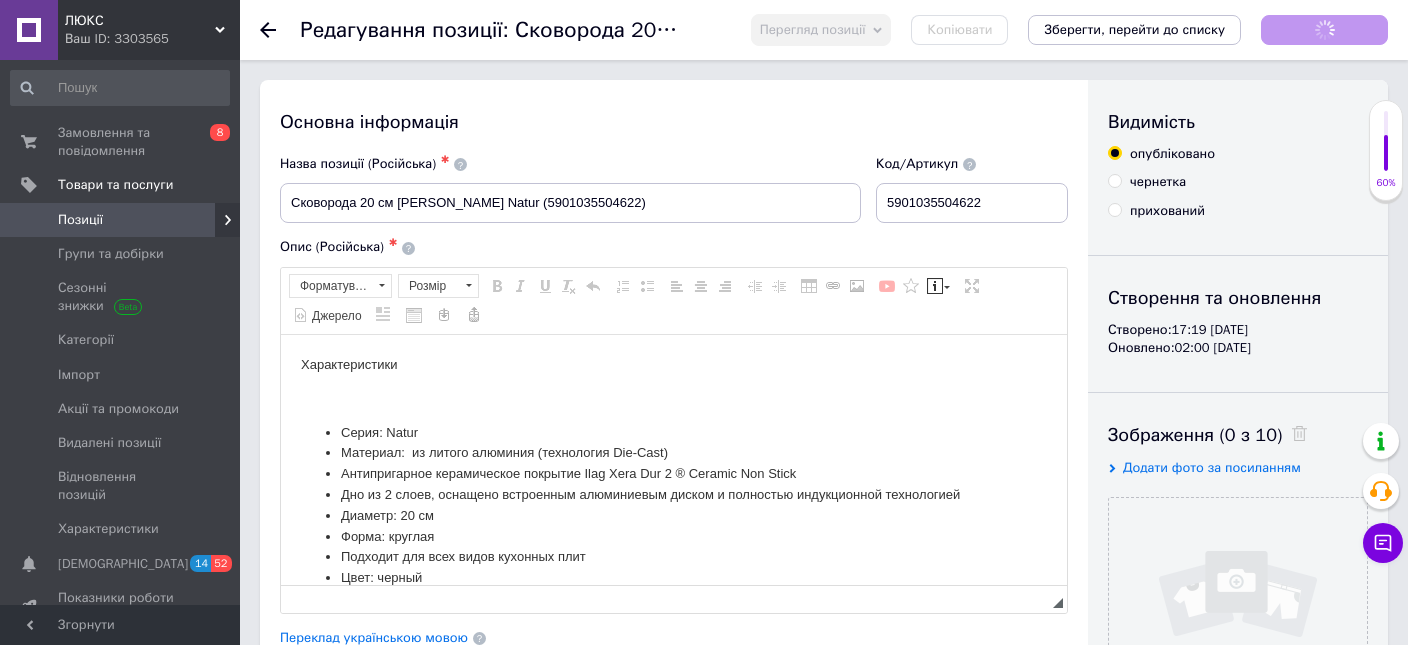 scroll, scrollTop: 0, scrollLeft: 0, axis: both 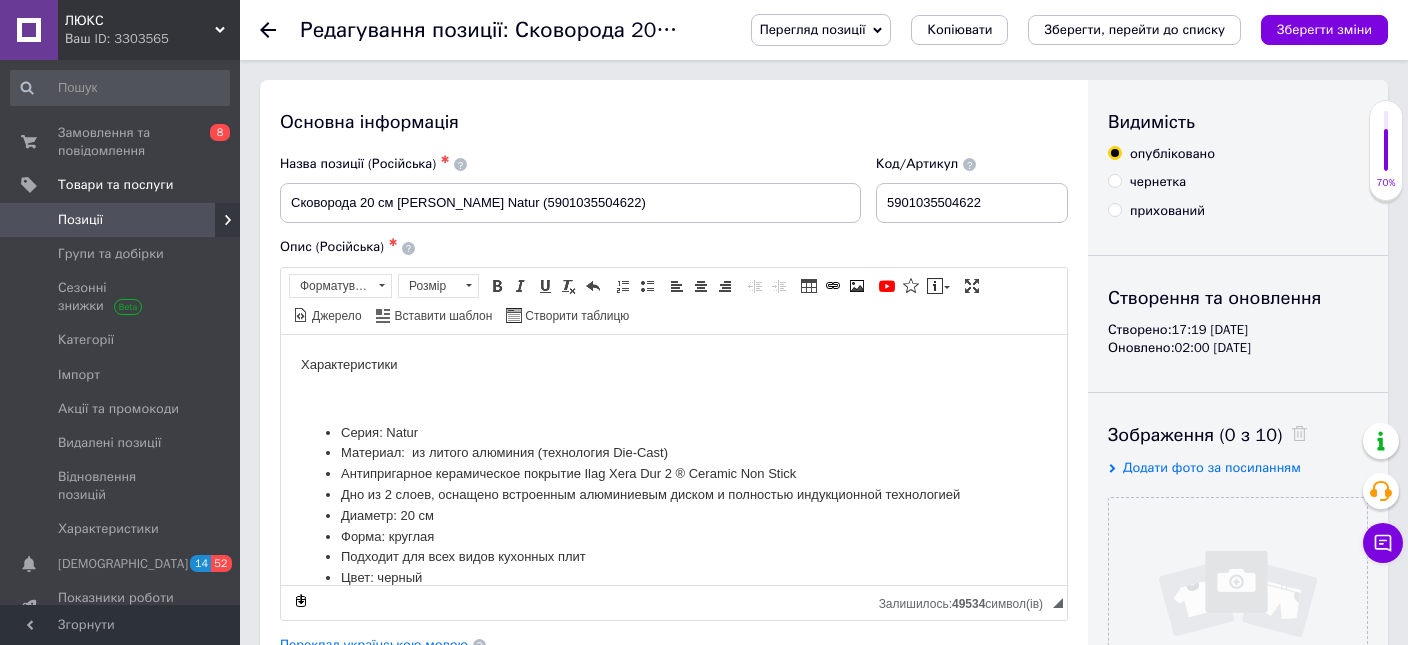 click 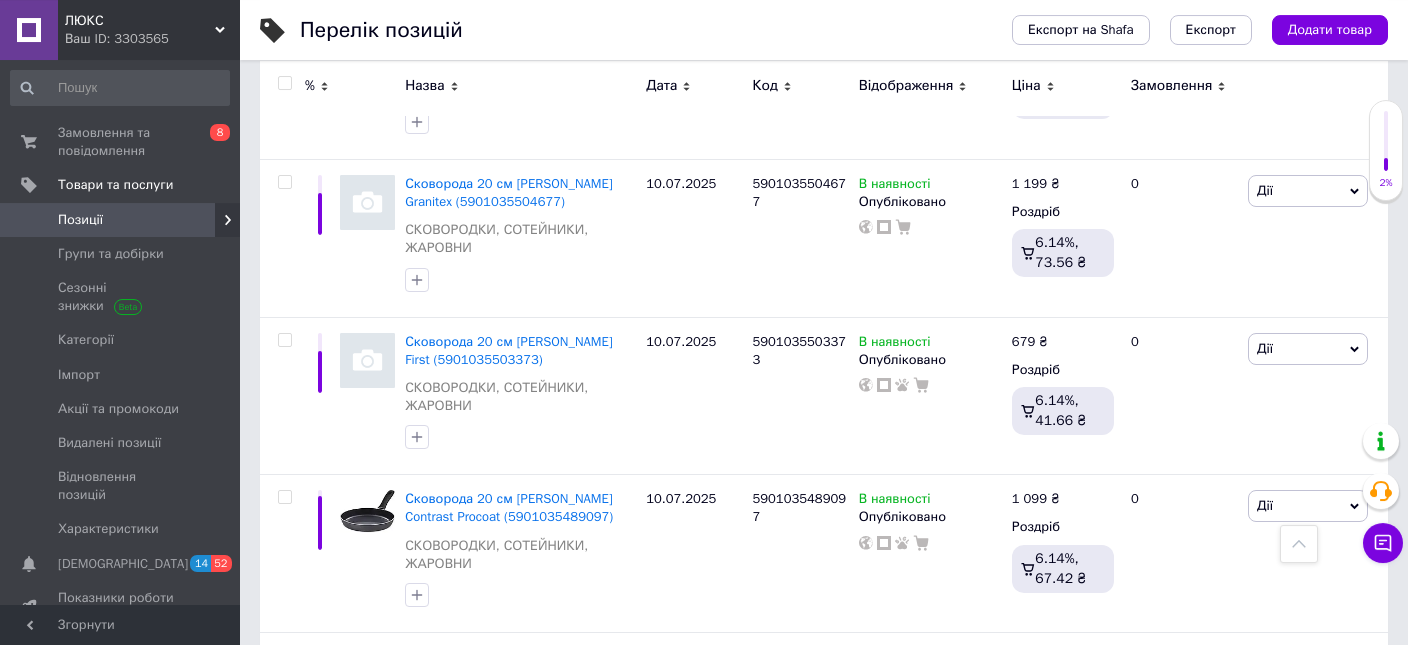 scroll, scrollTop: 6796, scrollLeft: 0, axis: vertical 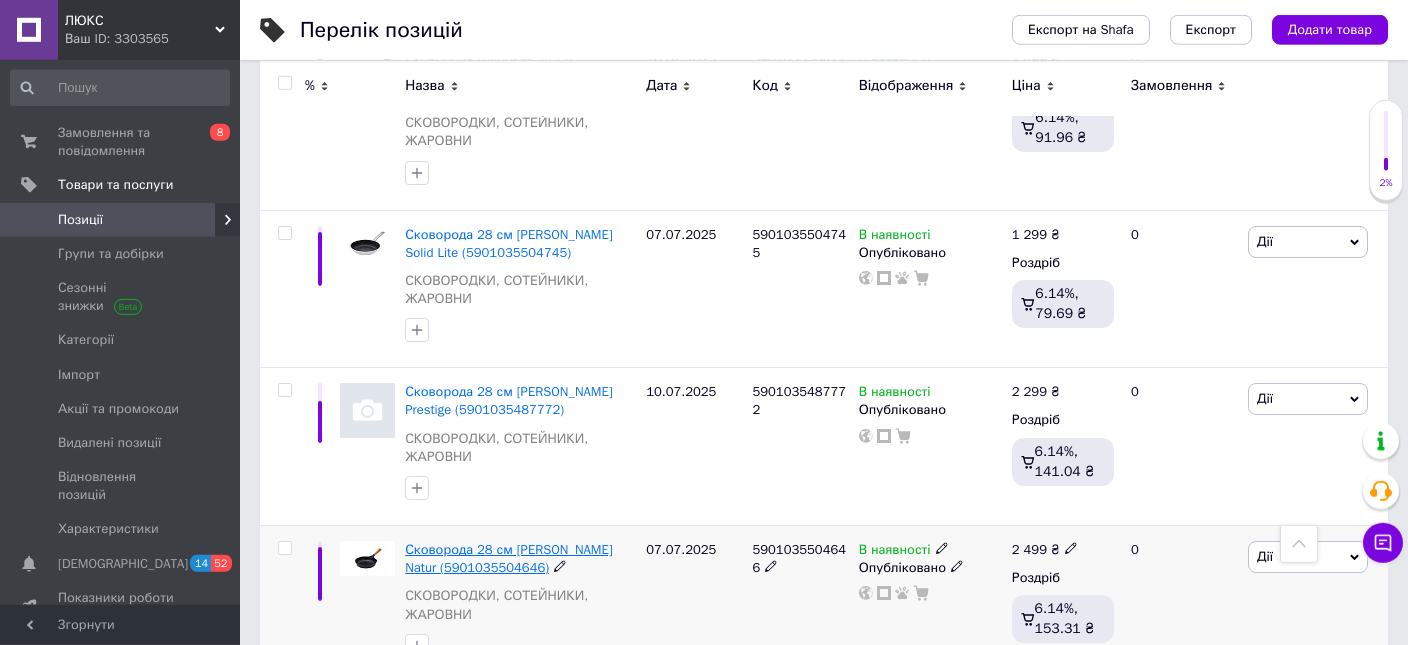click on "Сковорода 28 см [PERSON_NAME] Natur (5901035504646)" at bounding box center (508, 558) 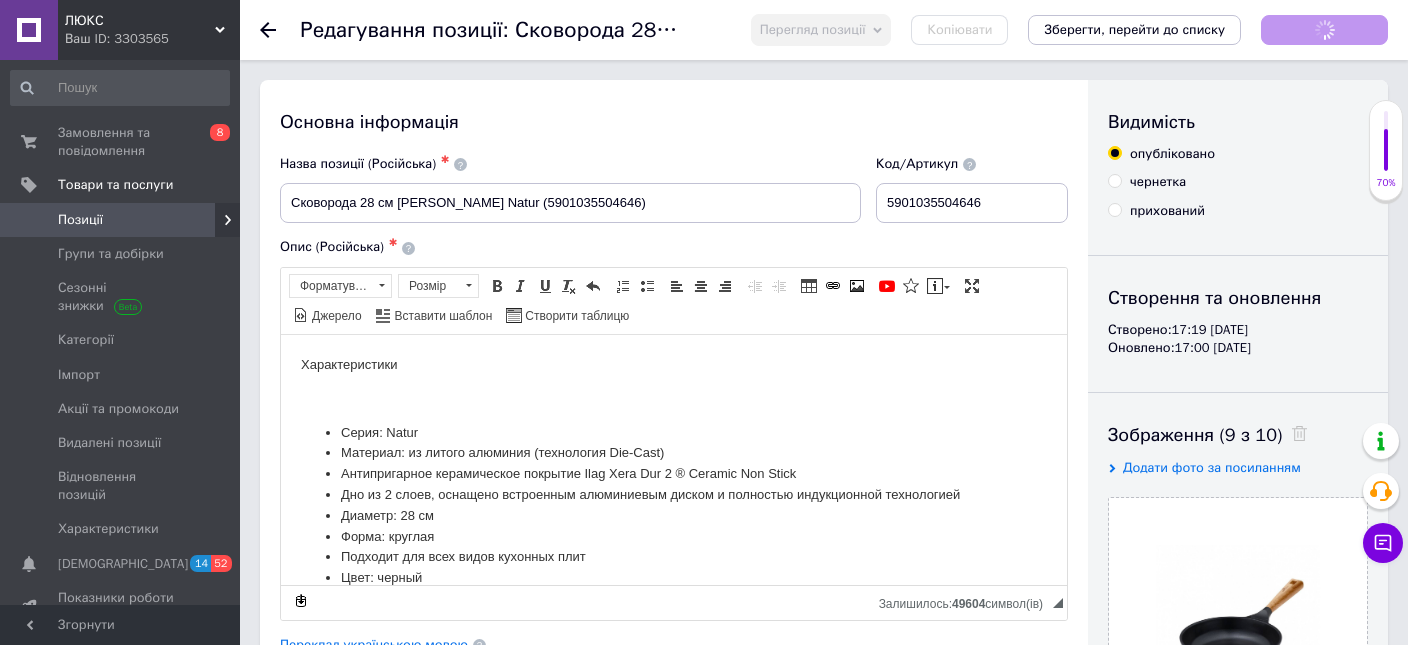 scroll, scrollTop: 0, scrollLeft: 0, axis: both 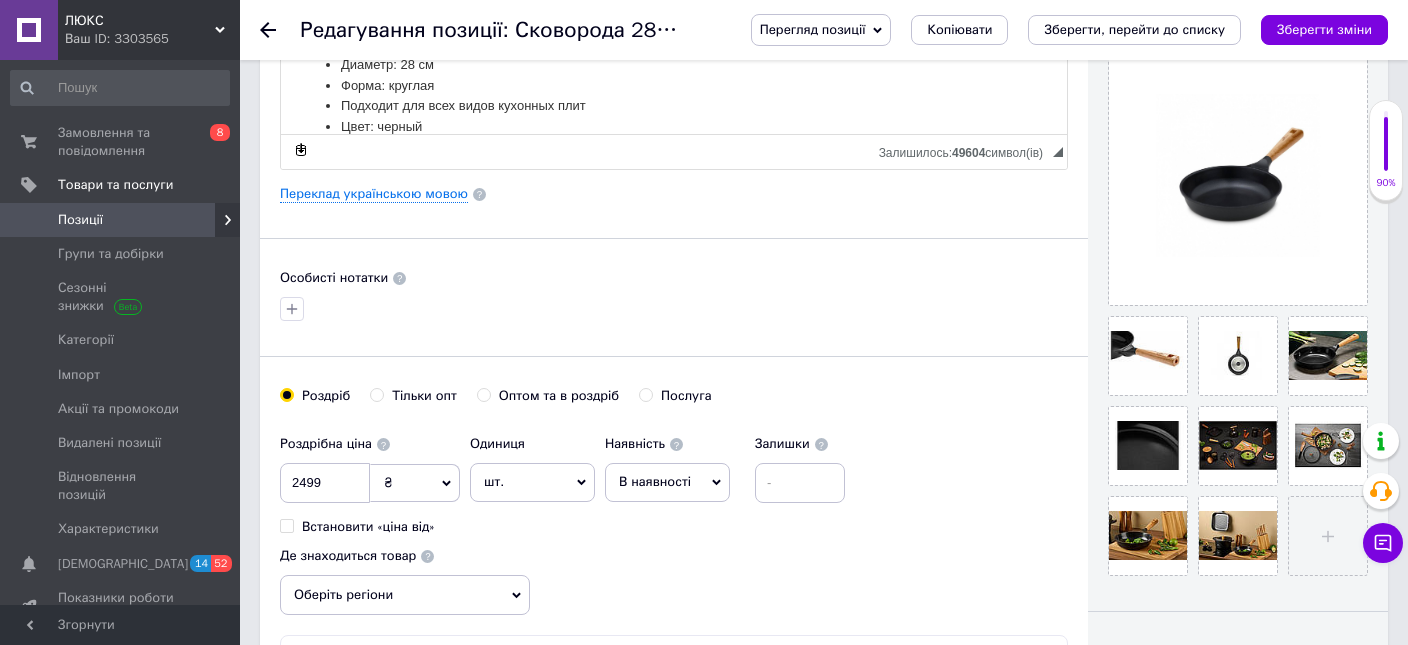 click at bounding box center (280, 30) 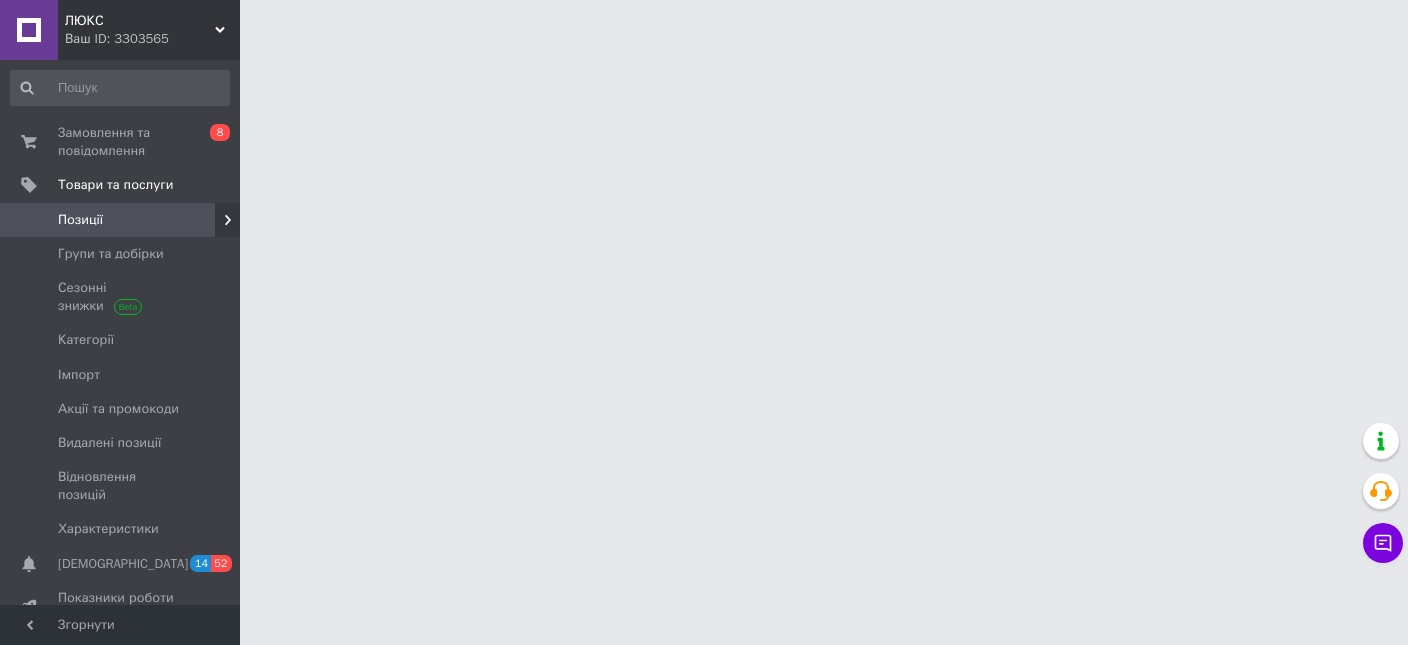 scroll, scrollTop: 0, scrollLeft: 0, axis: both 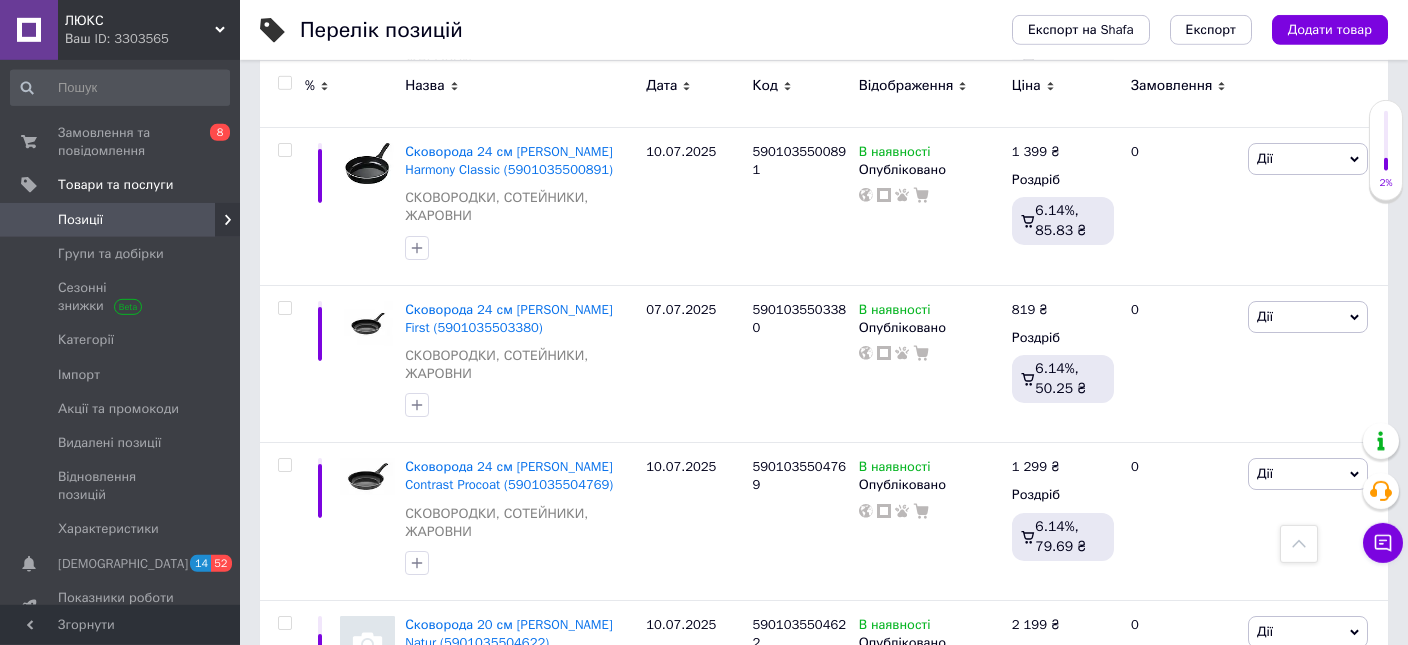 click 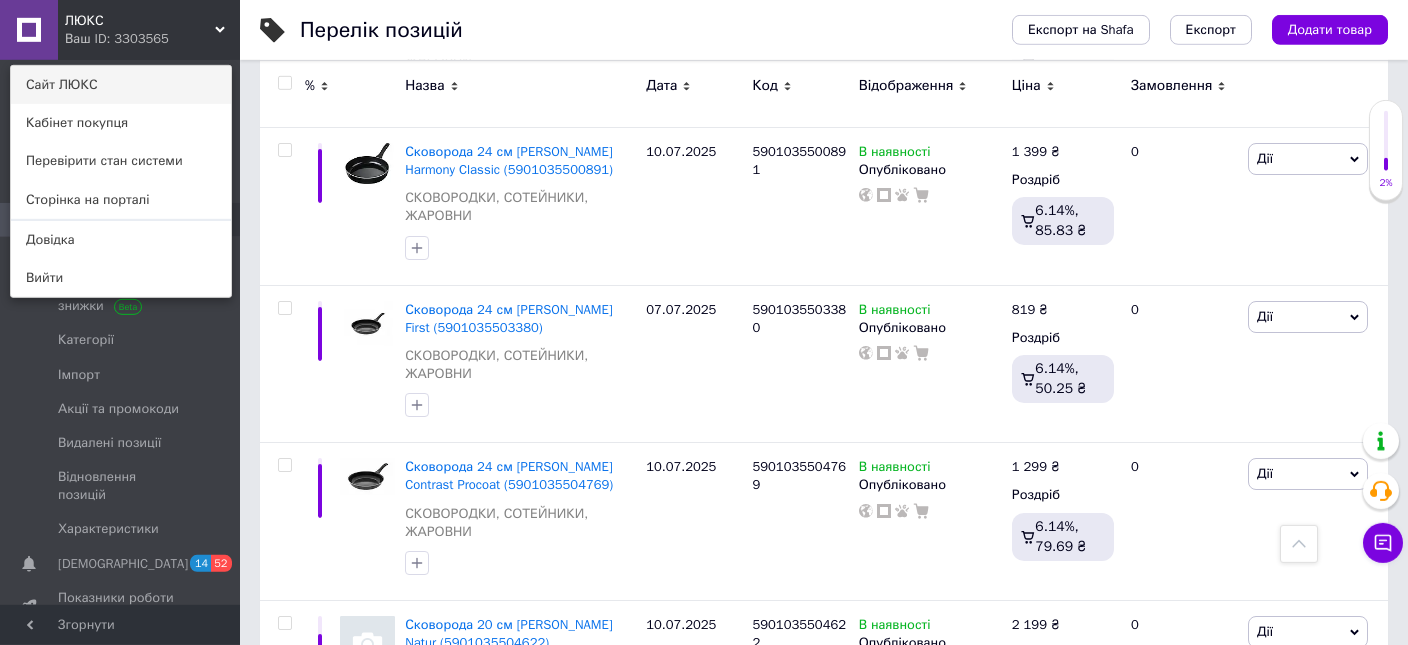 click on "Сайт ЛЮКС" at bounding box center (121, 85) 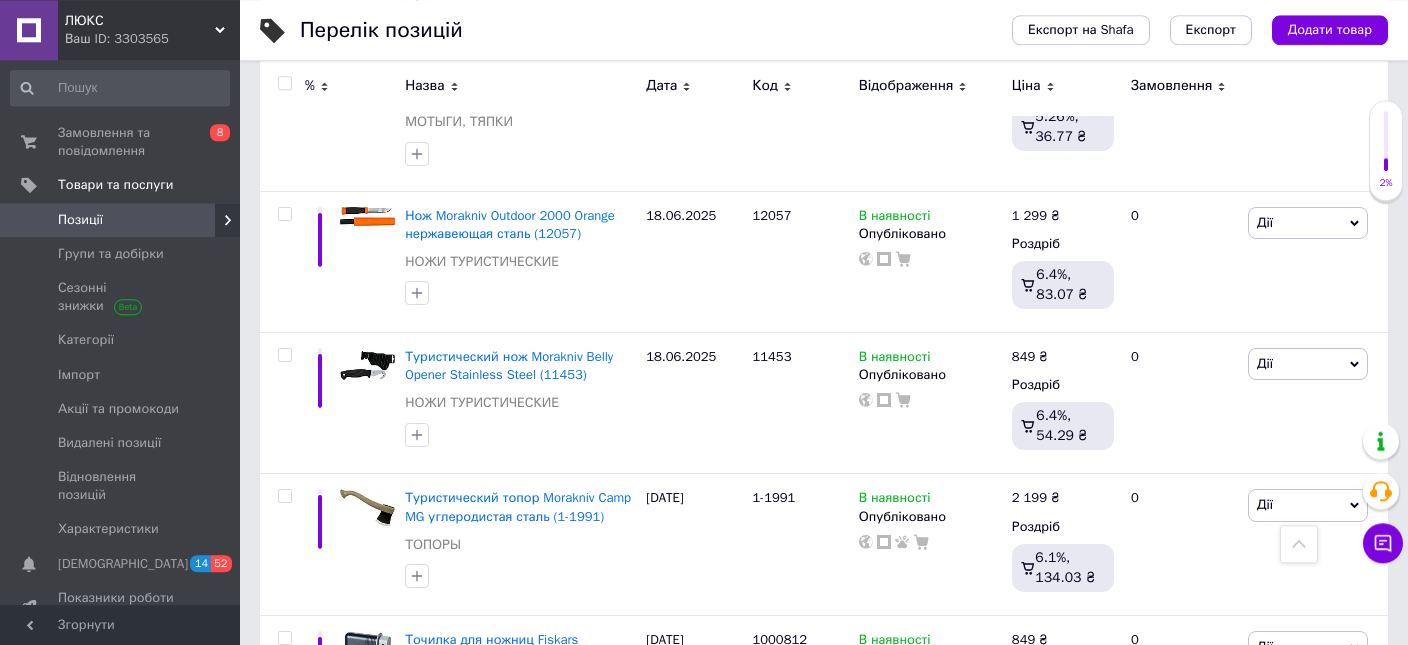 scroll, scrollTop: 0, scrollLeft: 0, axis: both 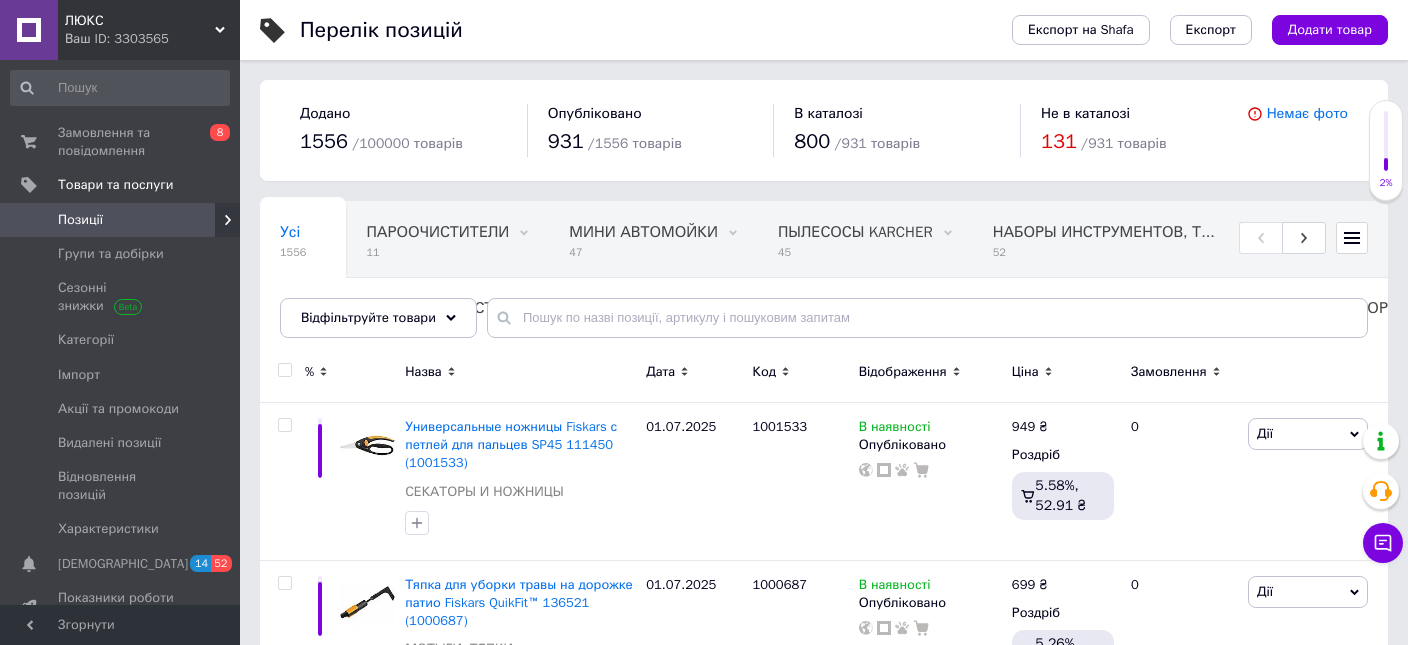 click 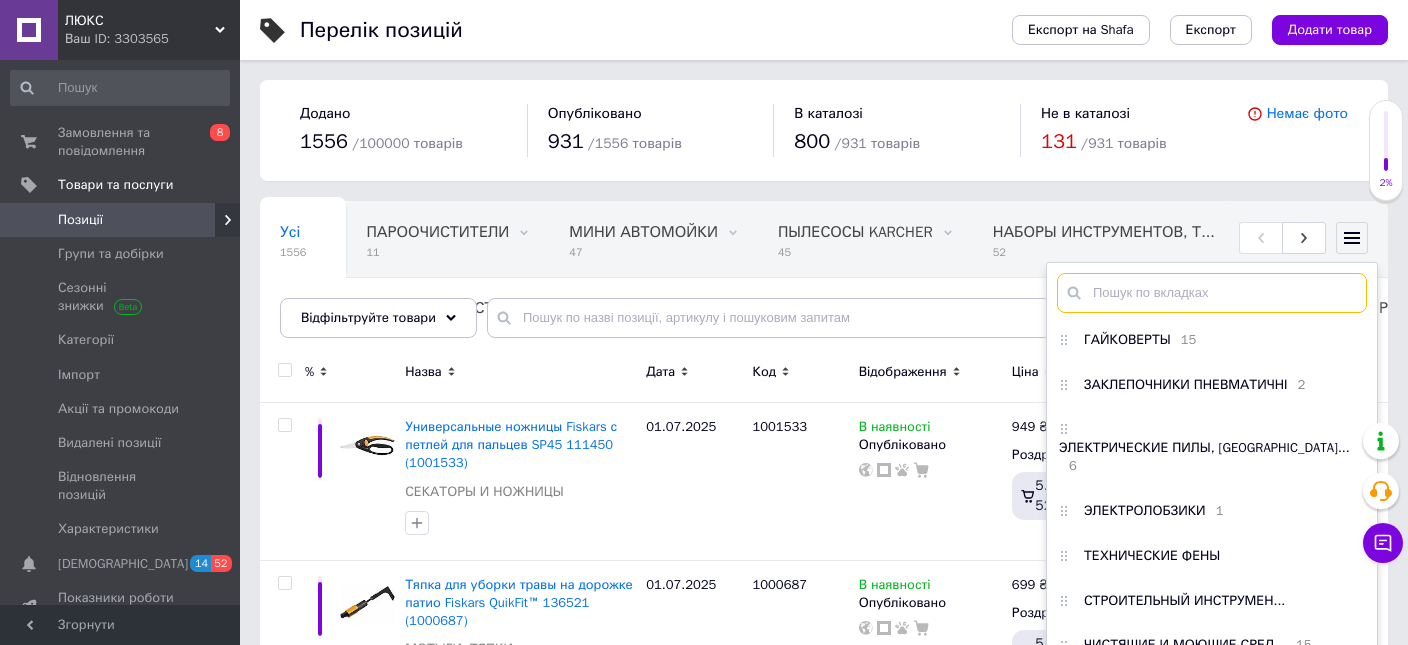 click at bounding box center (1212, 293) 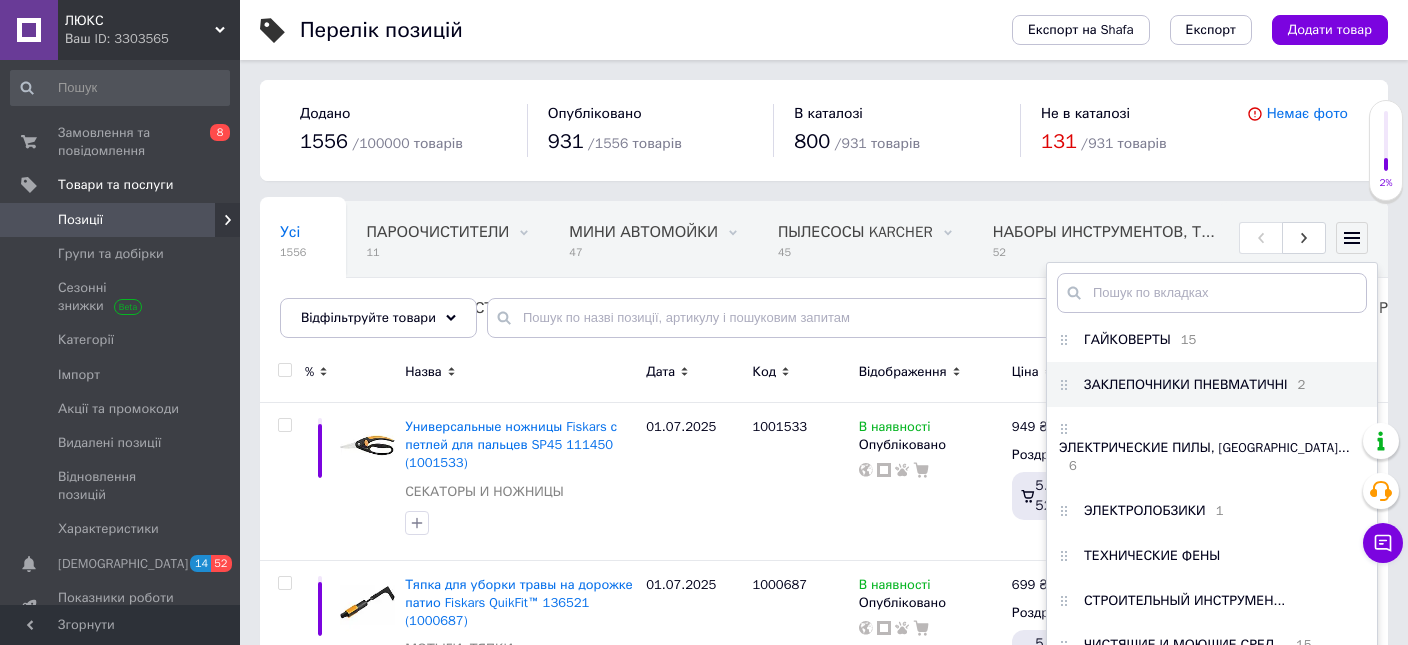 click on "ЗАКЛЕПОЧНИКИ ПНЕВМАТИЧНІ" at bounding box center [1185, 385] 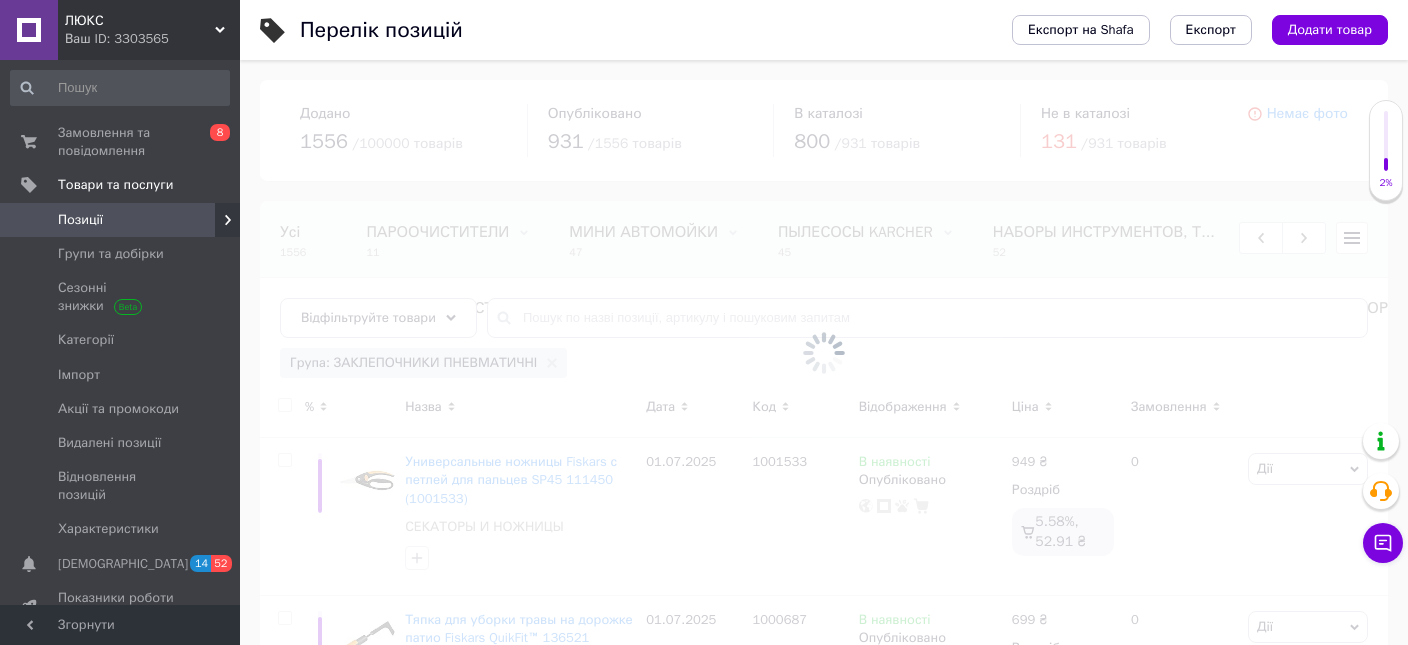 scroll, scrollTop: 0, scrollLeft: 4438, axis: horizontal 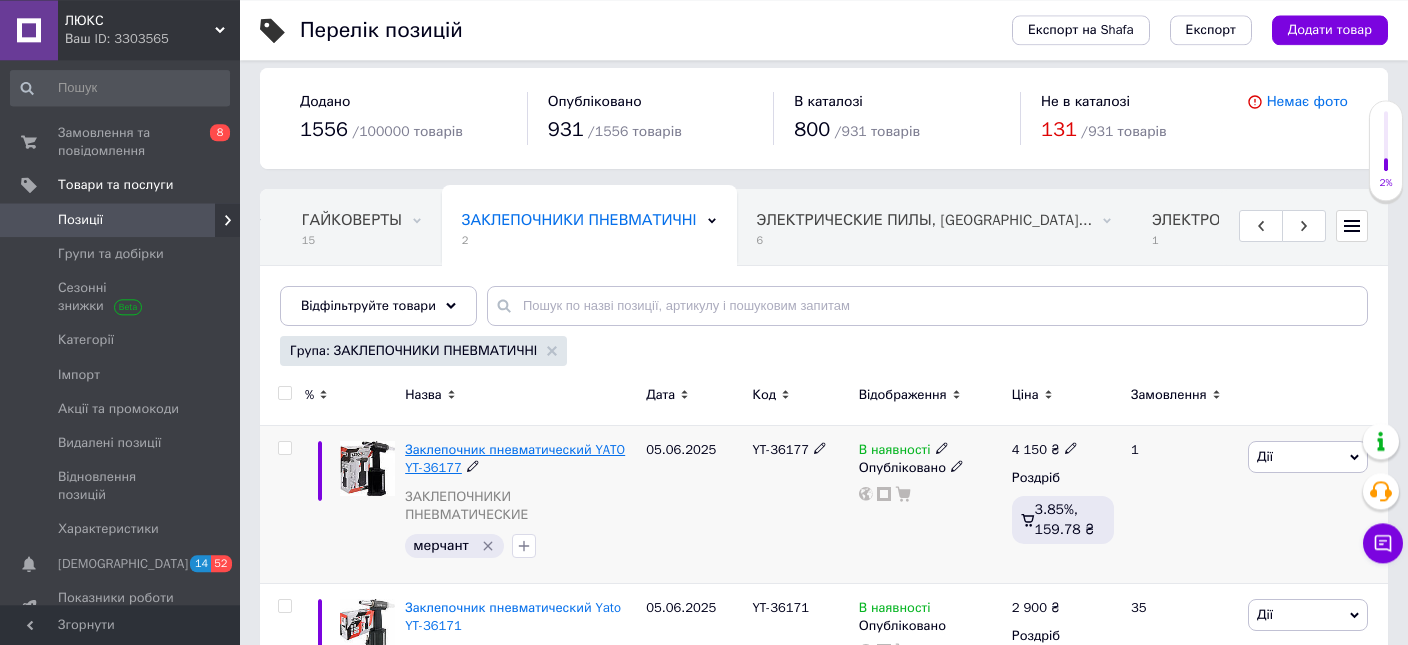 click on "Заклепочник пневматический YATO YT-36177" at bounding box center [515, 458] 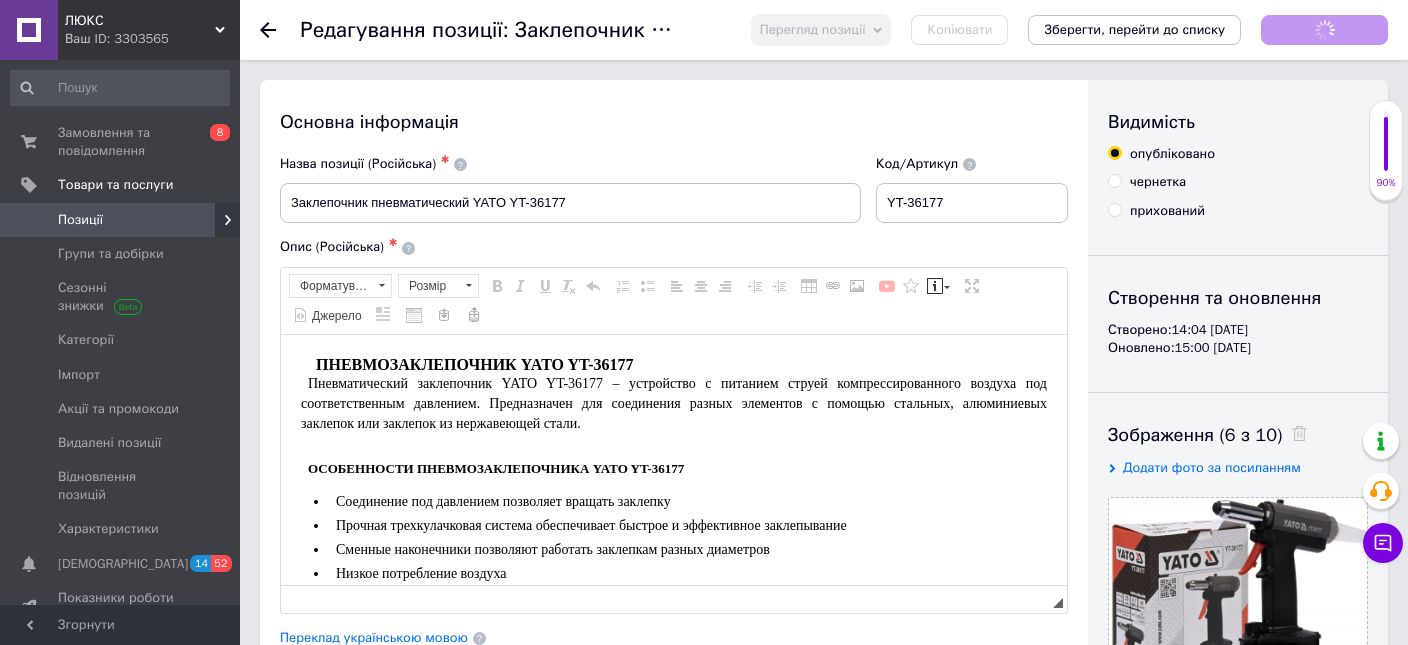 scroll, scrollTop: 0, scrollLeft: 0, axis: both 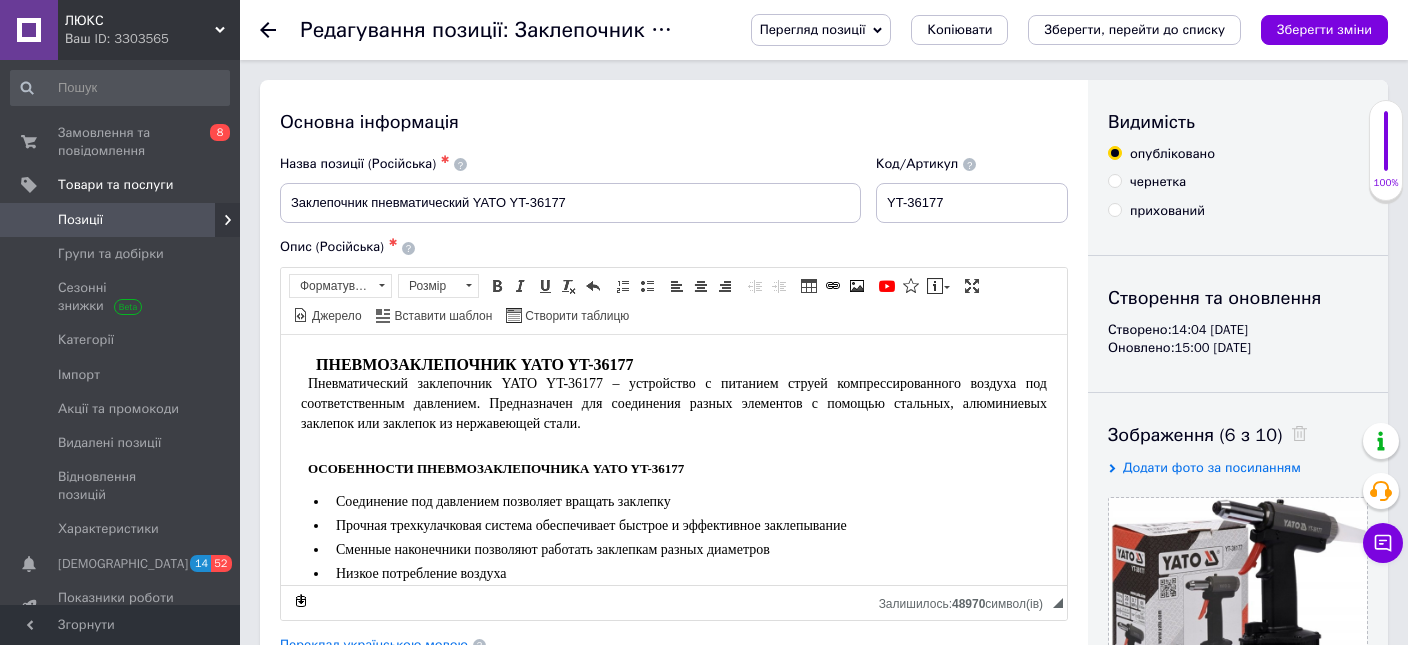 click 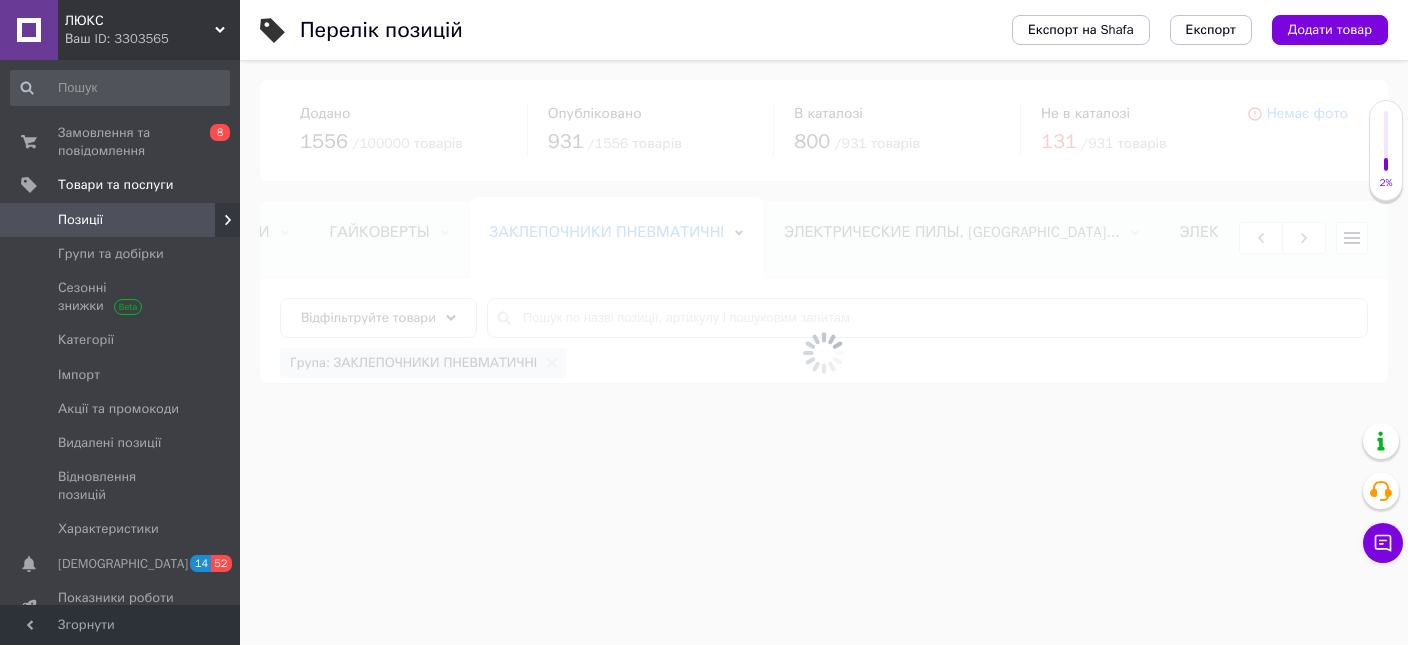scroll, scrollTop: 0, scrollLeft: 4433, axis: horizontal 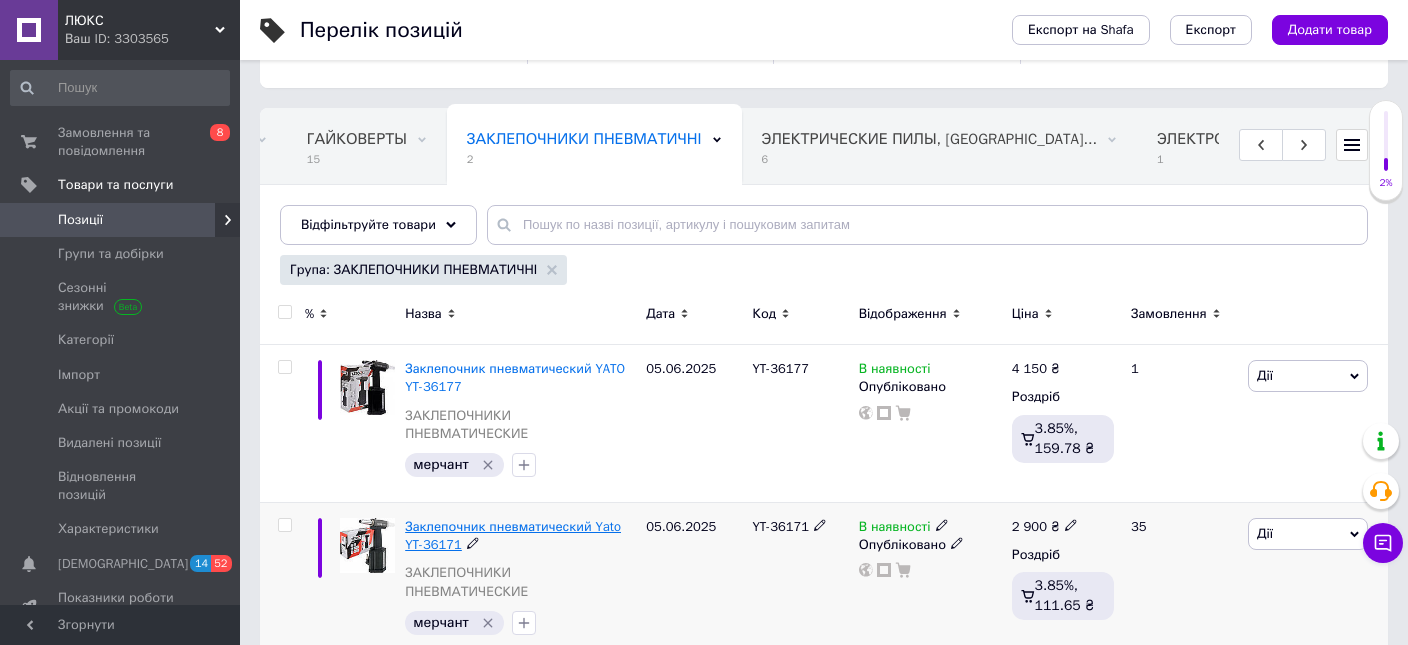 click on "Заклепочник пневматический Yato YT-36171" at bounding box center [513, 535] 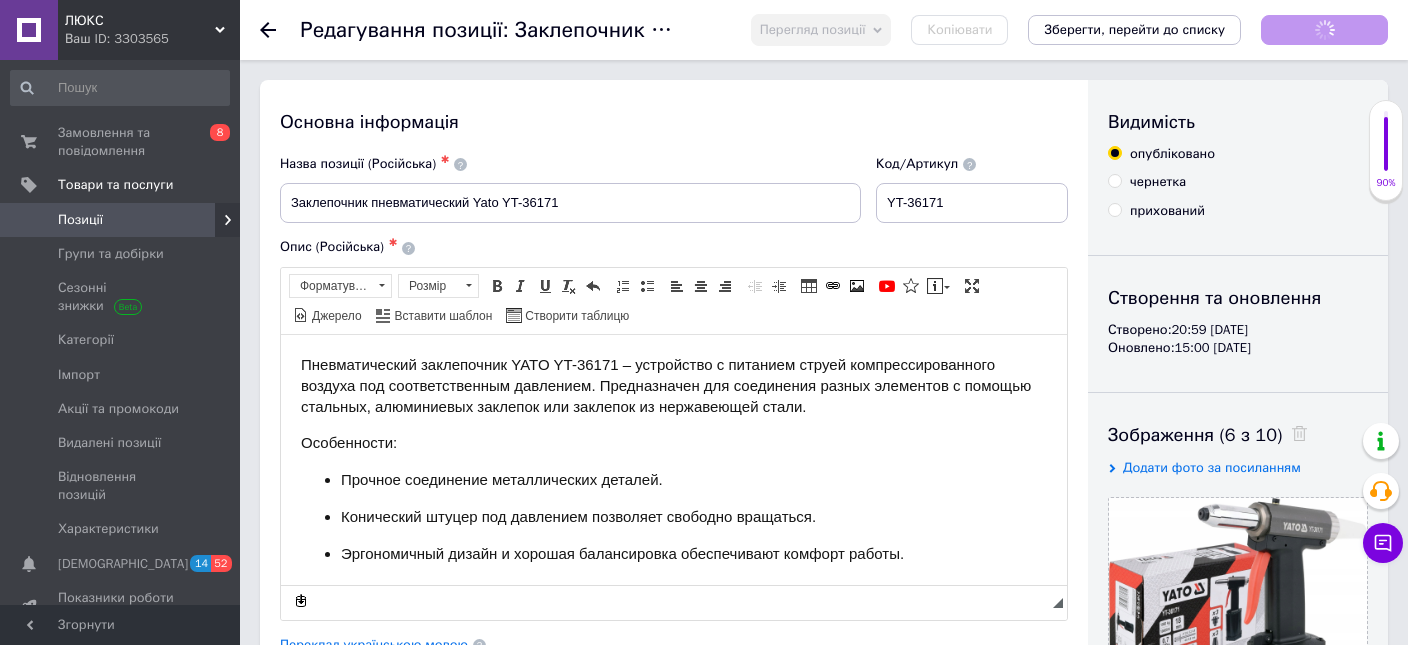 scroll, scrollTop: 0, scrollLeft: 0, axis: both 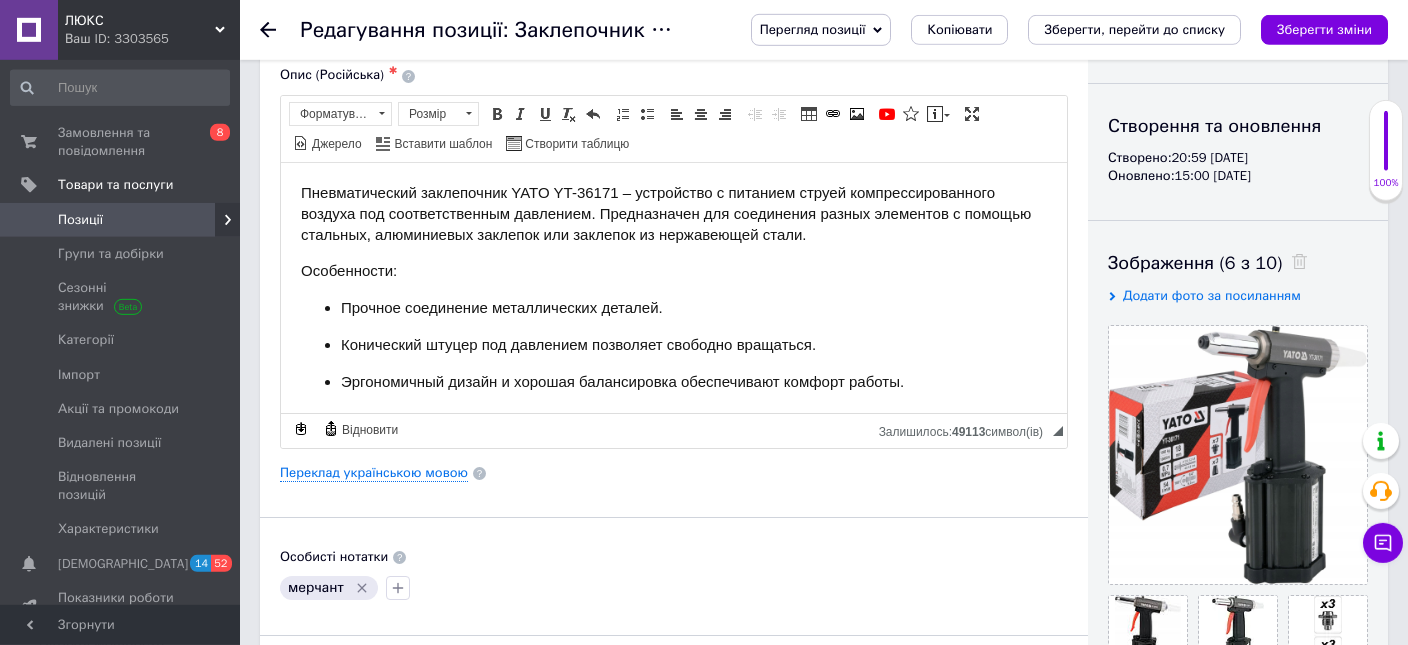 click on "Пневматический заклепочник YATO YT-36171 – устройство с питанием струей компрессированного воздуха под соответственным давлением. Предназначен для соединения разных элементов с помощью стальных, алюминиевых заклепок или заклепок из нержавеющей стали." at bounding box center (674, 213) 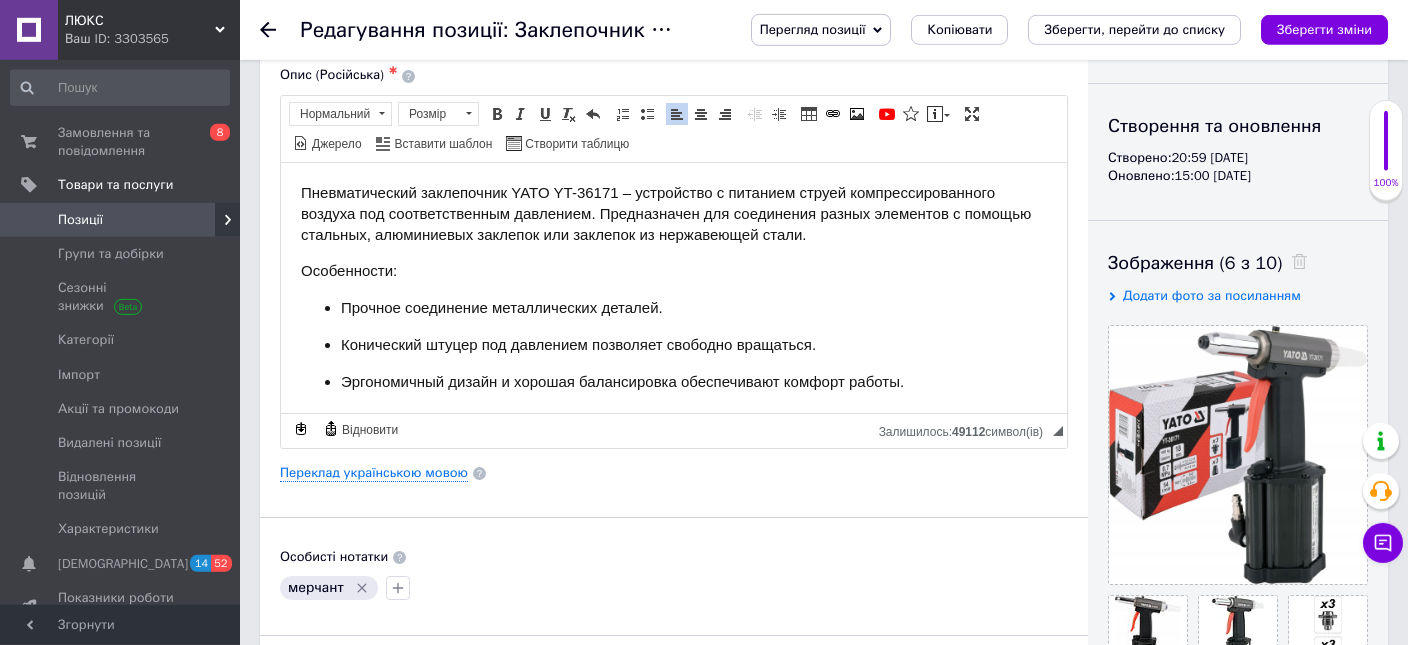 click on "Пневматический заклепочник YATO YT-36171 – устройство с питанием струей компрессированного воздуха под соответственным давлением. Предназначен для соединения разных элементов с помощью стальных, алюминиевых заклепок или заклепок из нержавеющей стали." at bounding box center [674, 213] 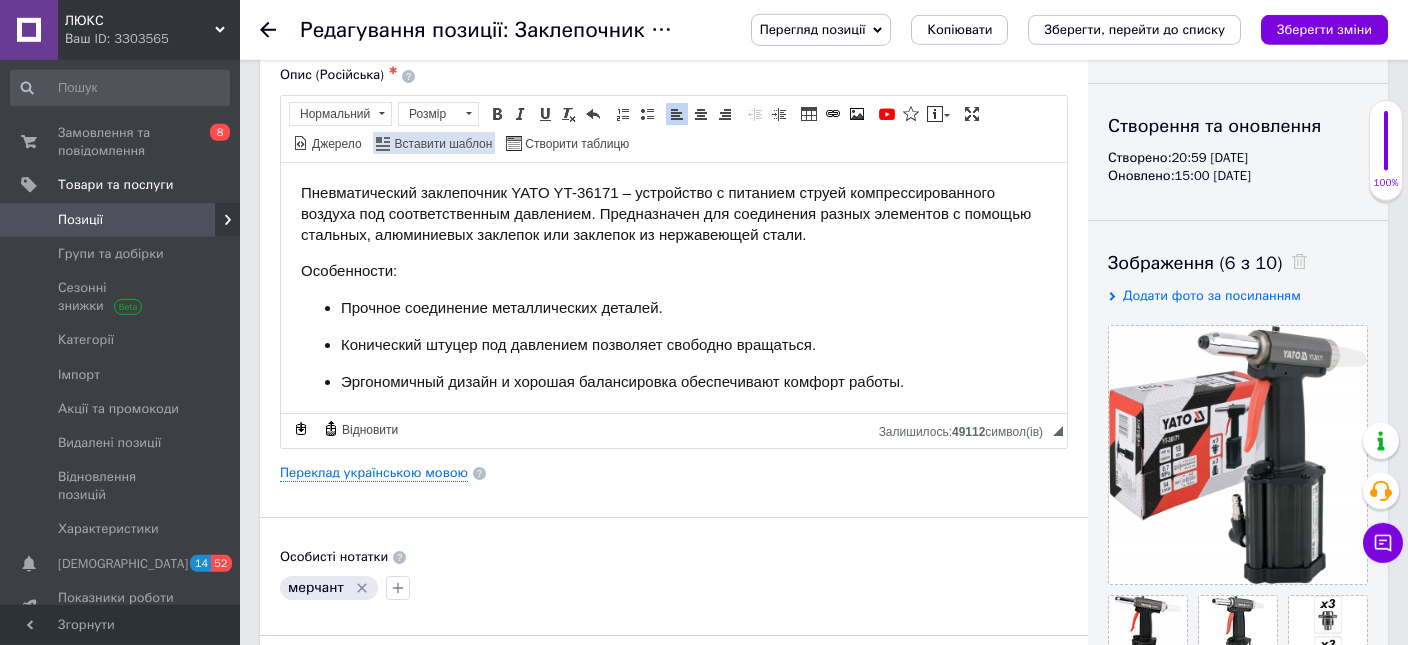 click on "Вставити шаблон" at bounding box center [442, 144] 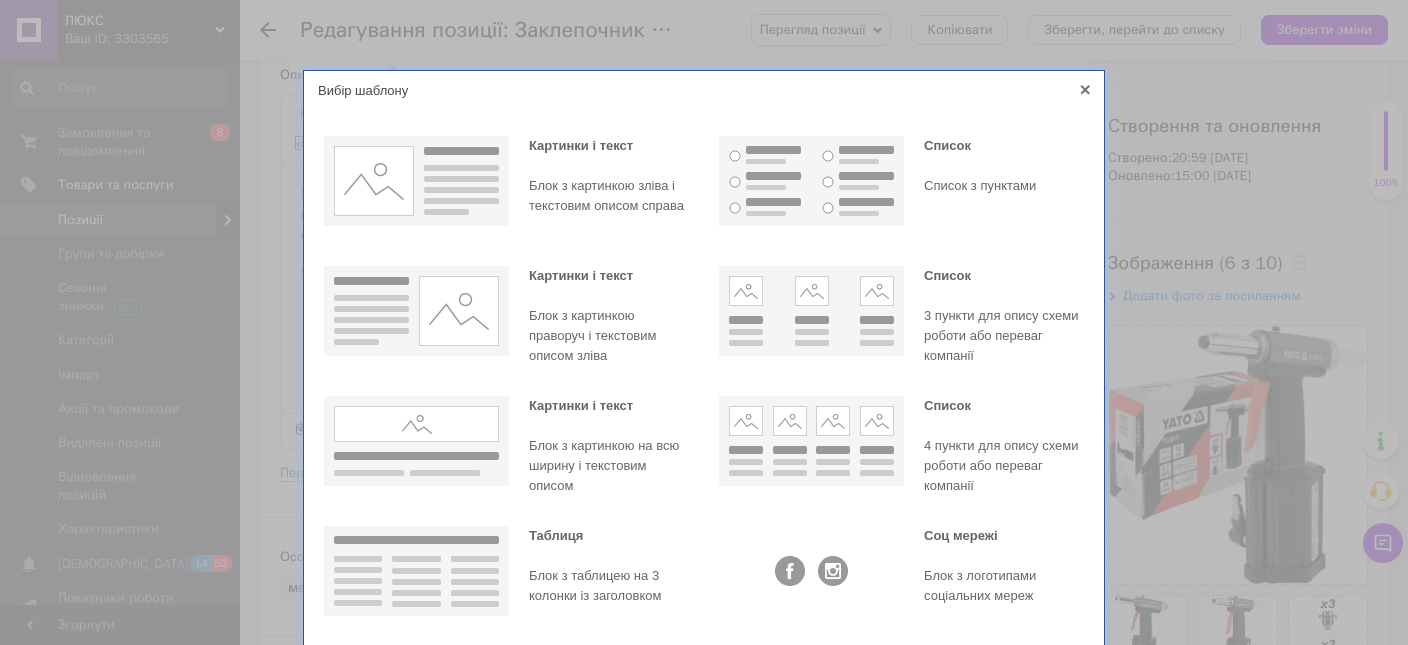 click 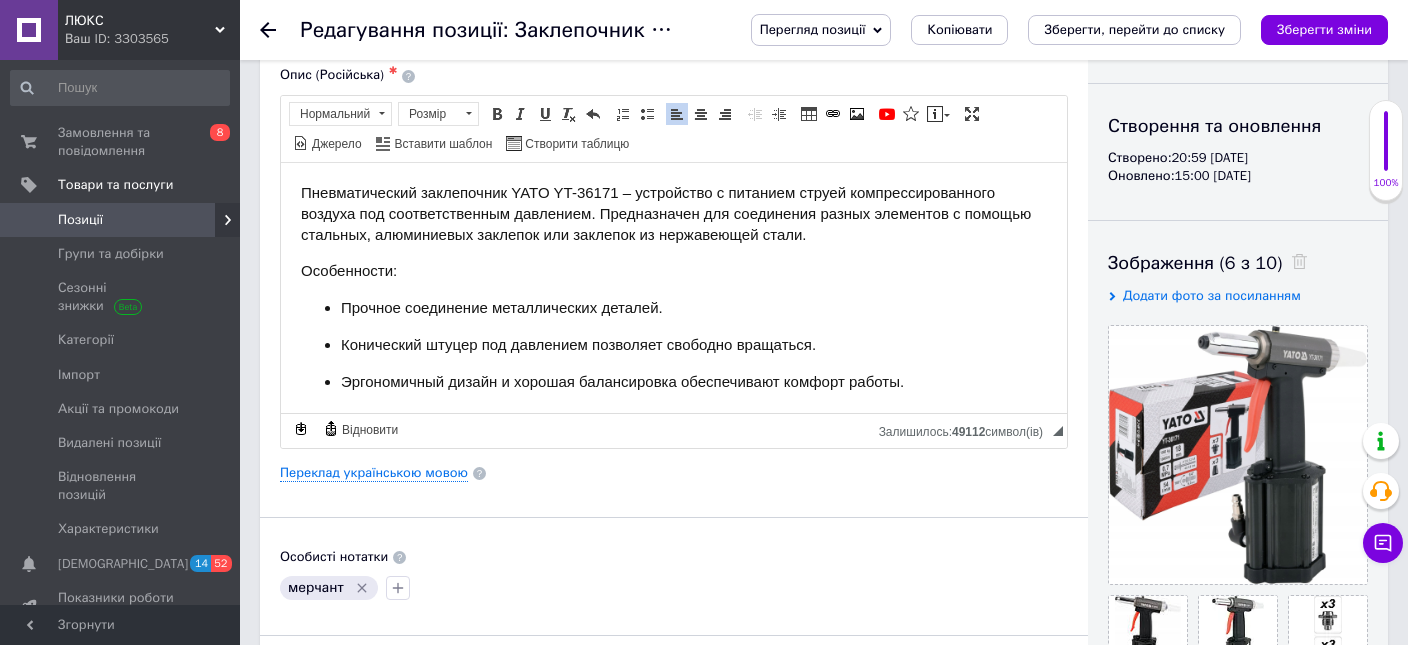 click on "Видимість опубліковано чернетка прихований Створення та оновлення Створено:  20:59 [DATE] Оновлено:  15:00 [DATE] Зображення (6 з 10) Додати фото за посиланням Відео (0 з 10) Додати відео за посиланням" at bounding box center [1238, 466] 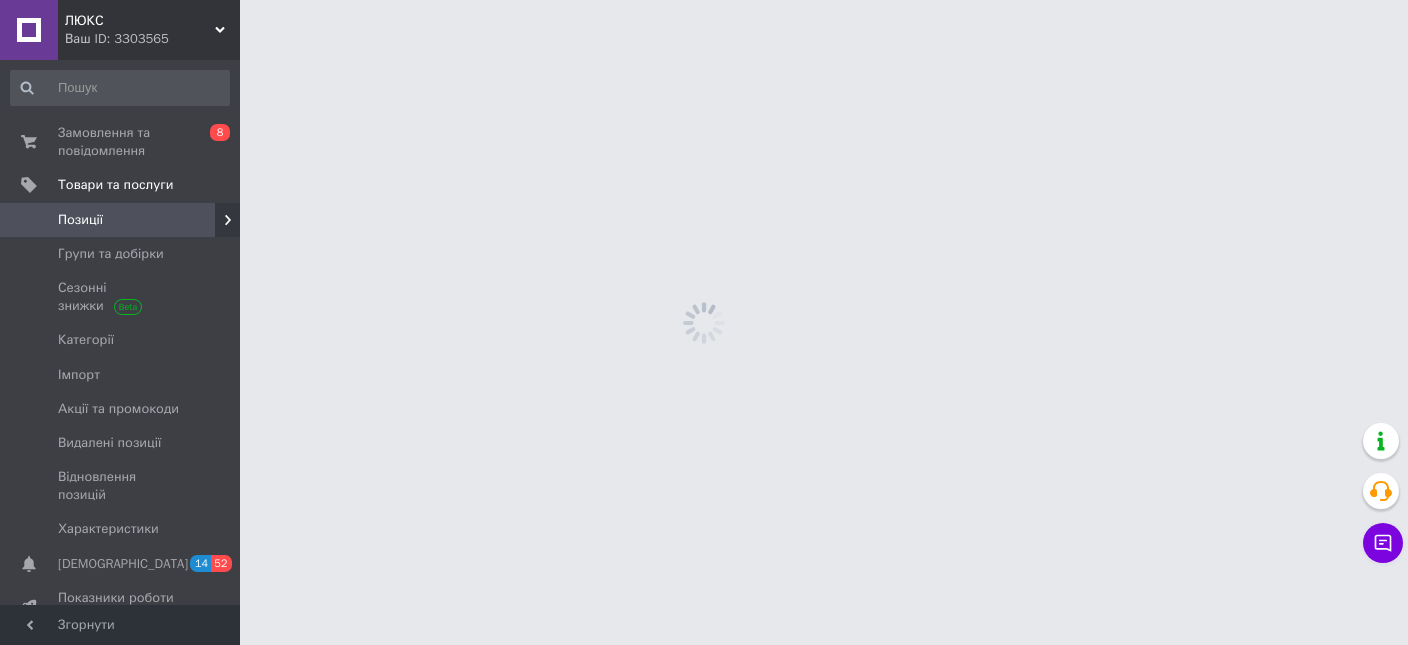 scroll, scrollTop: 0, scrollLeft: 0, axis: both 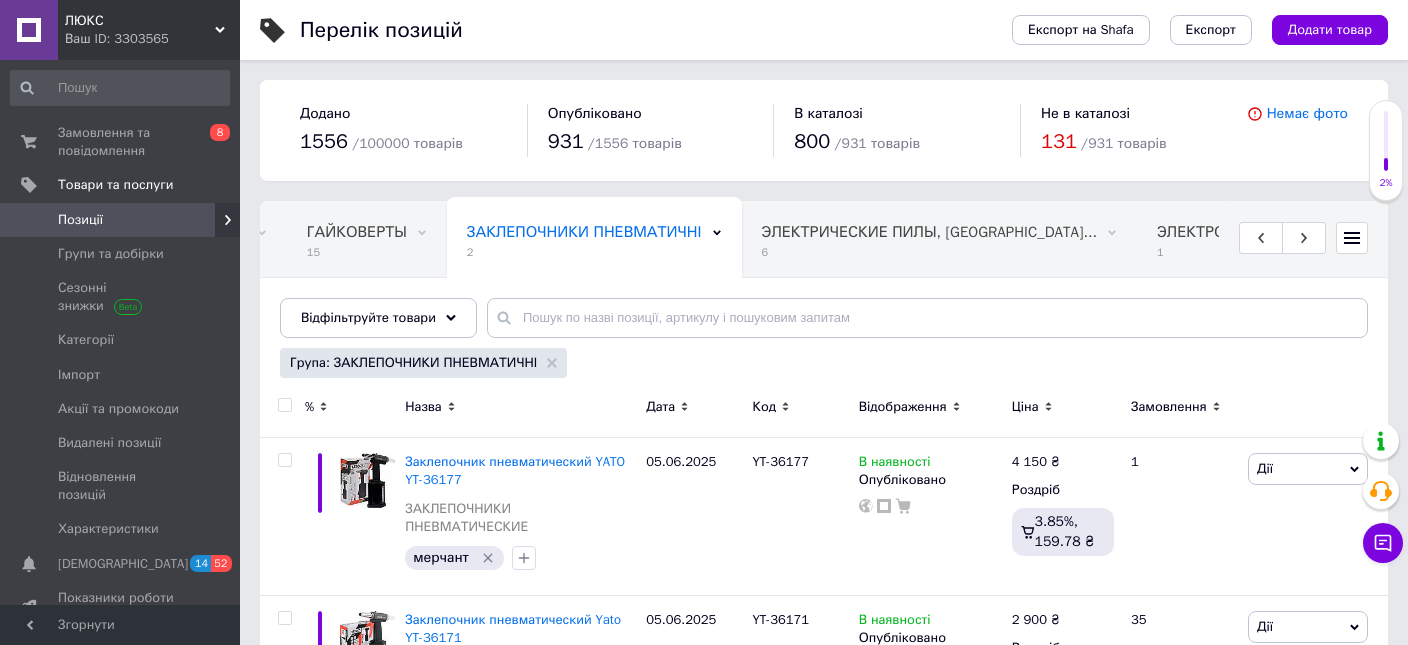 click on "Позиції" at bounding box center [80, 220] 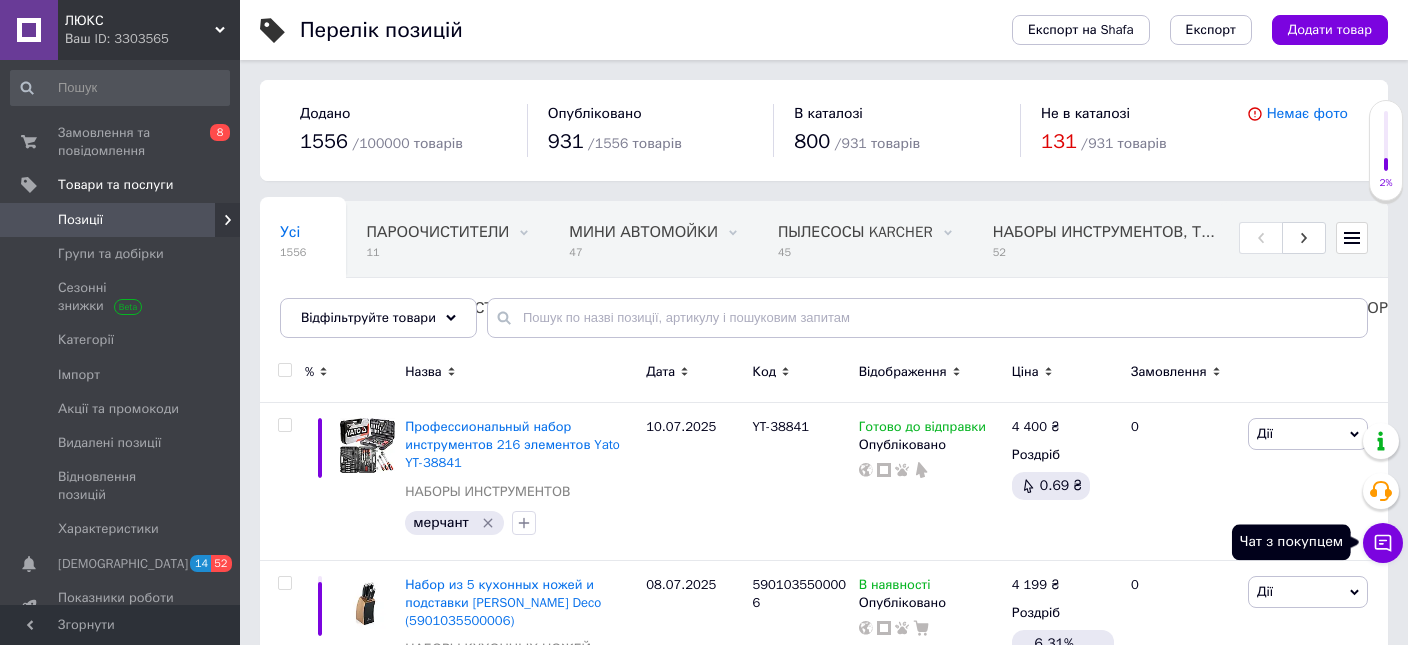 click 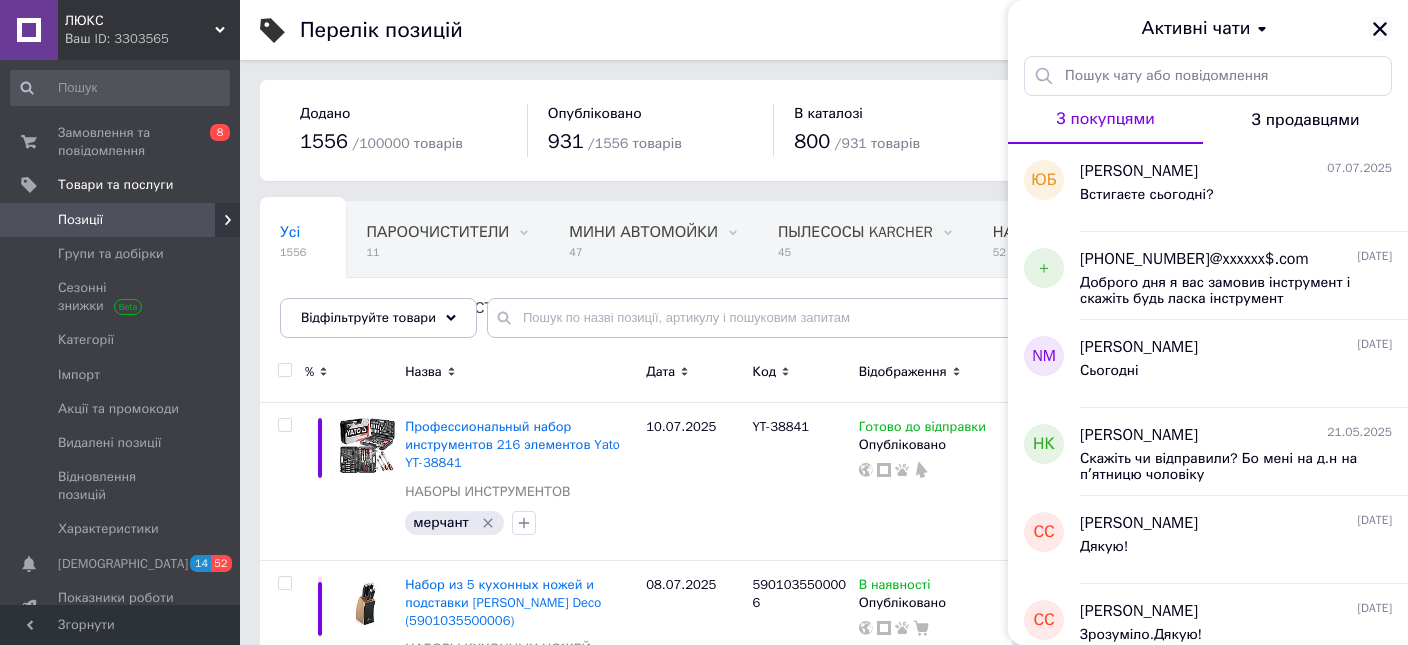 click 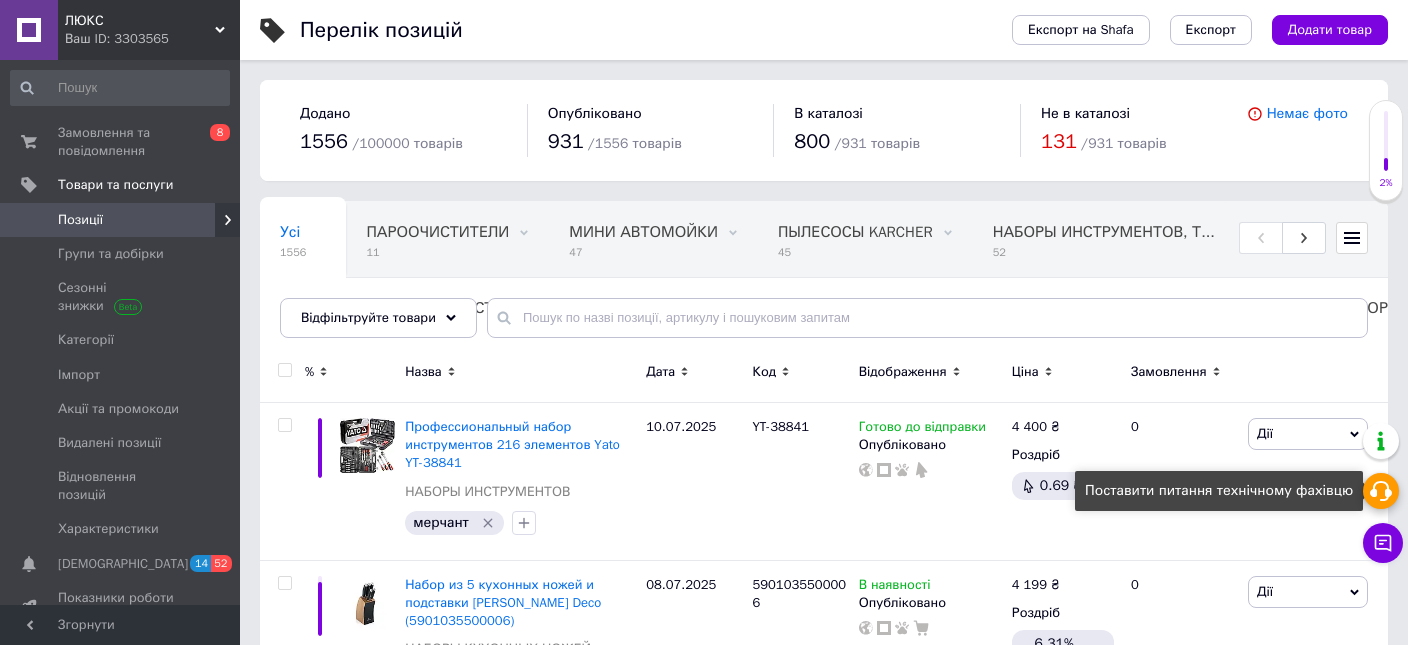 click 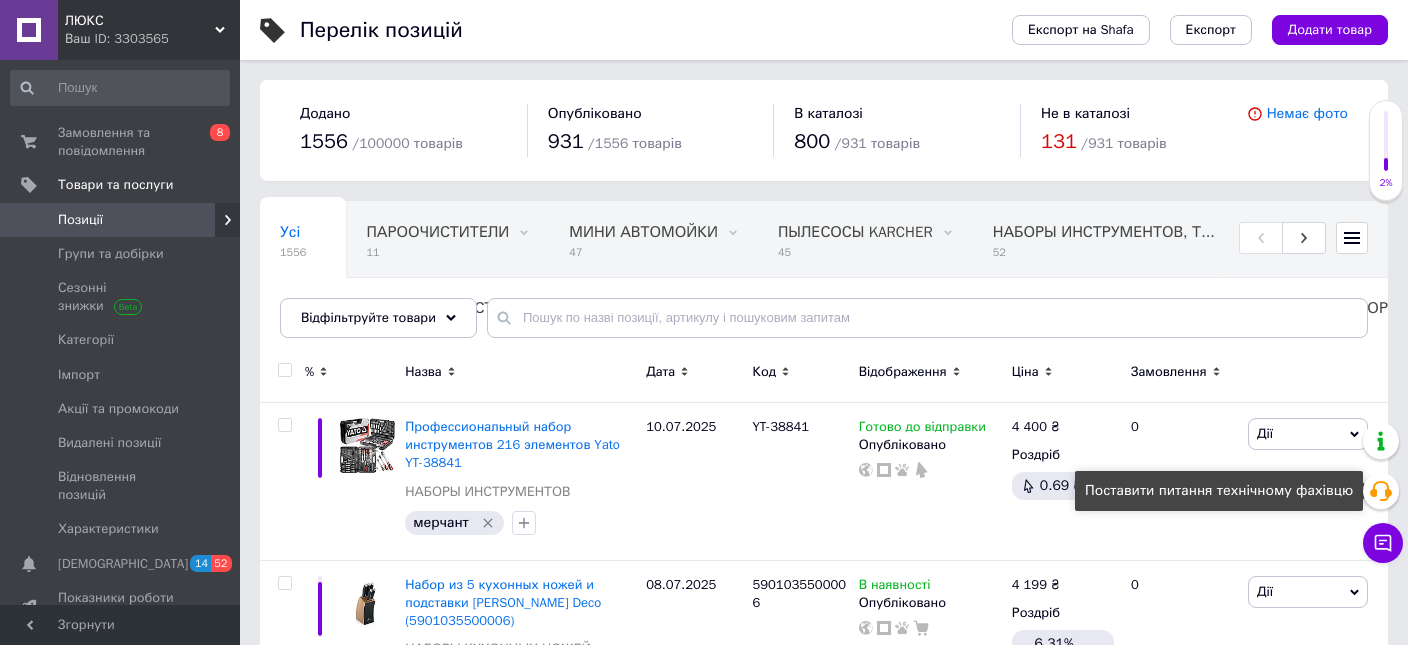 click on "Додано 1556   / 100000   товарів Опубліковано 931   / 1556   товарів В каталозі 800   / 931   товарів Не в каталозі 131   / 931   товарів Немає фото" at bounding box center [824, 130] 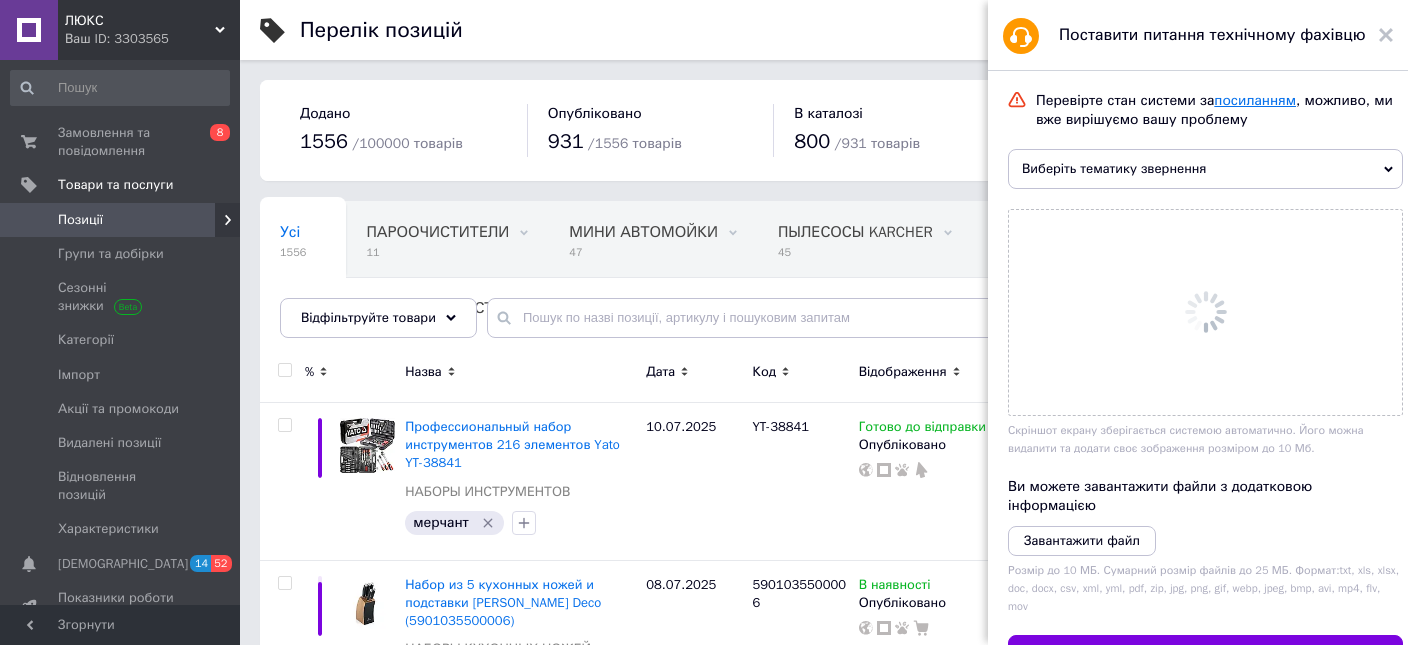 click on "посиланням" at bounding box center [1255, 100] 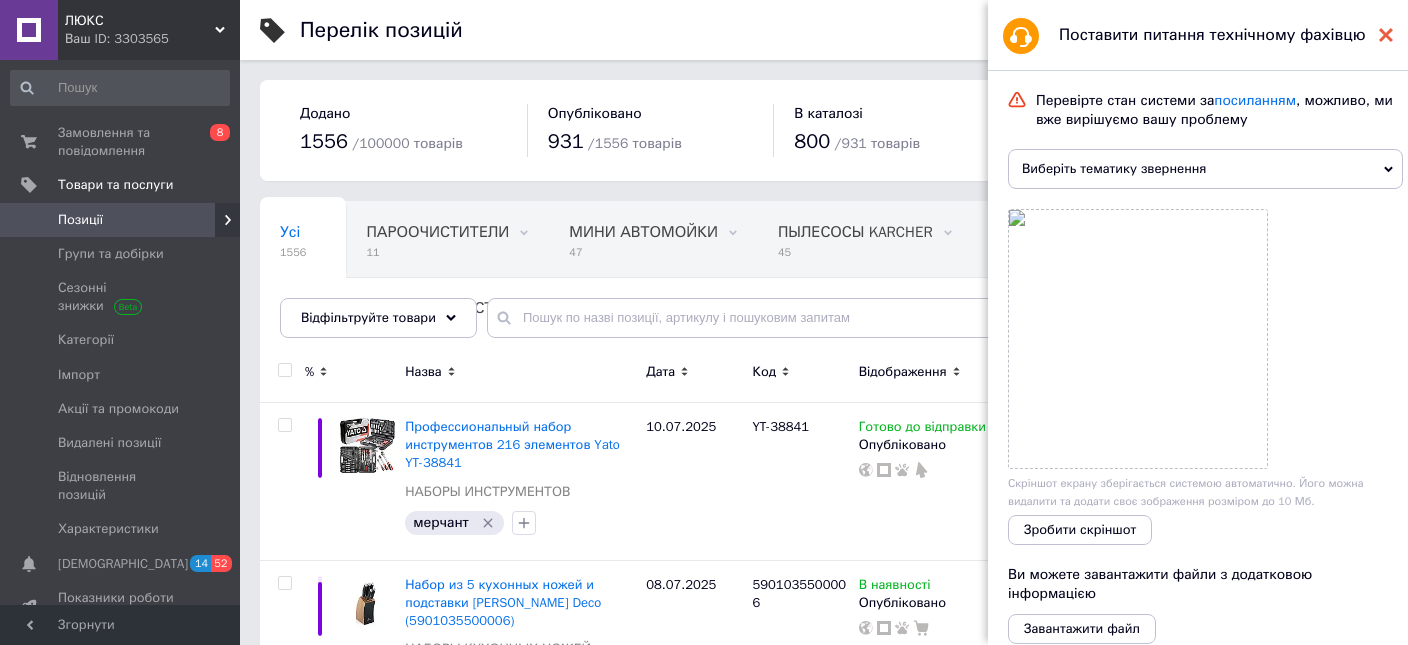 click 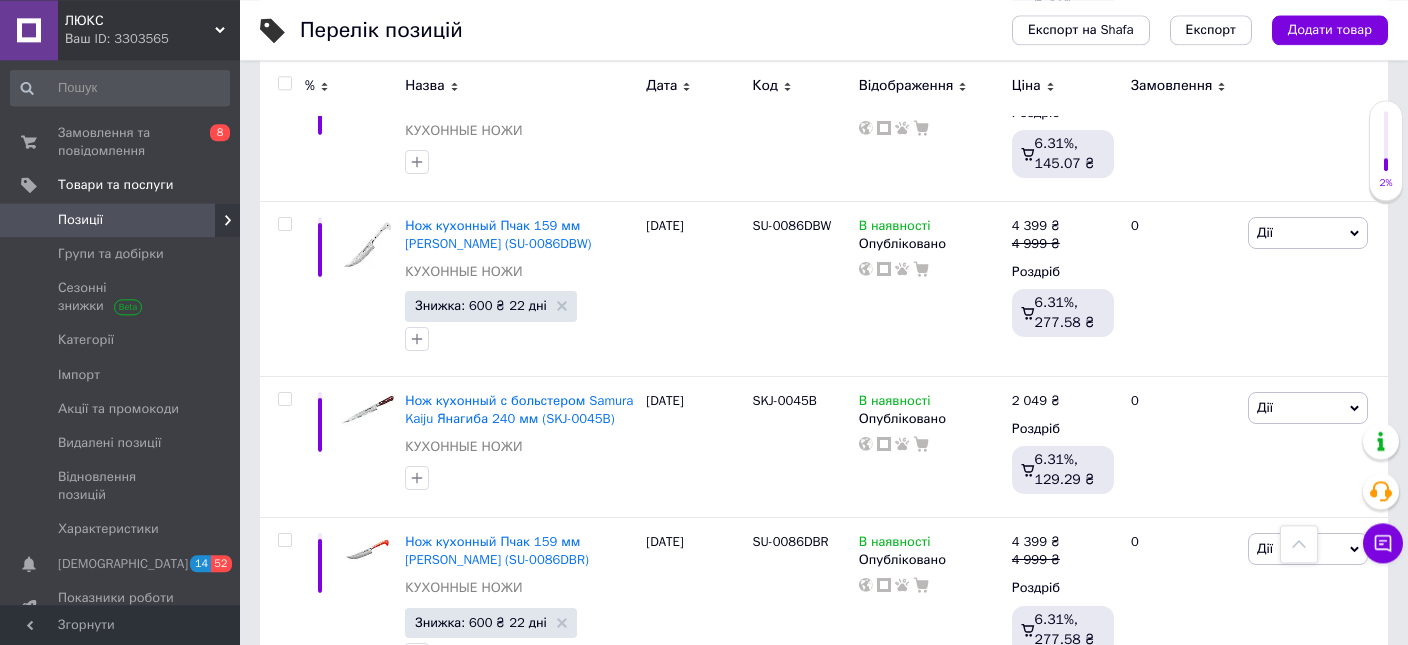 scroll, scrollTop: 15072, scrollLeft: 0, axis: vertical 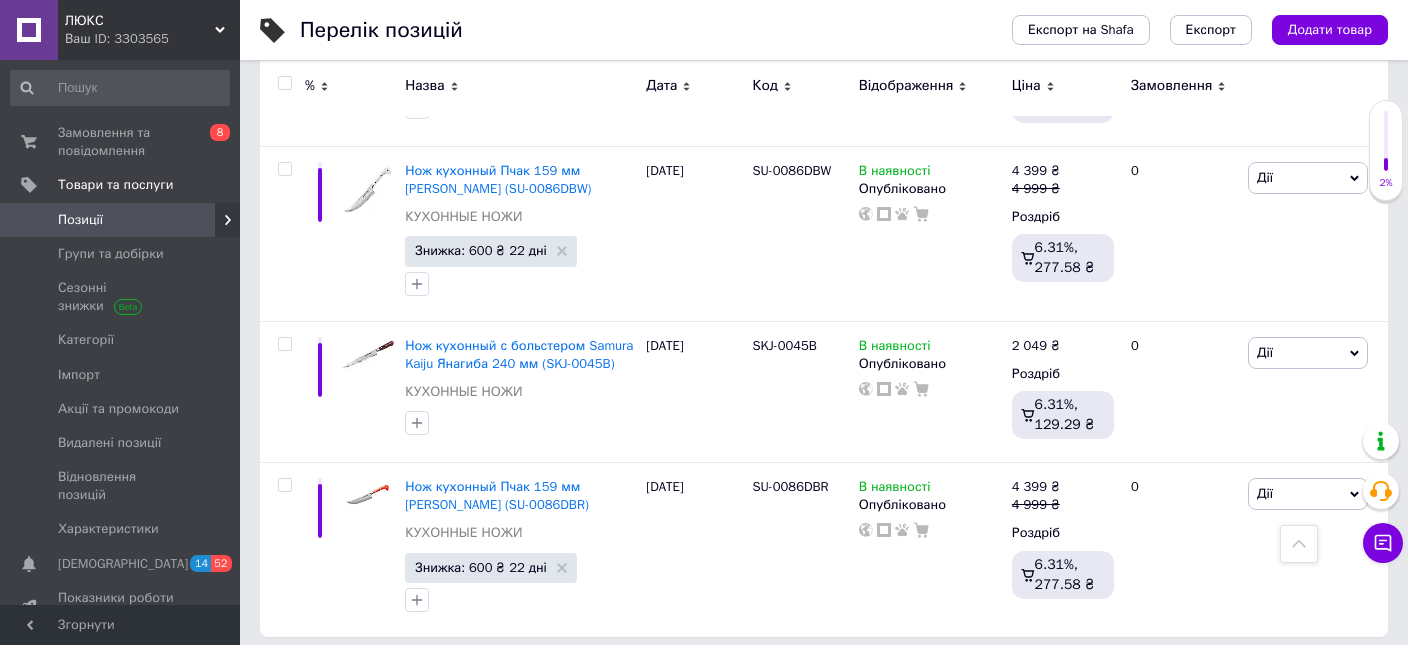 click on "2" at bounding box center (327, 678) 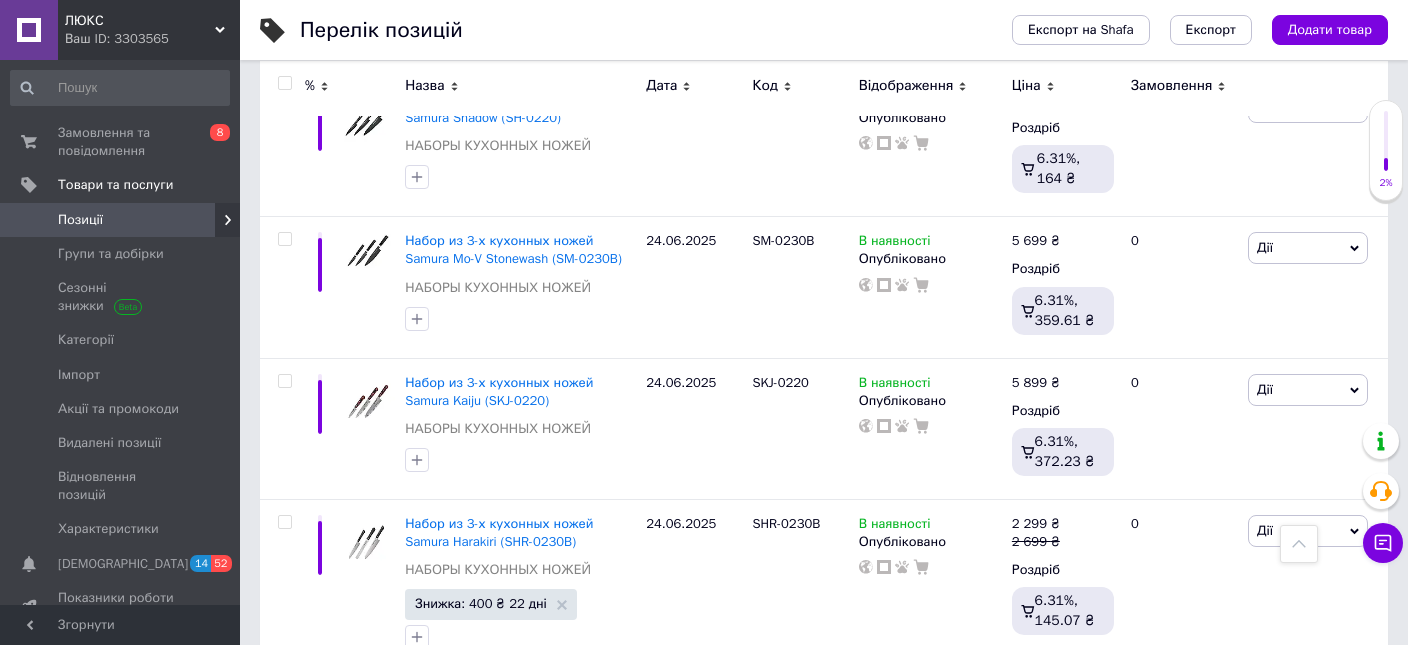 scroll, scrollTop: 15043, scrollLeft: 0, axis: vertical 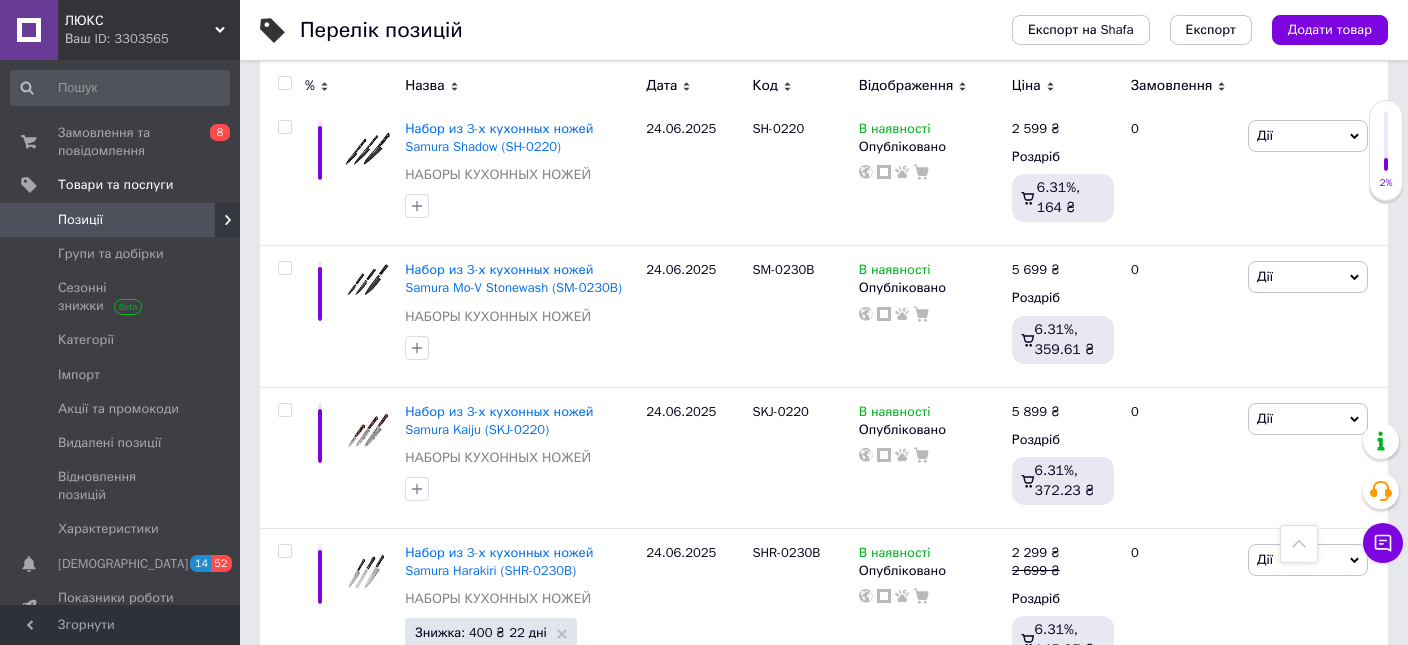 click on "3" at bounding box center (494, 744) 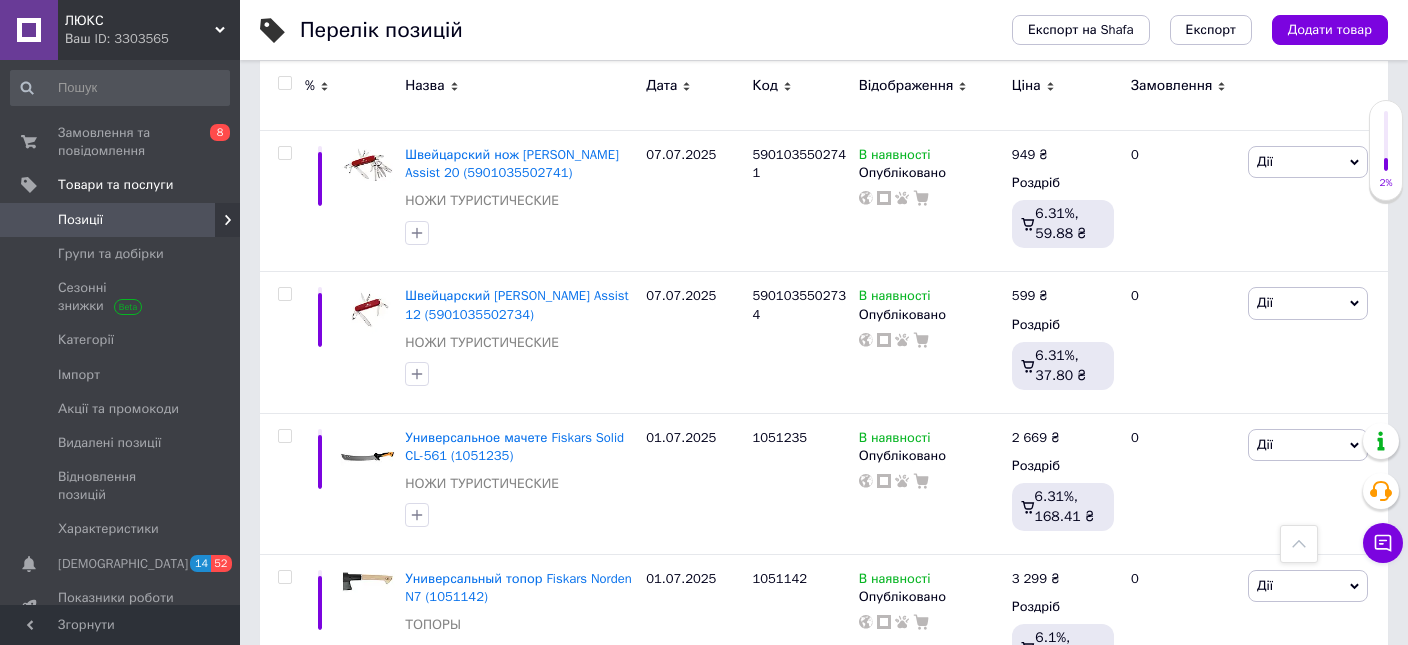 scroll, scrollTop: 15099, scrollLeft: 0, axis: vertical 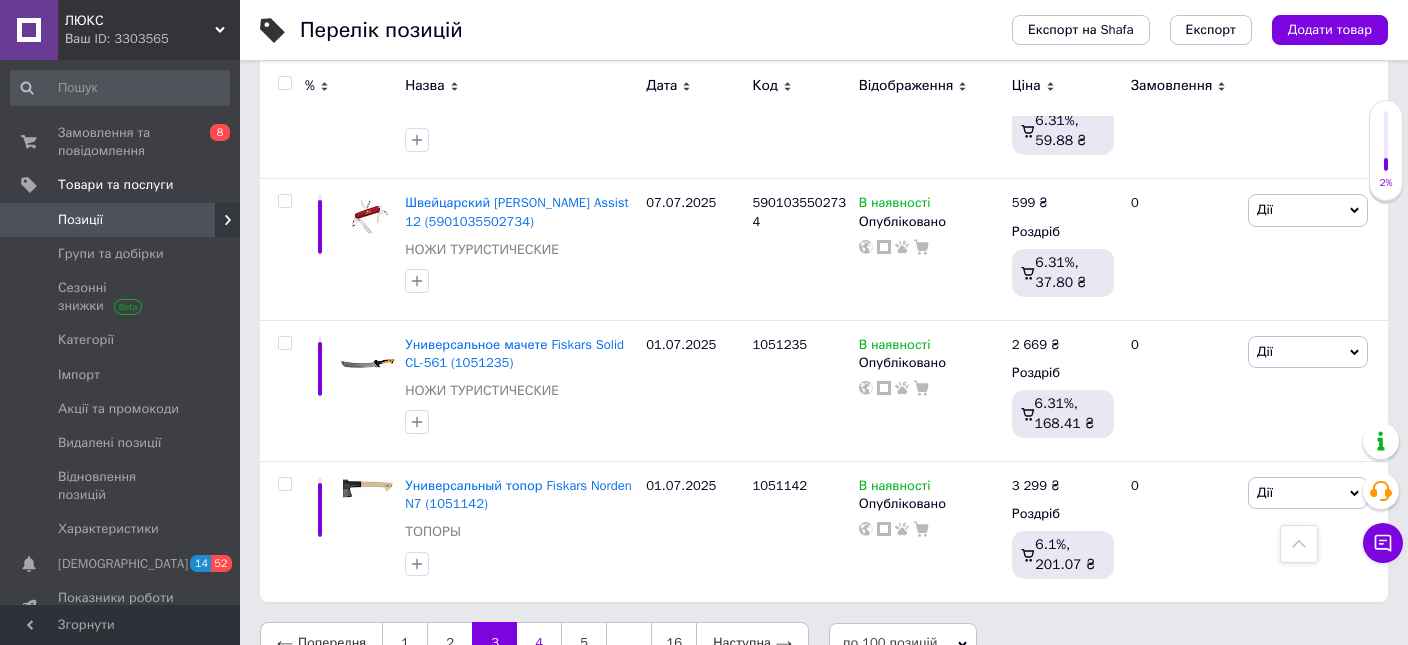 click on "4" at bounding box center (539, 643) 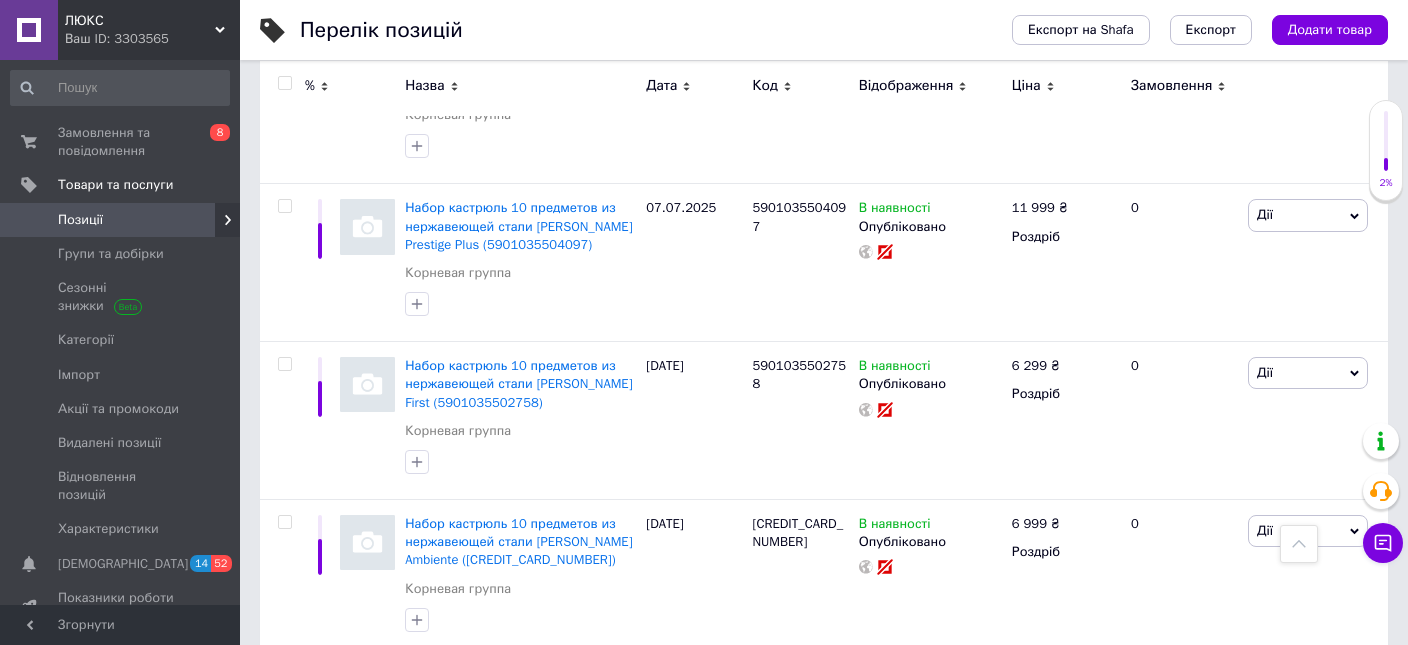 scroll, scrollTop: 14828, scrollLeft: 0, axis: vertical 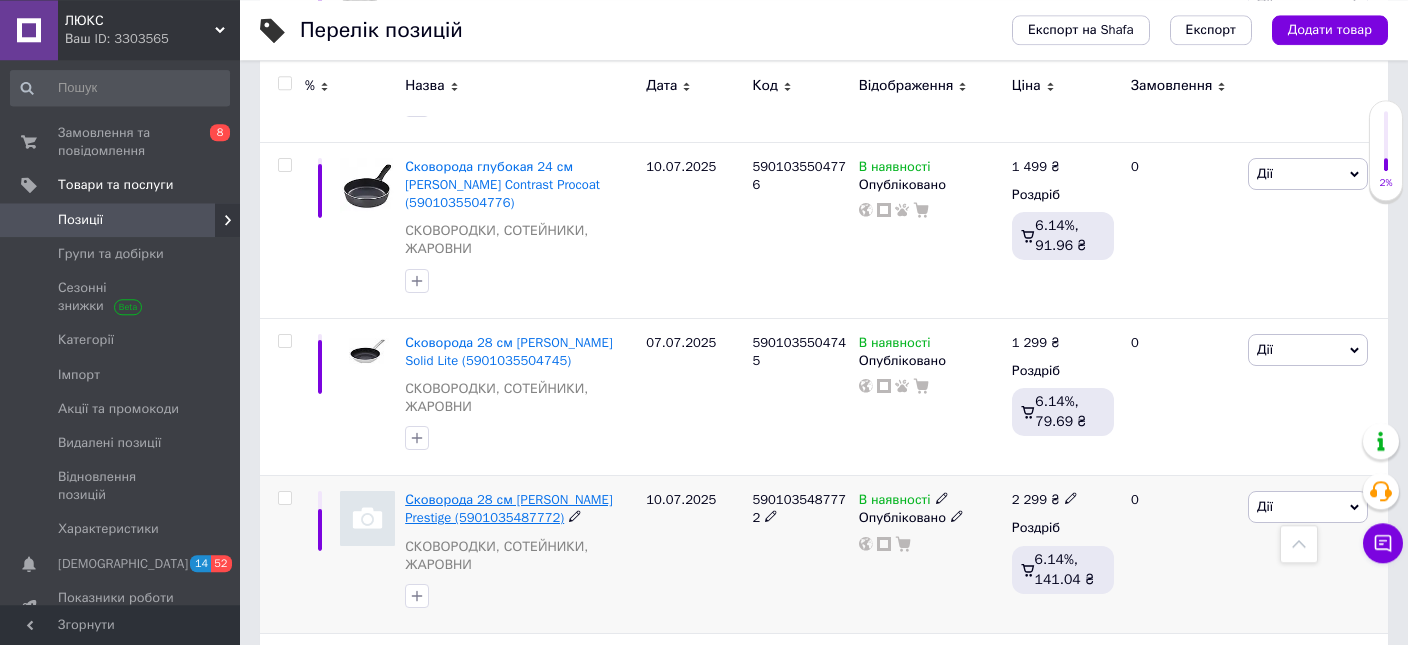 click on "Сковорода 28 см [PERSON_NAME] Prestige (5901035487772)" at bounding box center (508, 508) 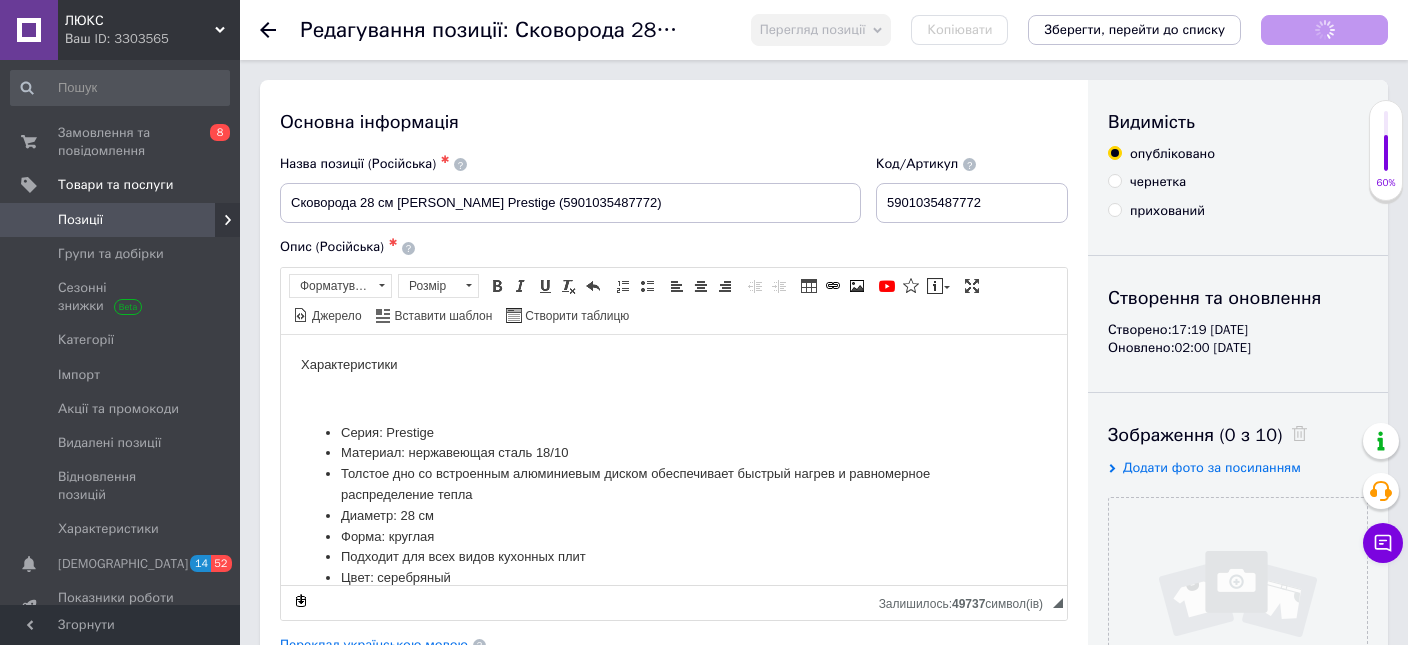 scroll, scrollTop: 0, scrollLeft: 0, axis: both 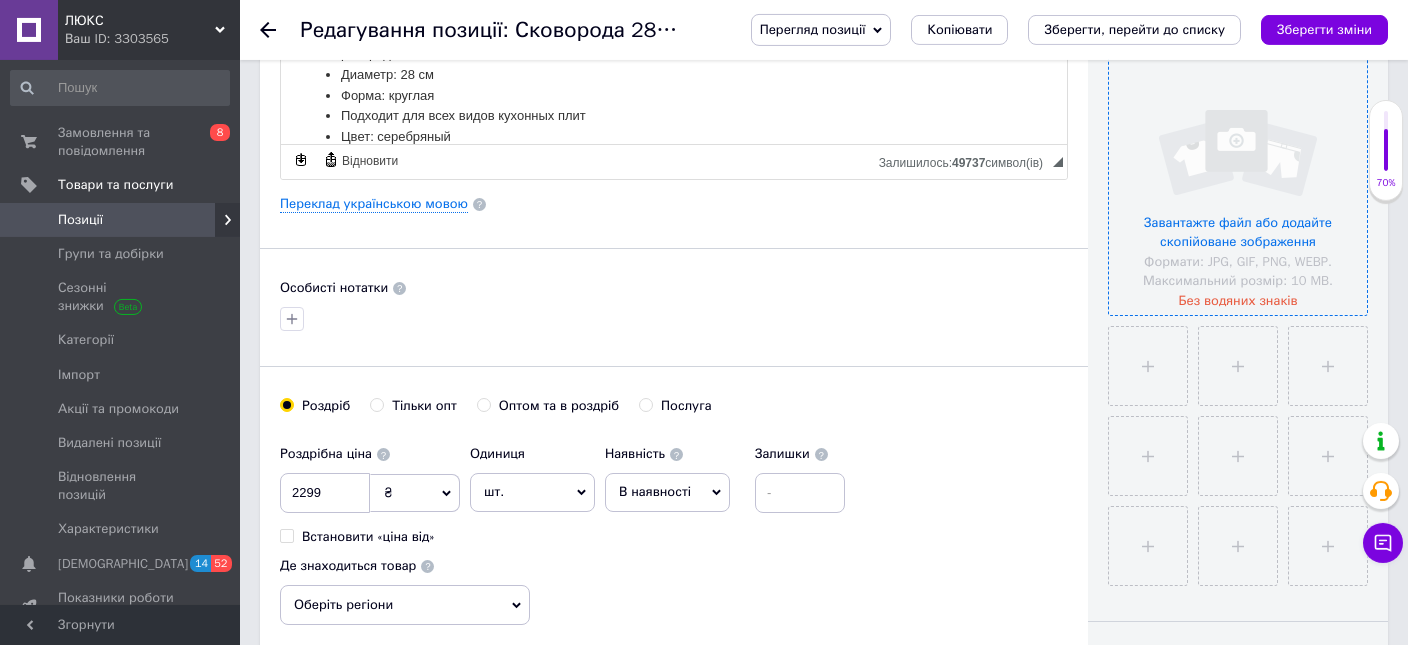 click at bounding box center [1238, 186] 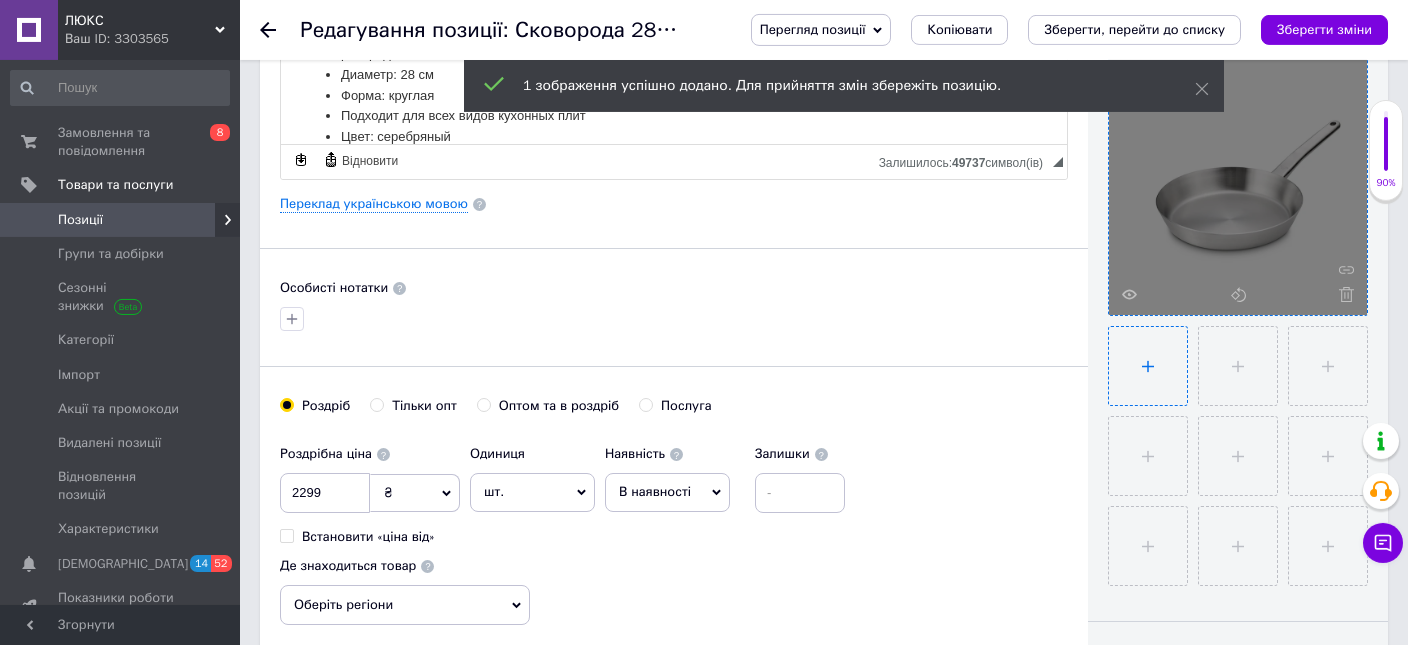 click at bounding box center [1148, 366] 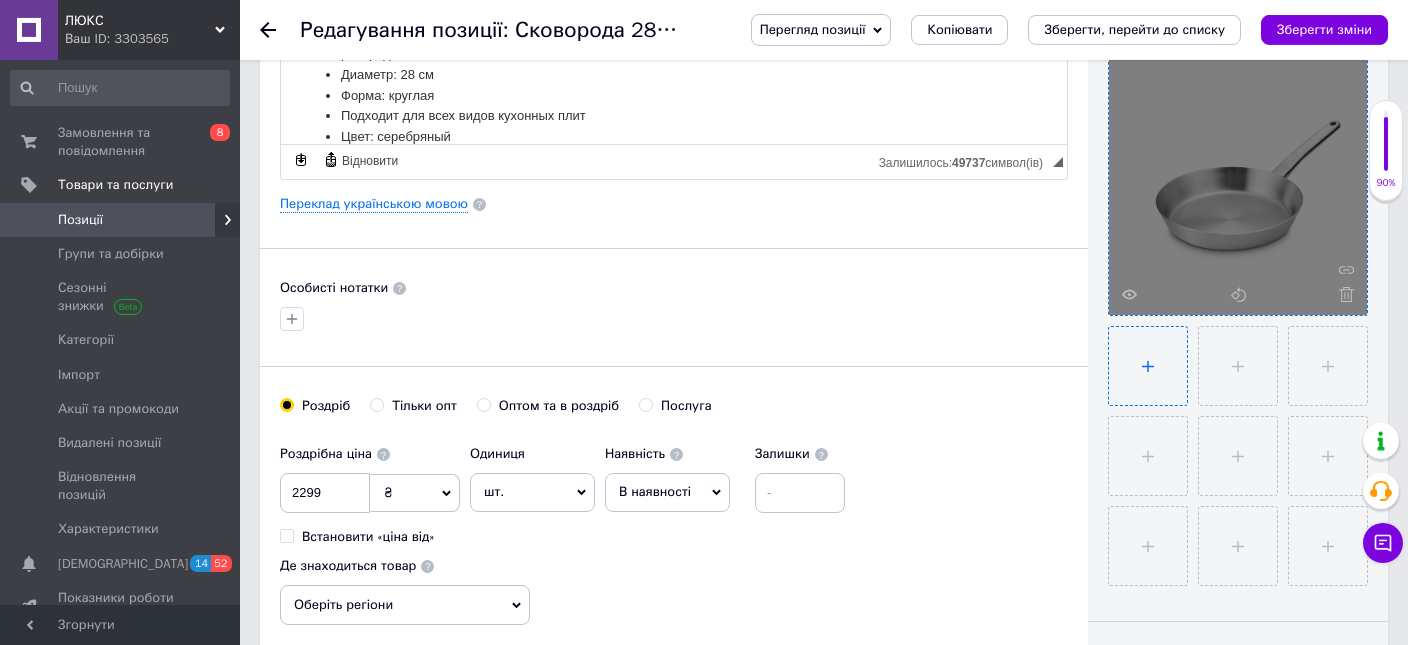 type on "C:\fakepath\382486371.webp" 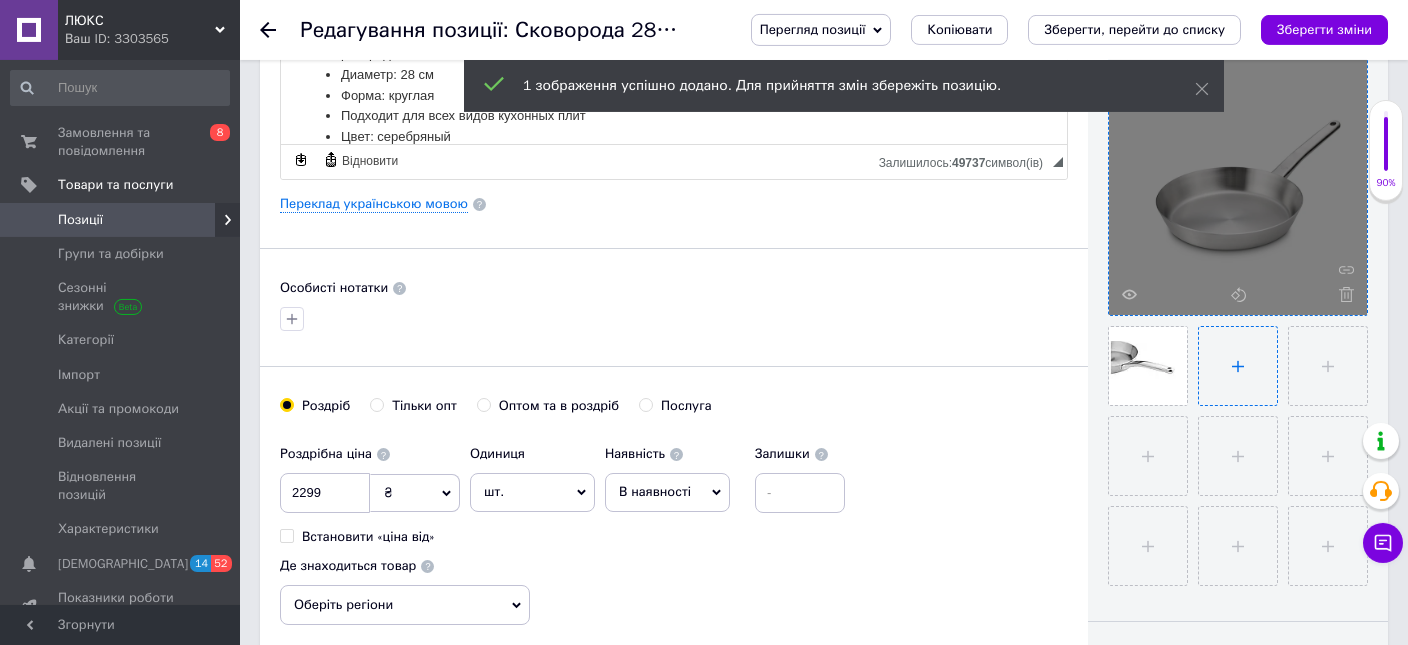 click at bounding box center [1238, 366] 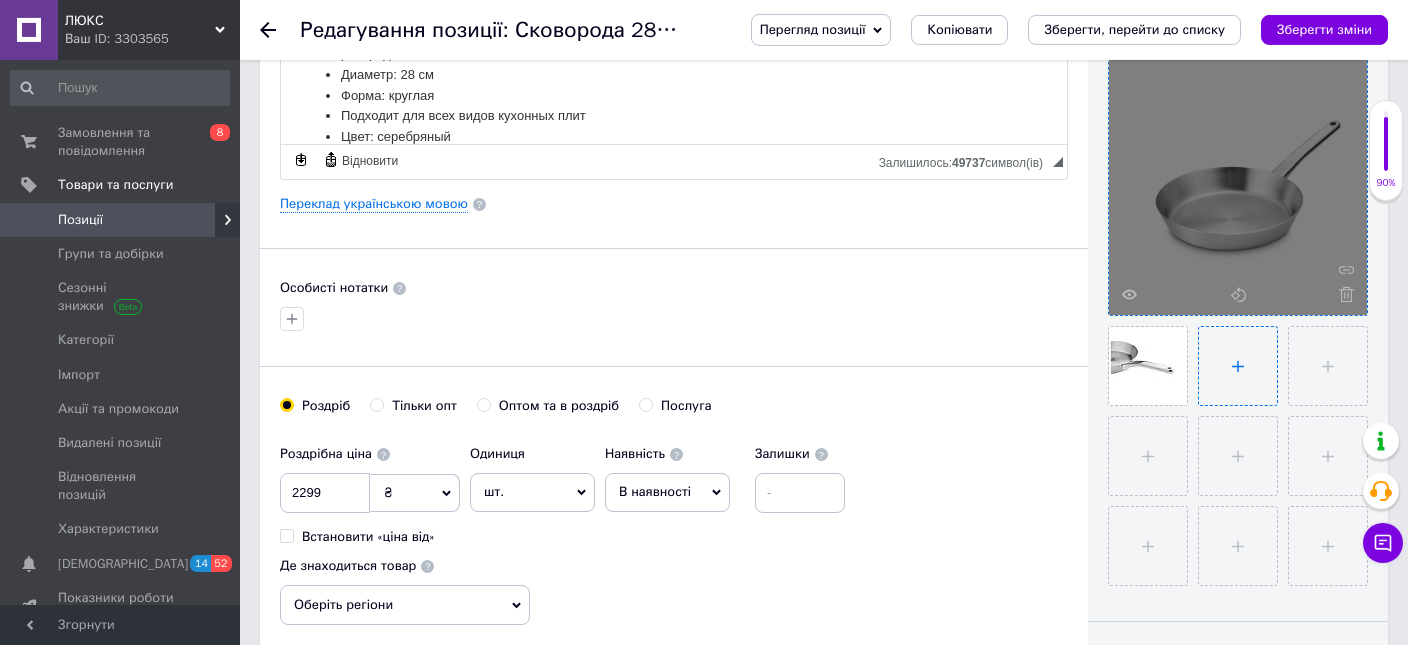 type on "C:\fakepath\6253427296_w640_h640_skovoroda-28-sm.webp" 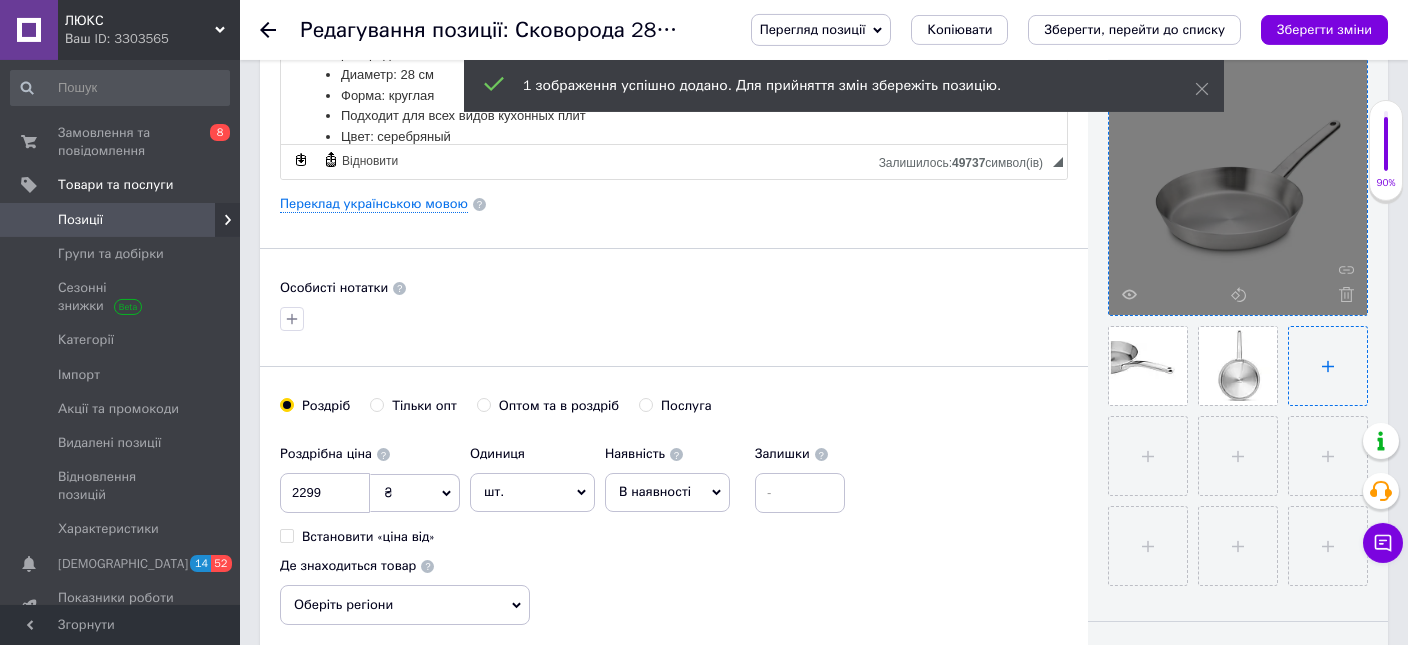 click at bounding box center (1328, 366) 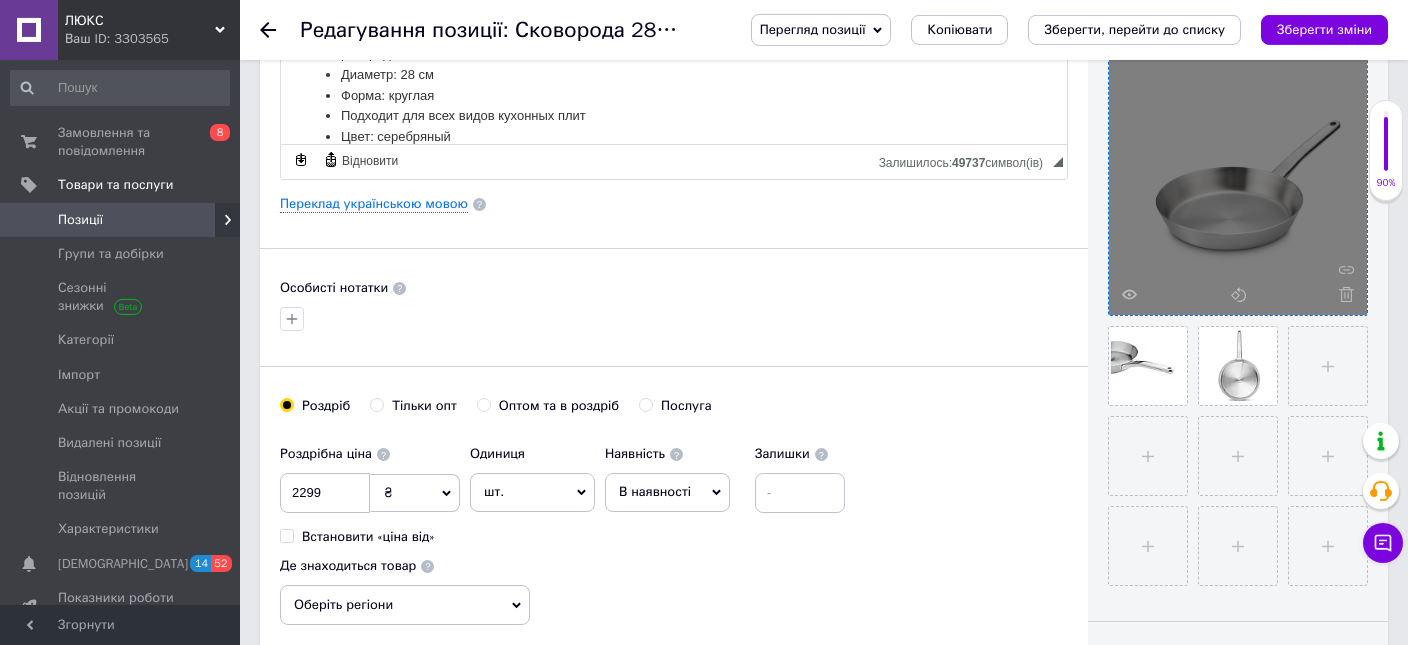 type on "C:\fakepath\6253427297_w640_h640_skovoroda-28-sm.webp" 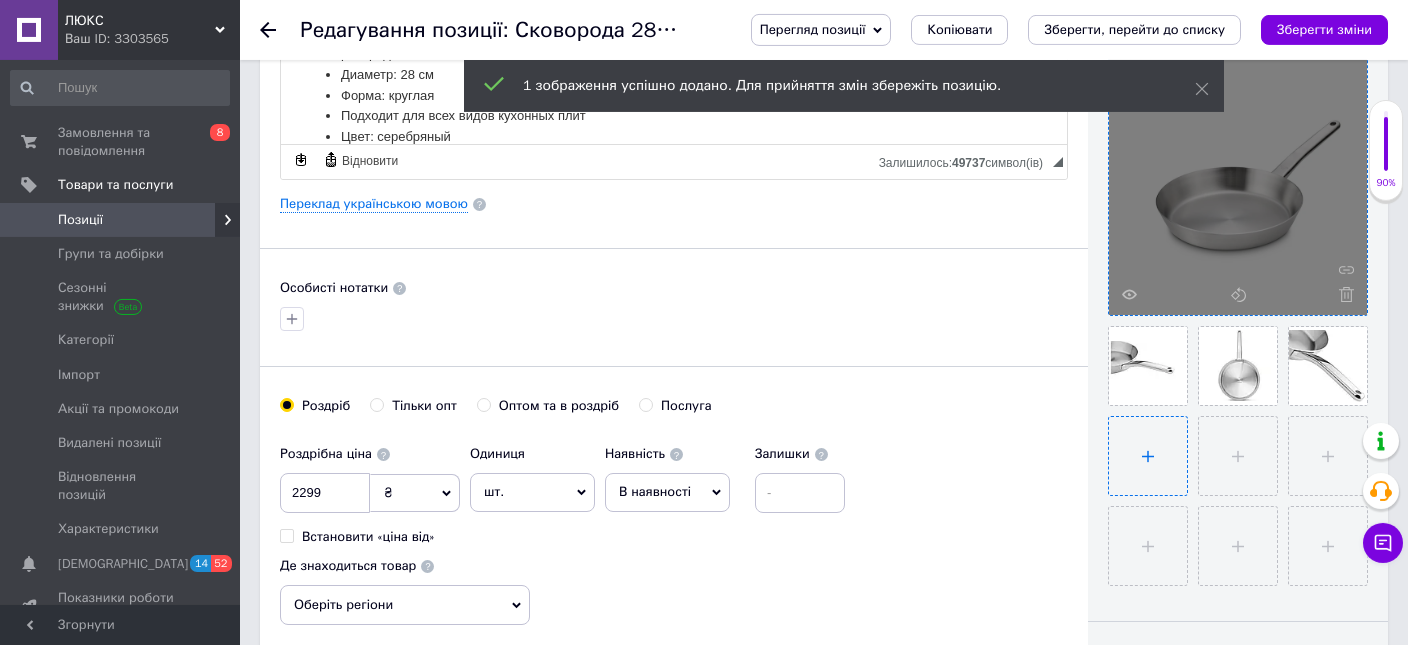 click at bounding box center [1148, 456] 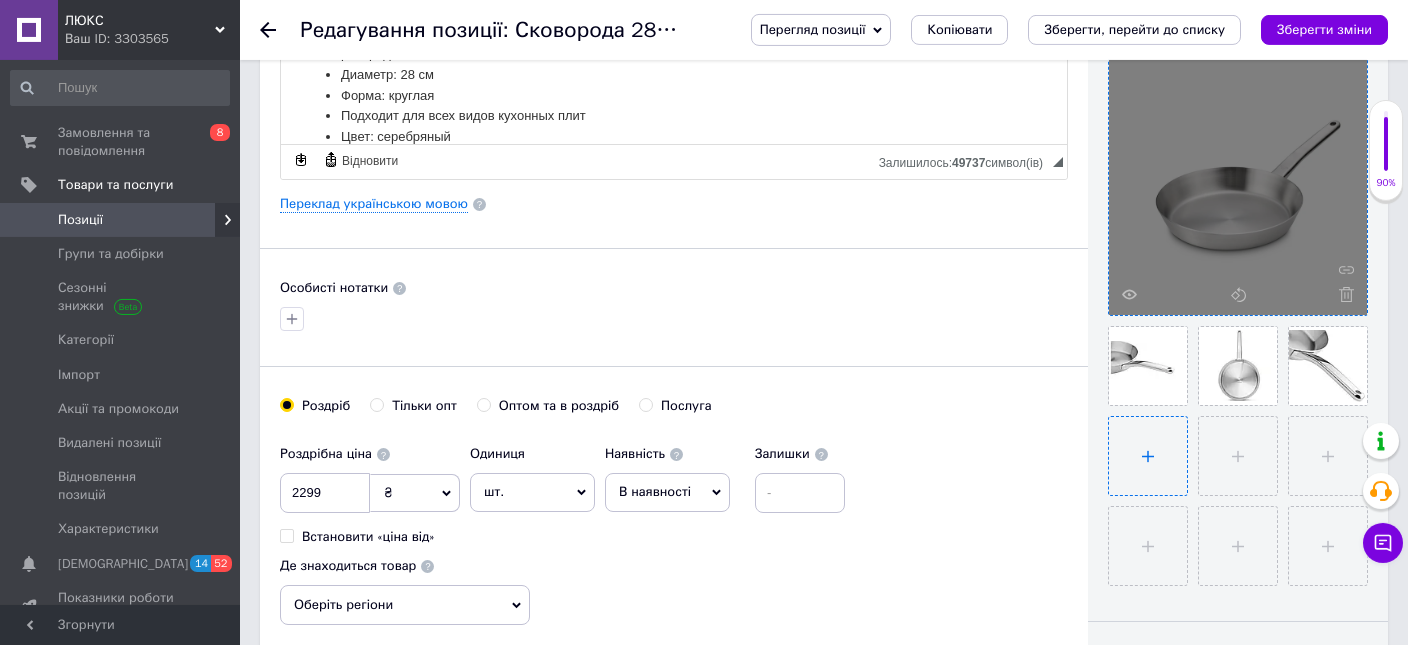 type on "C:\fakepath\6253427691_w640_h640_skovoroda-28-sm.webp" 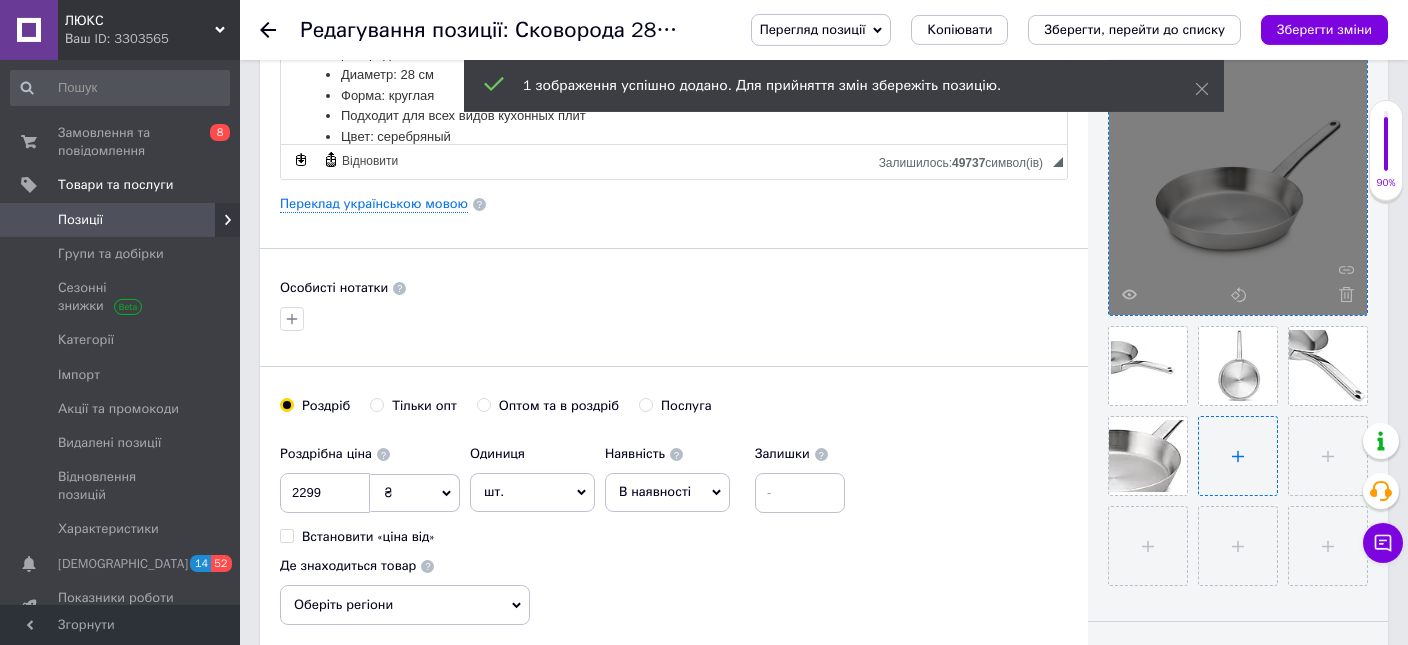 click at bounding box center (1238, 456) 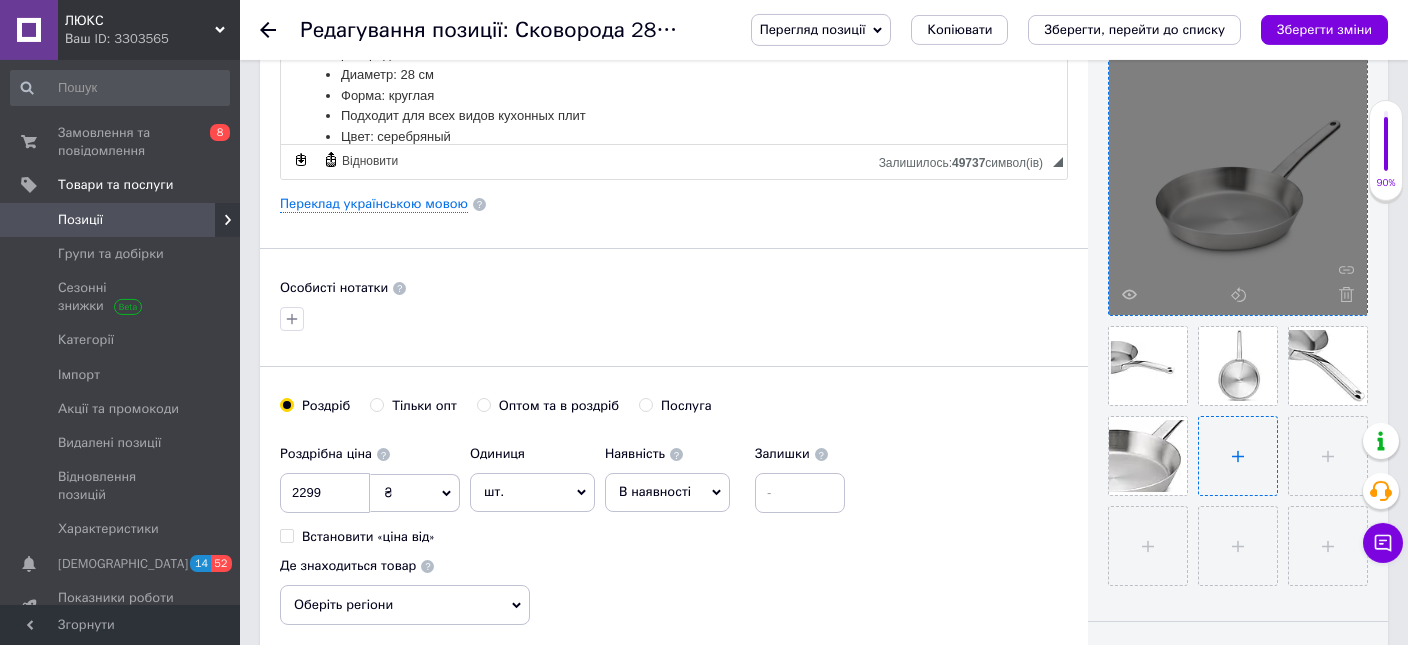 type on "C:\fakepath\6253416864_w640_h640_skovoroda-28-sm.webp" 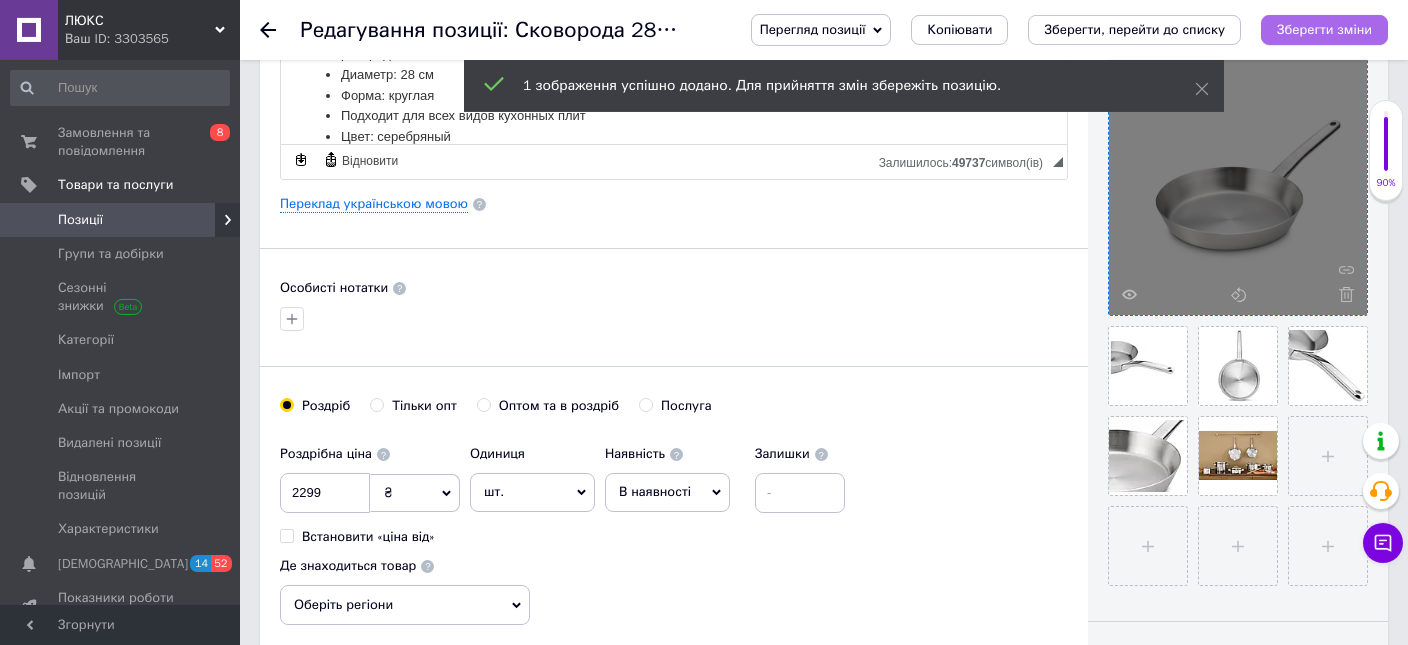 click on "Зберегти зміни" at bounding box center [1324, 29] 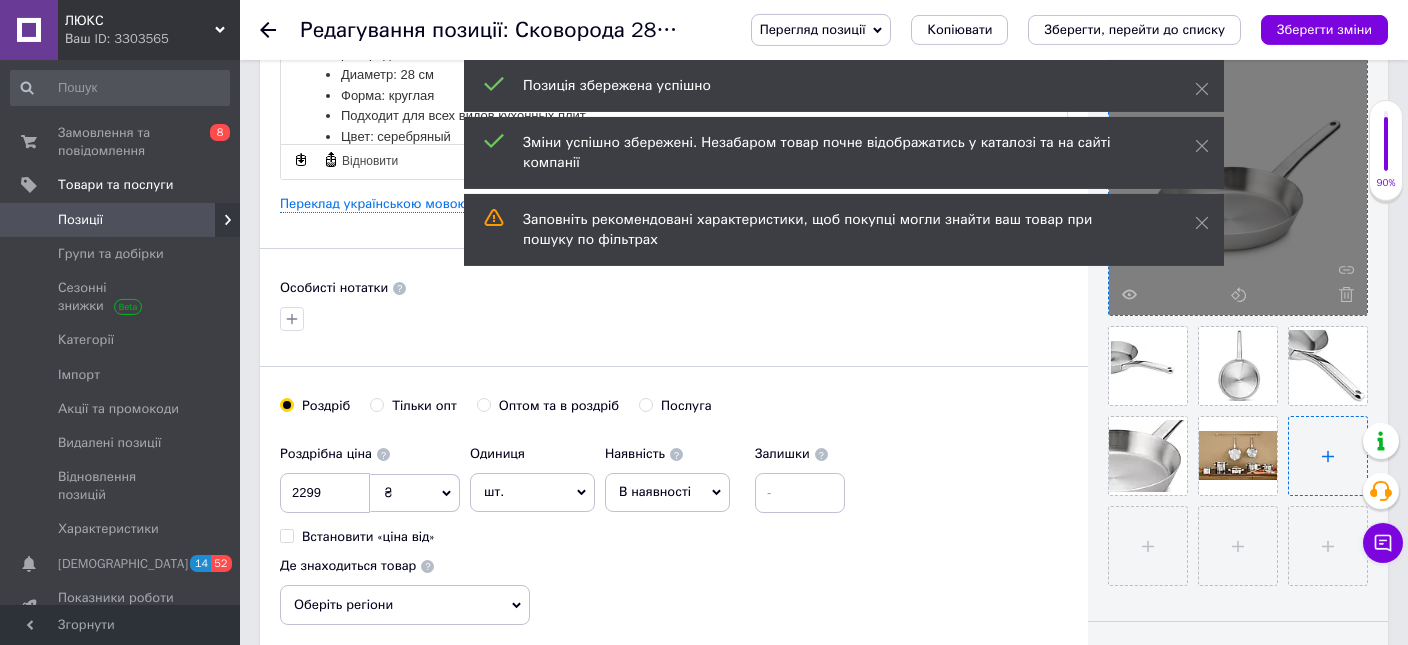 click at bounding box center [1328, 456] 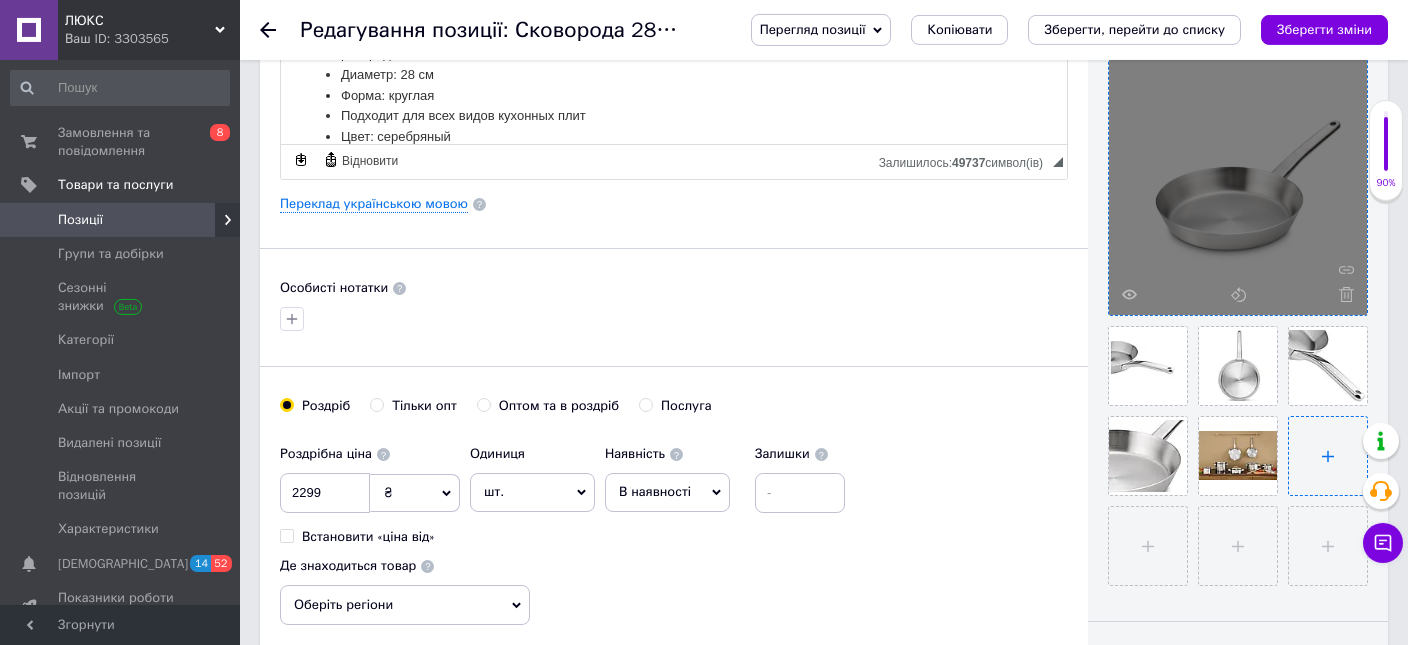 click at bounding box center [1328, 456] 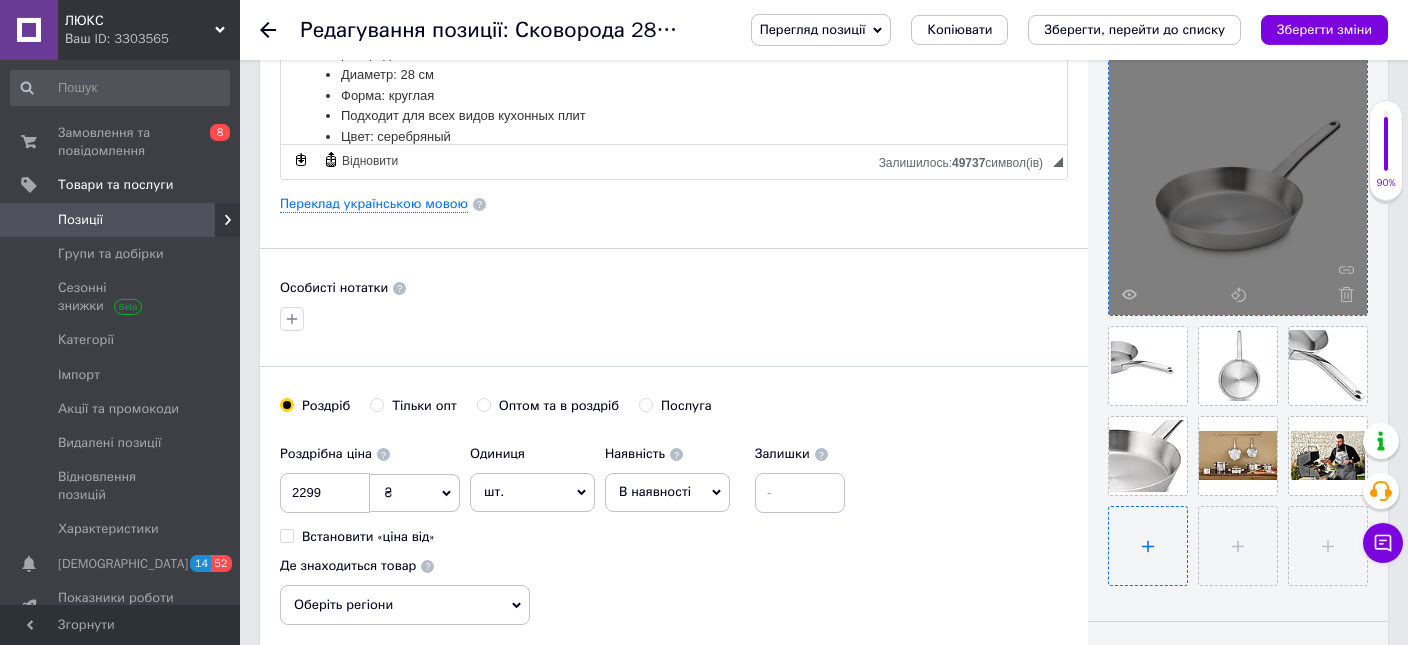 click at bounding box center (1148, 546) 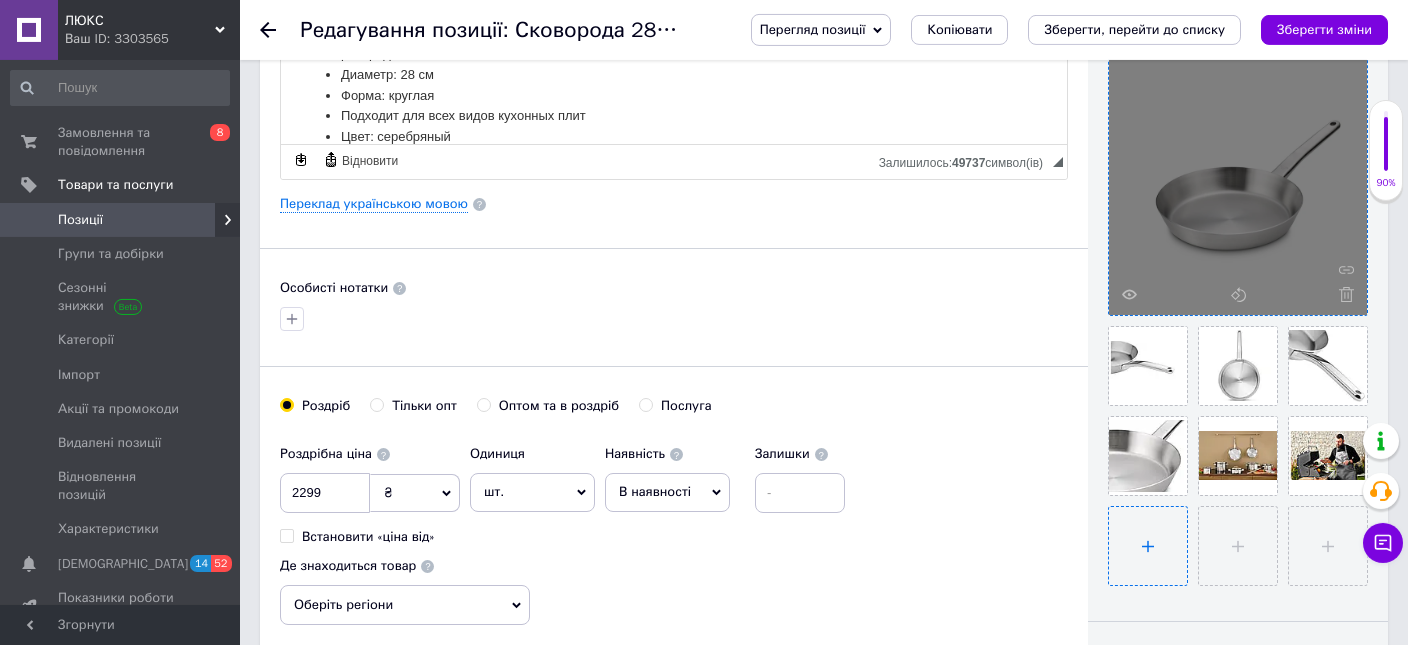 type on "C:\fakepath\prestige-28-cm-steel-frying-pan.jpg" 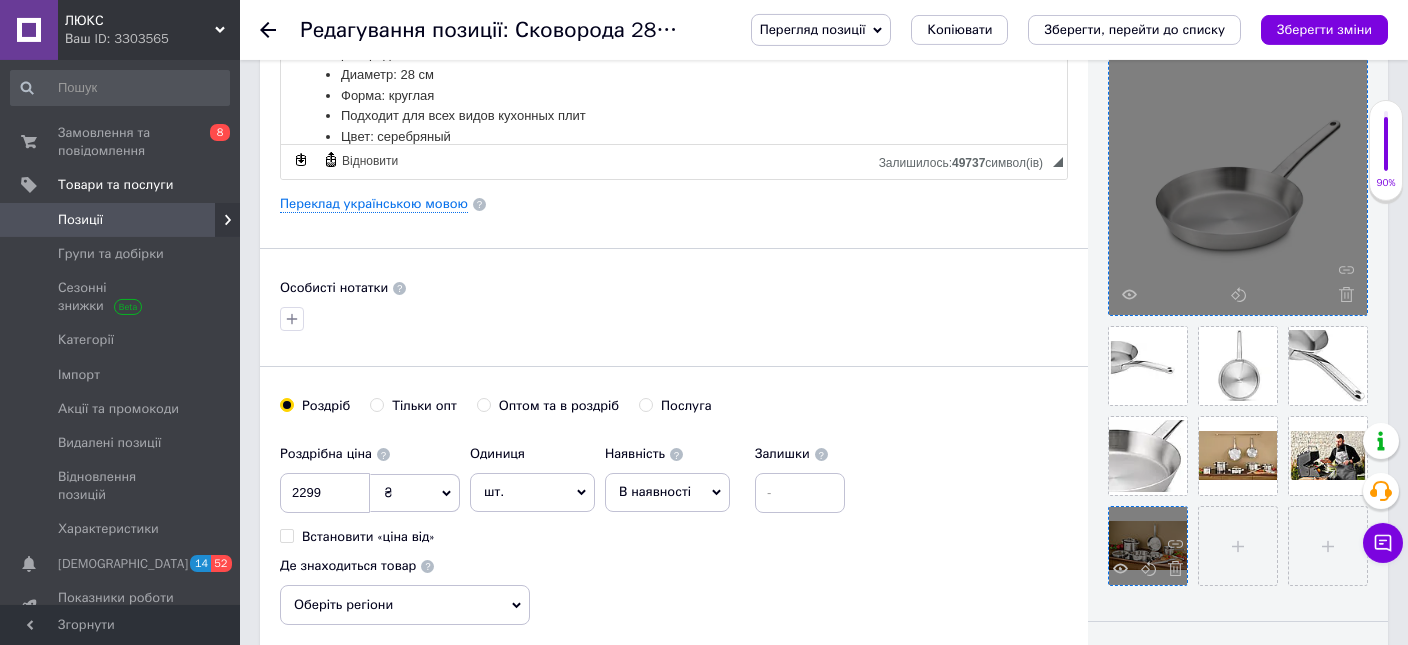 click at bounding box center (1148, 546) 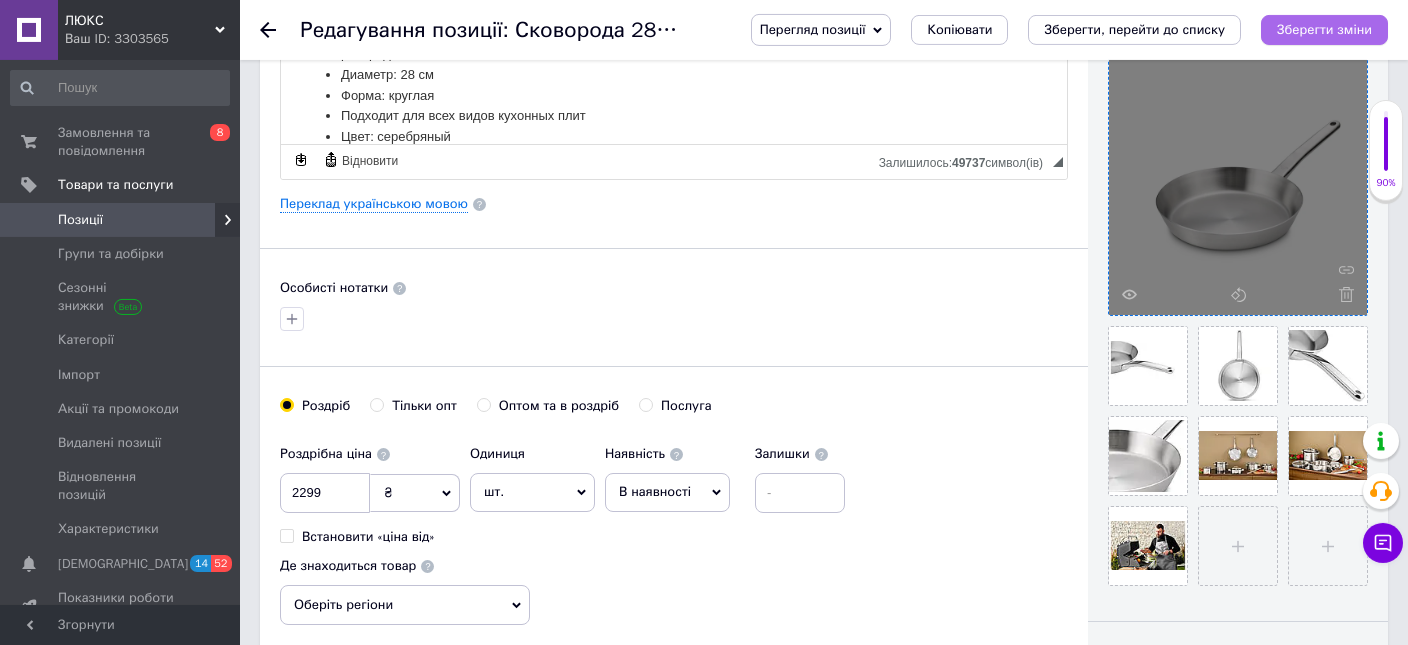 click on "Зберегти зміни" at bounding box center (1324, 29) 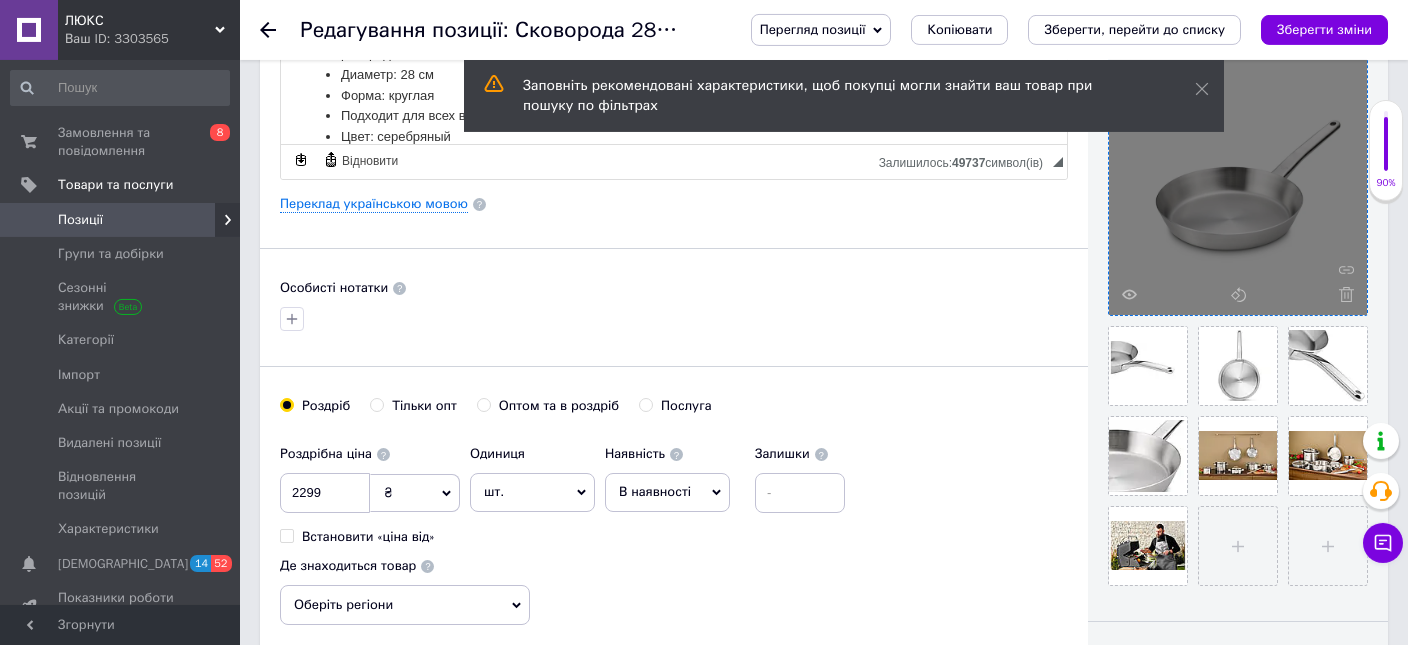 click 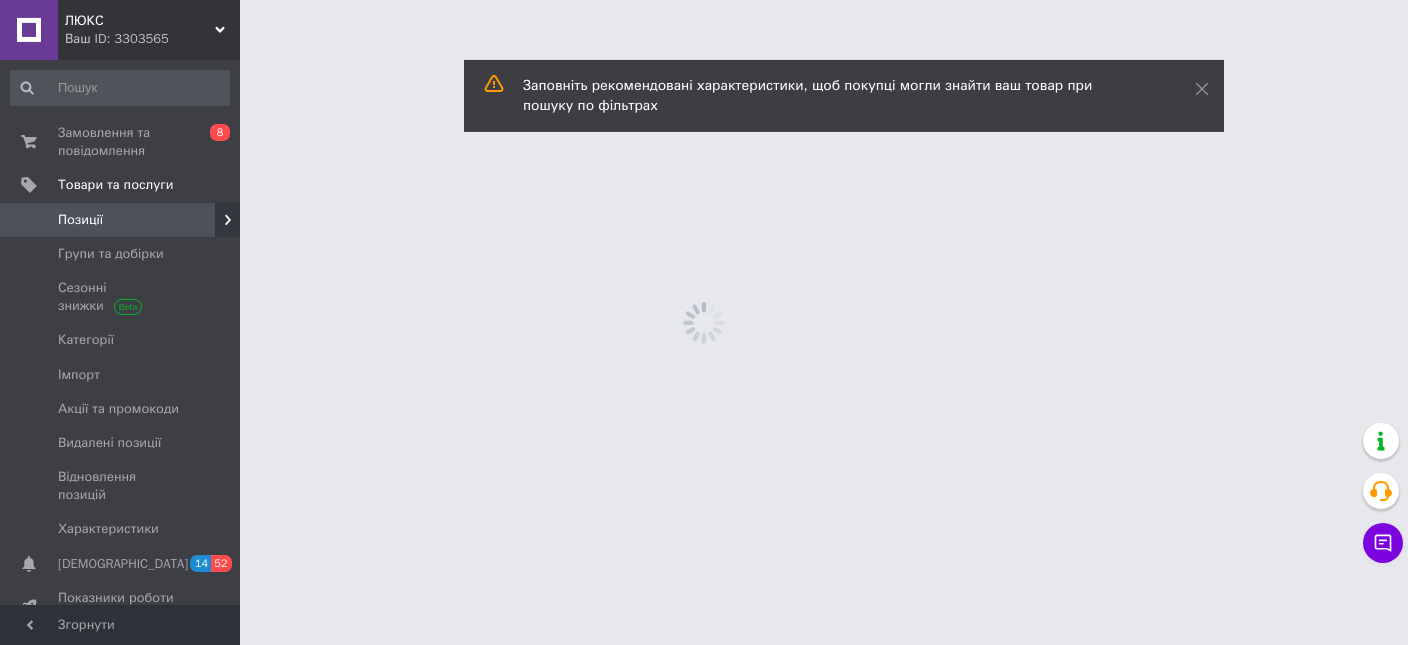 scroll, scrollTop: 0, scrollLeft: 0, axis: both 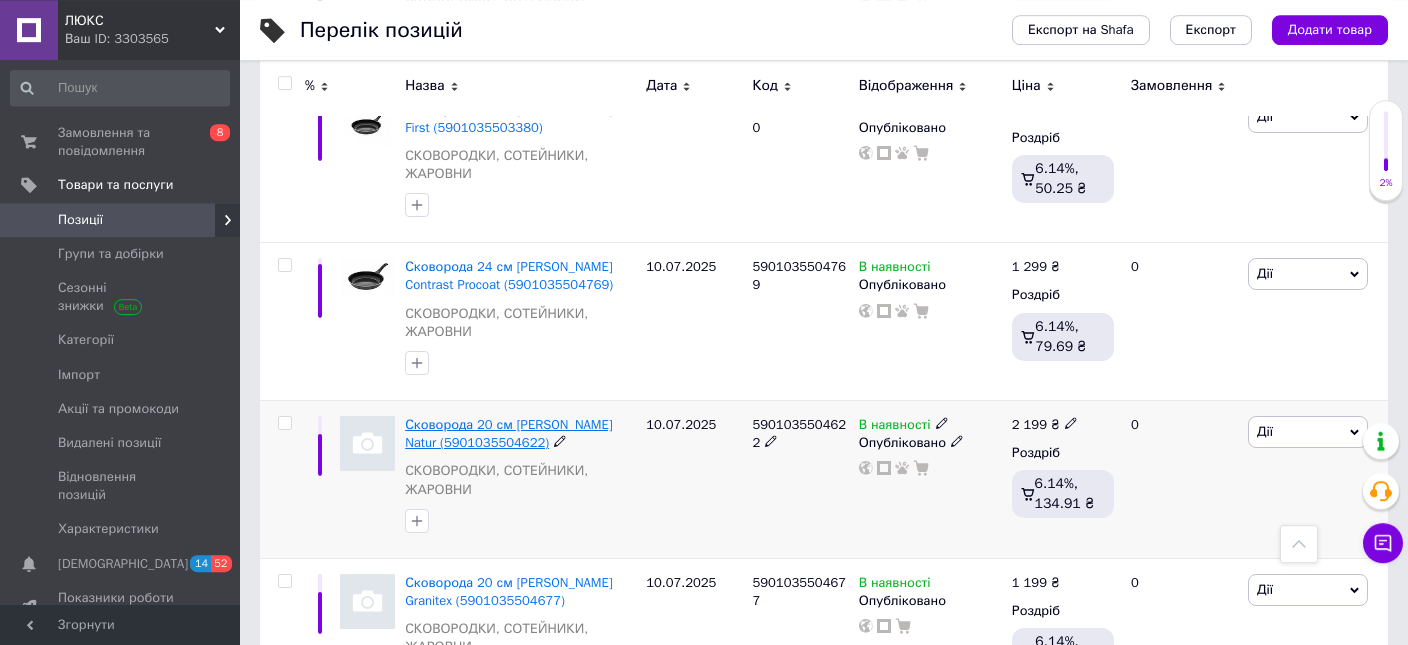 click on "Сковорода 20 см [PERSON_NAME] Natur (5901035504622)" at bounding box center [508, 433] 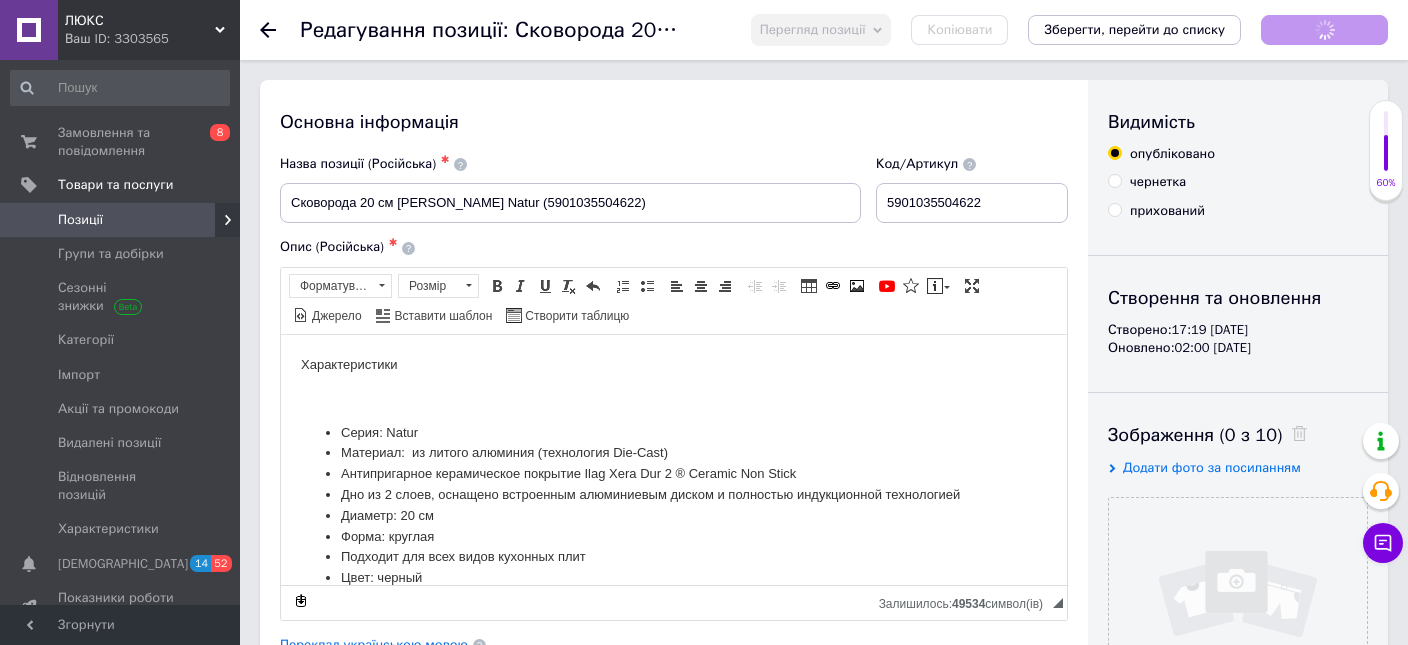 scroll, scrollTop: 0, scrollLeft: 0, axis: both 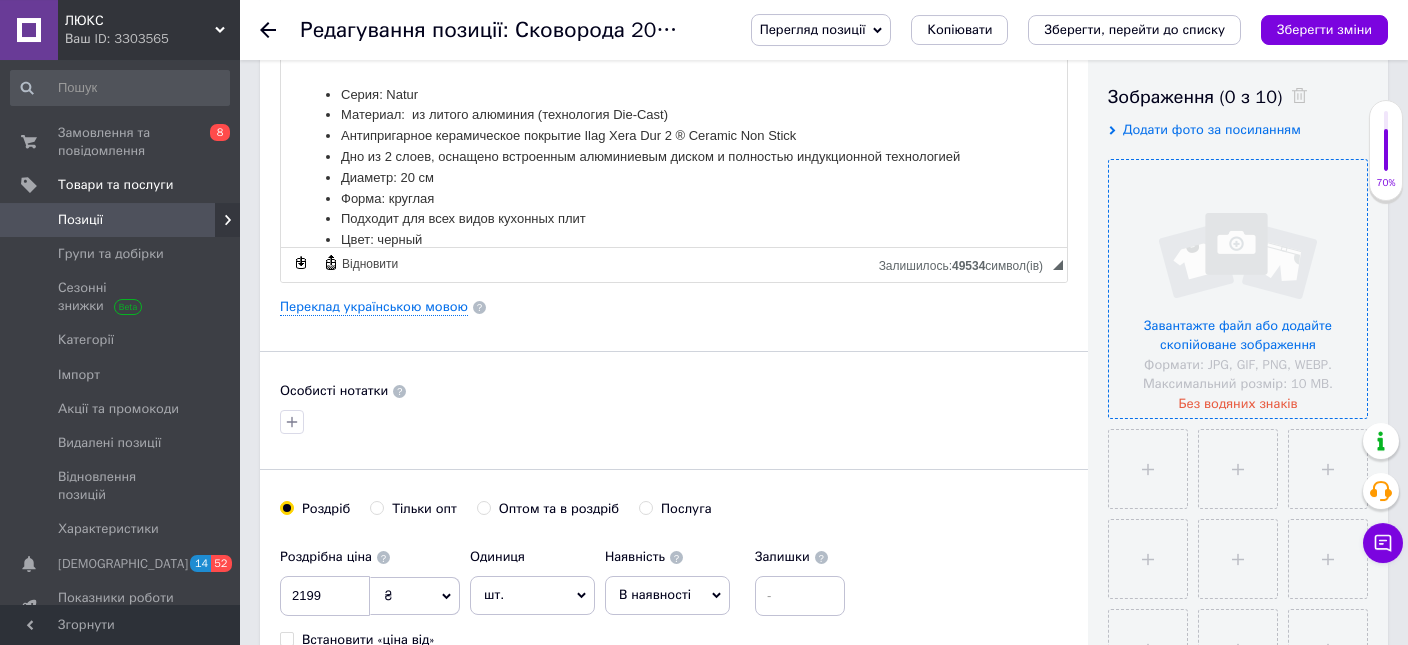 click at bounding box center [1238, 289] 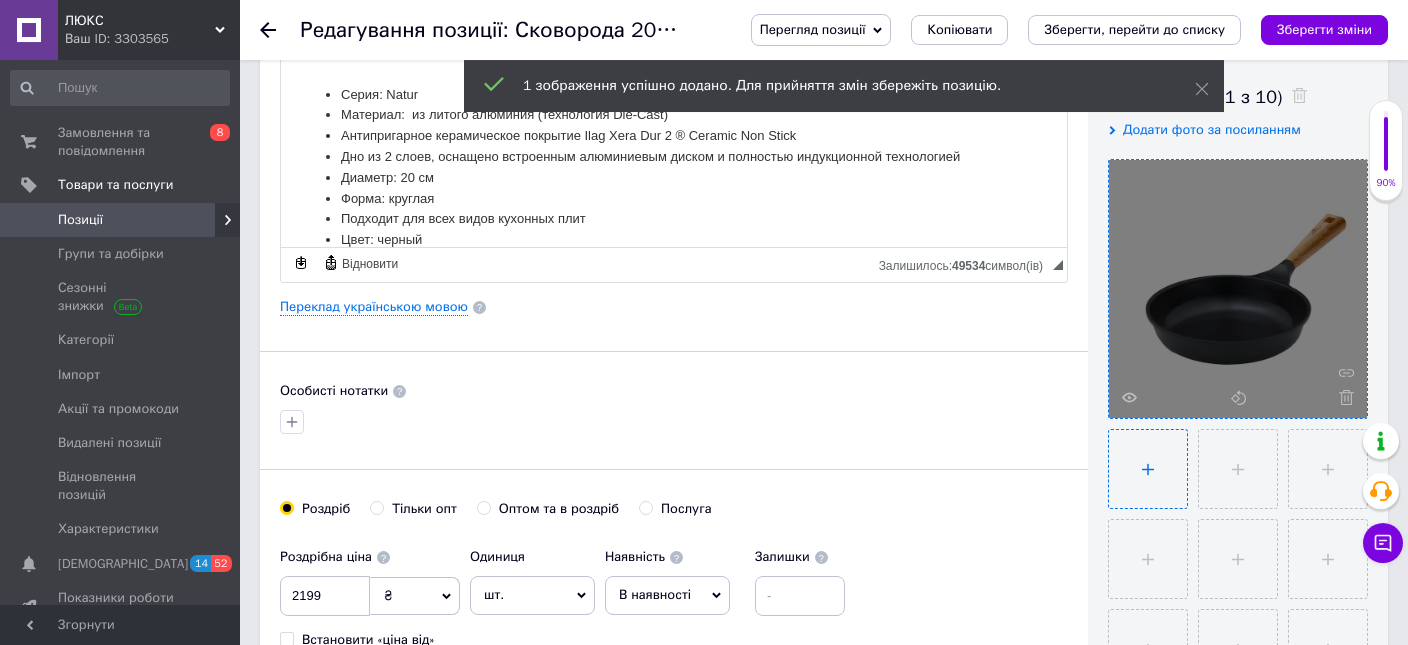 click at bounding box center [1148, 469] 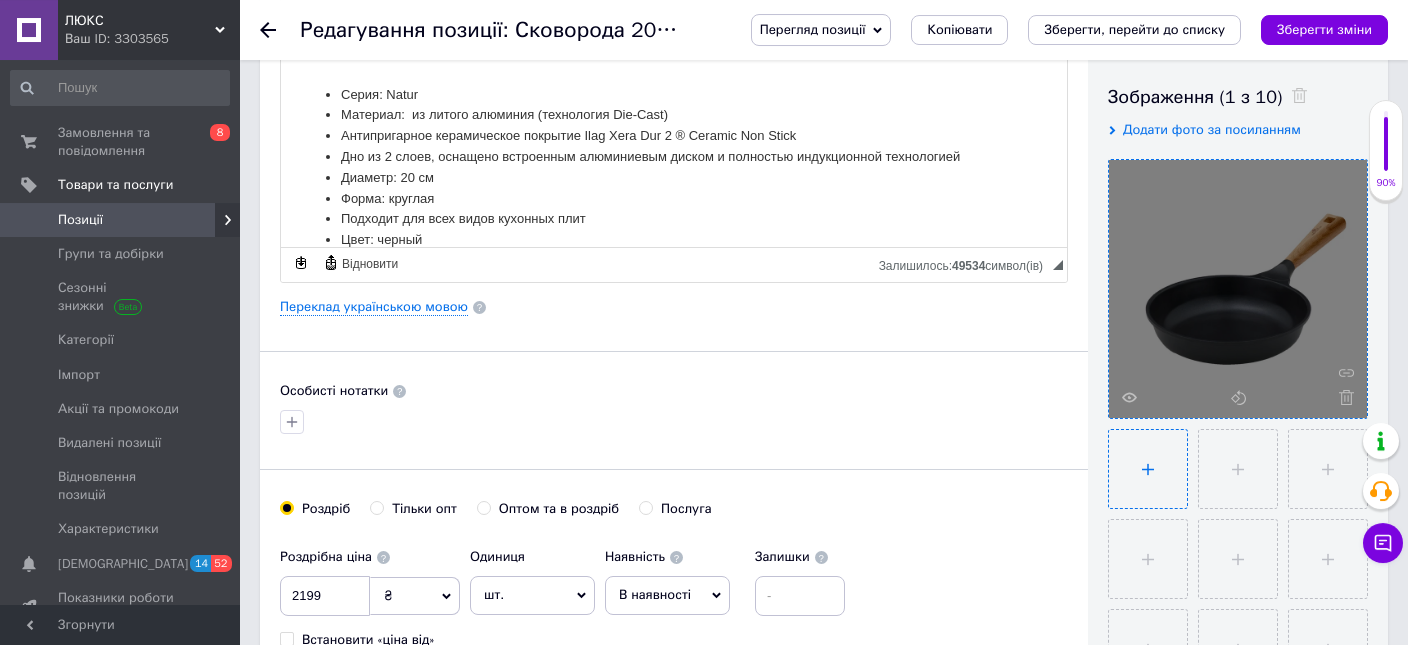 type on "C:\fakepath\382486519.webp" 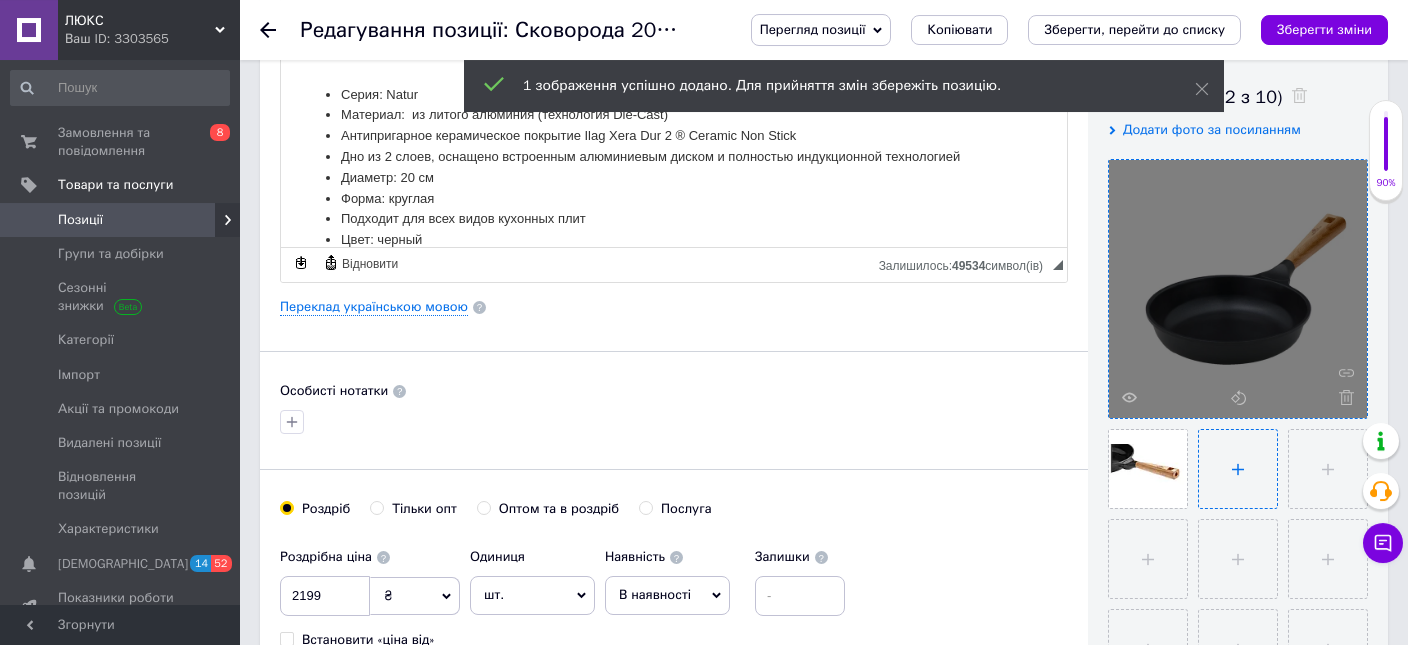 click at bounding box center (1238, 469) 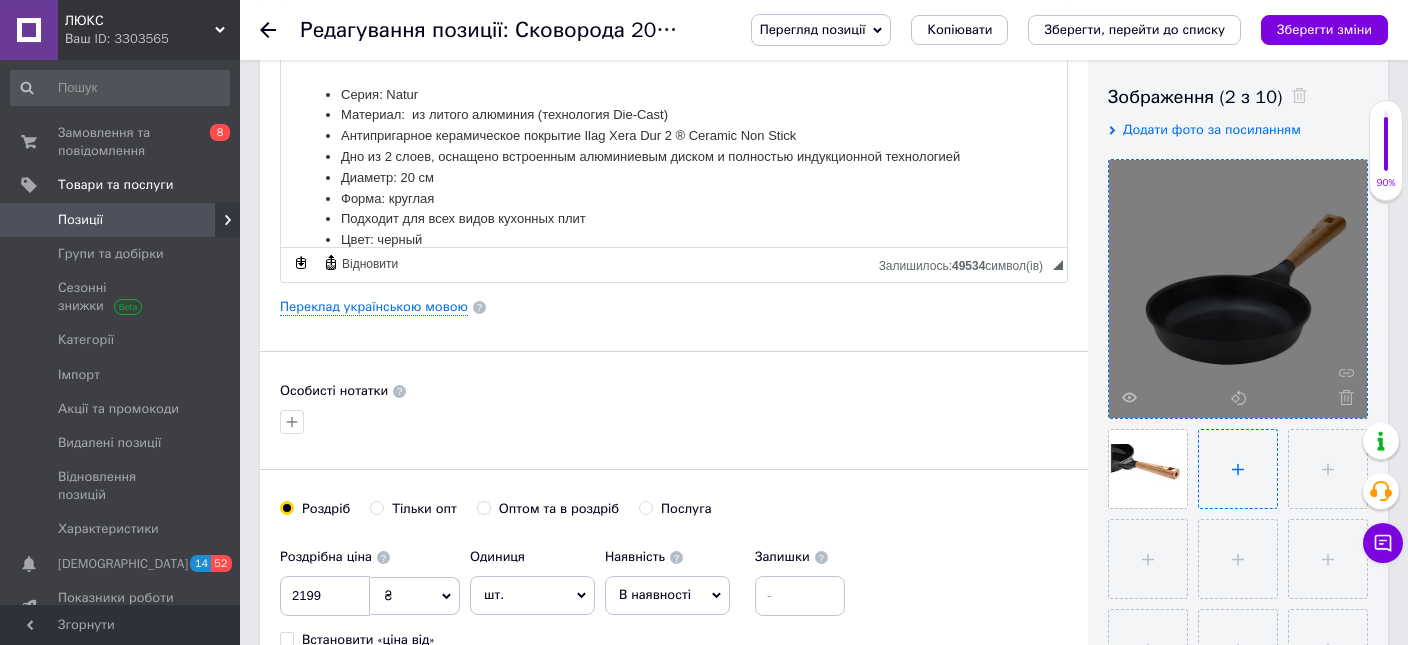type on "C:\fakepath\382486521.webp" 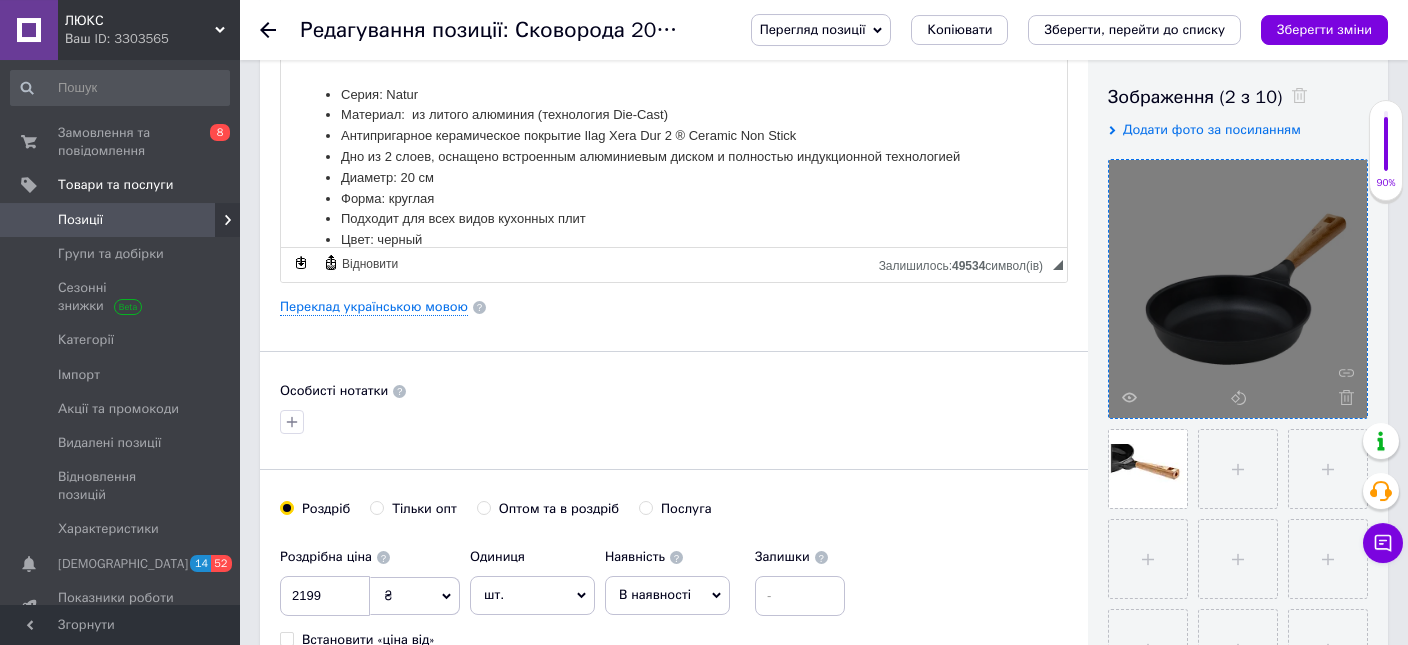 type 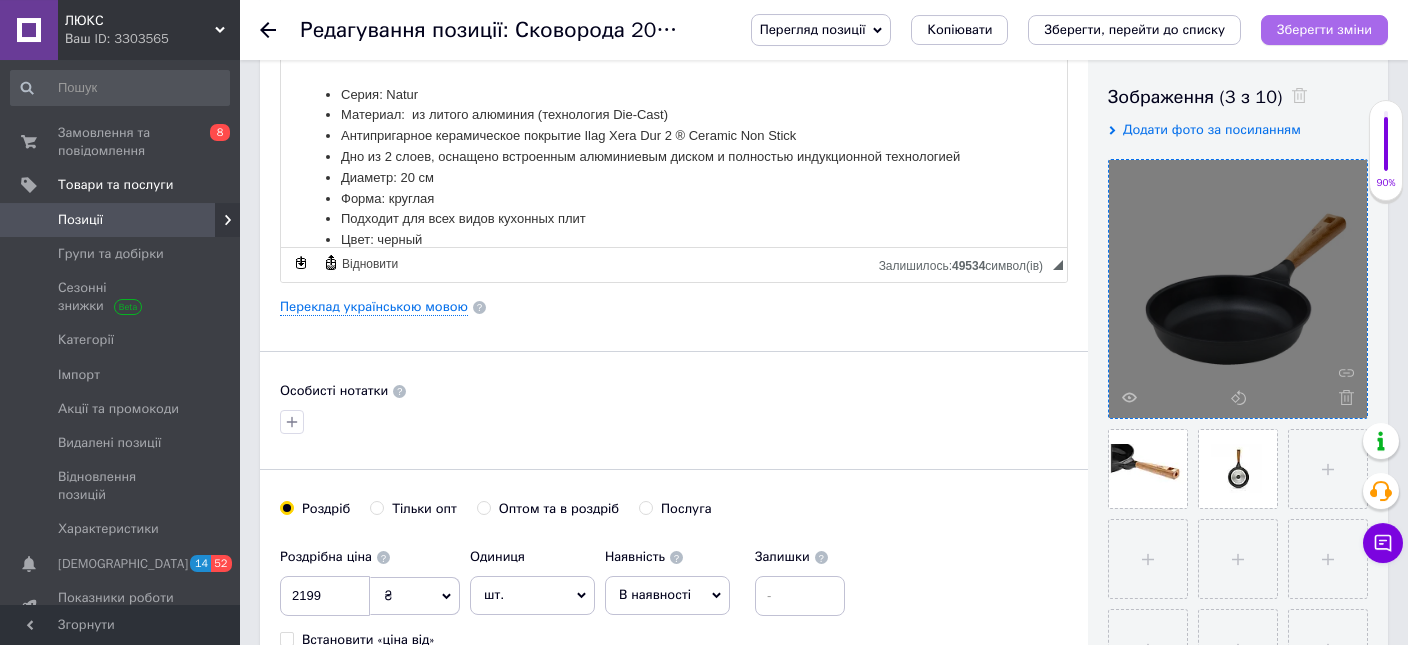 click on "Зберегти зміни" at bounding box center (1324, 30) 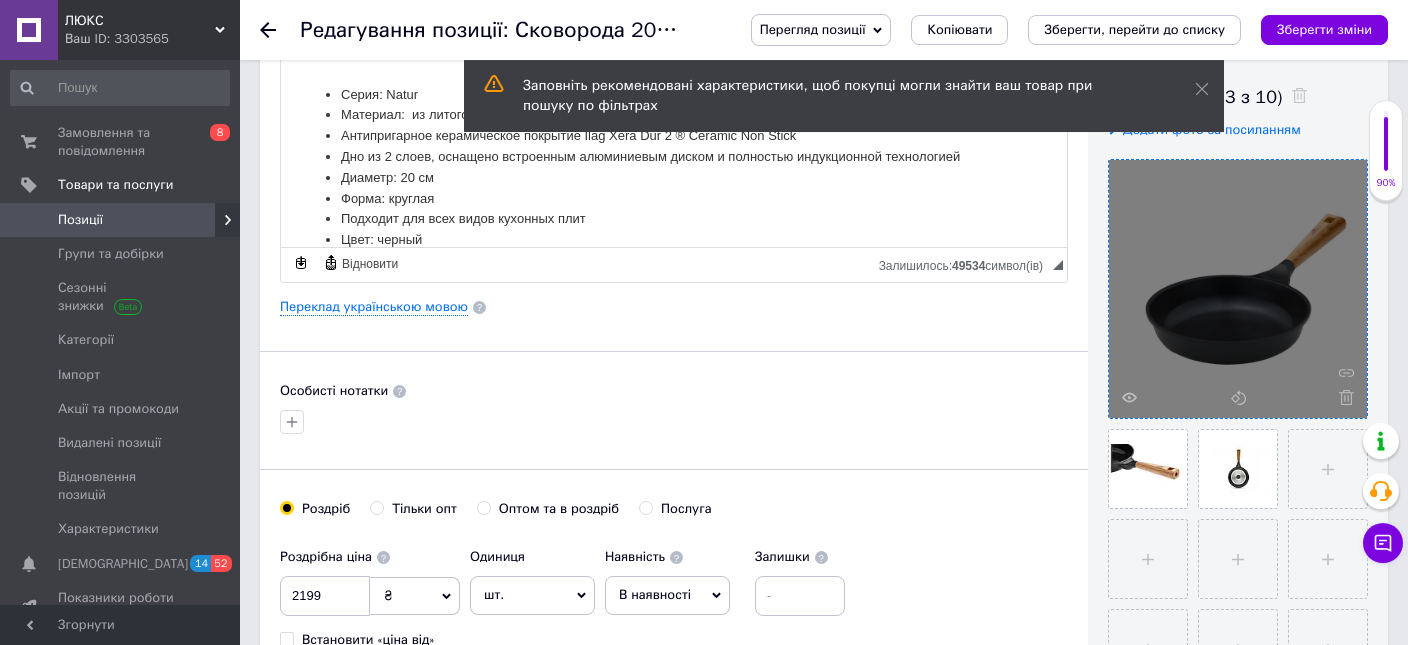 click 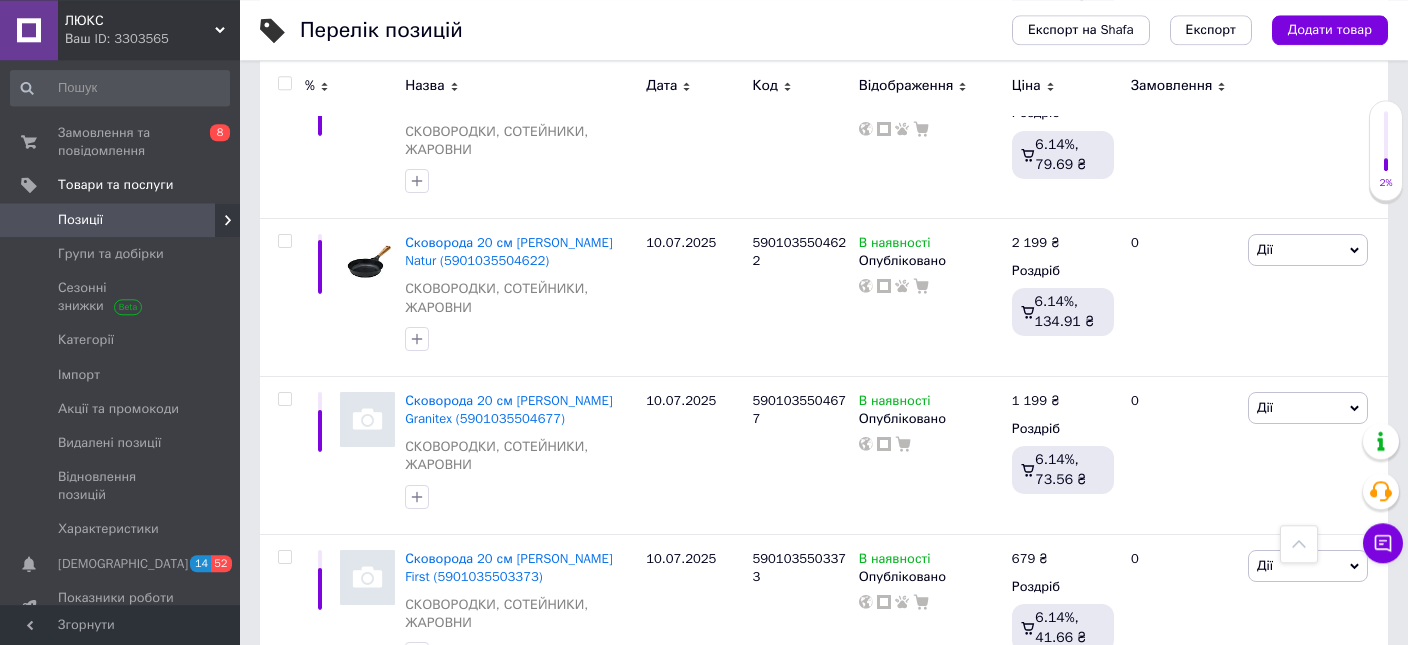 scroll, scrollTop: 6487, scrollLeft: 0, axis: vertical 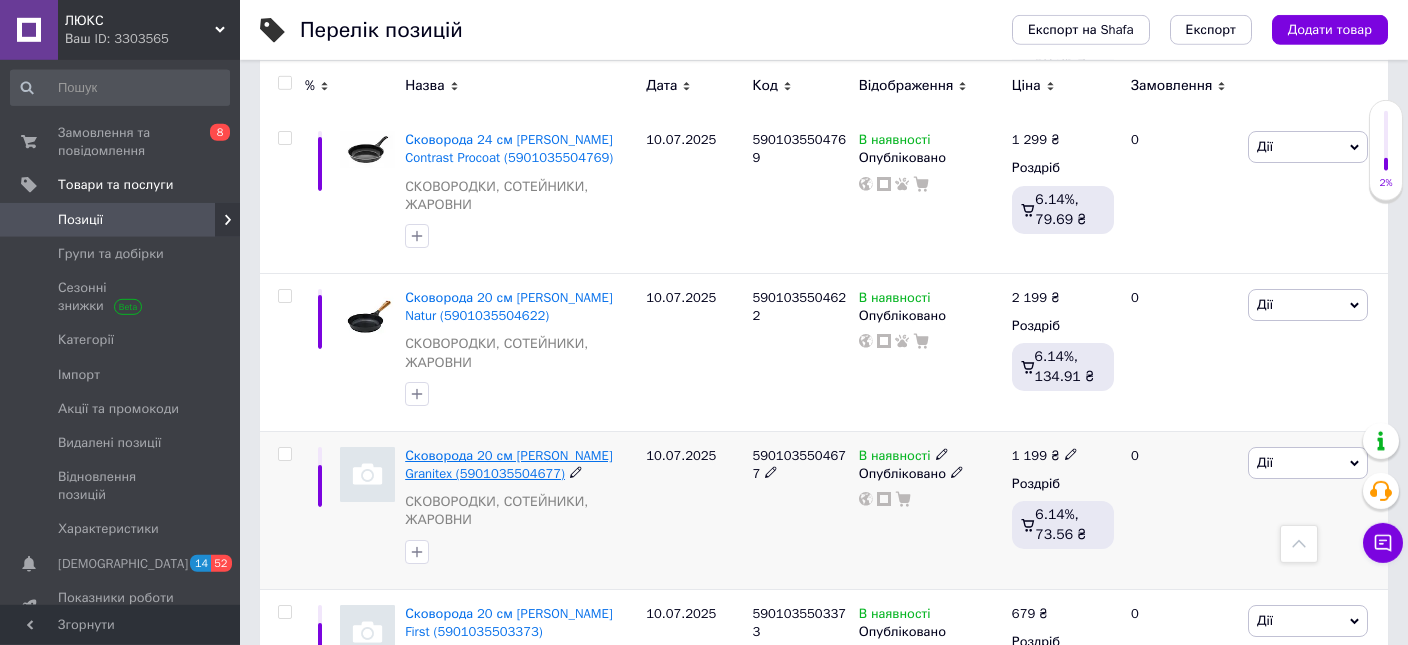 click on "Сковорода 20 см [PERSON_NAME] Granitex (5901035504677)" at bounding box center [508, 464] 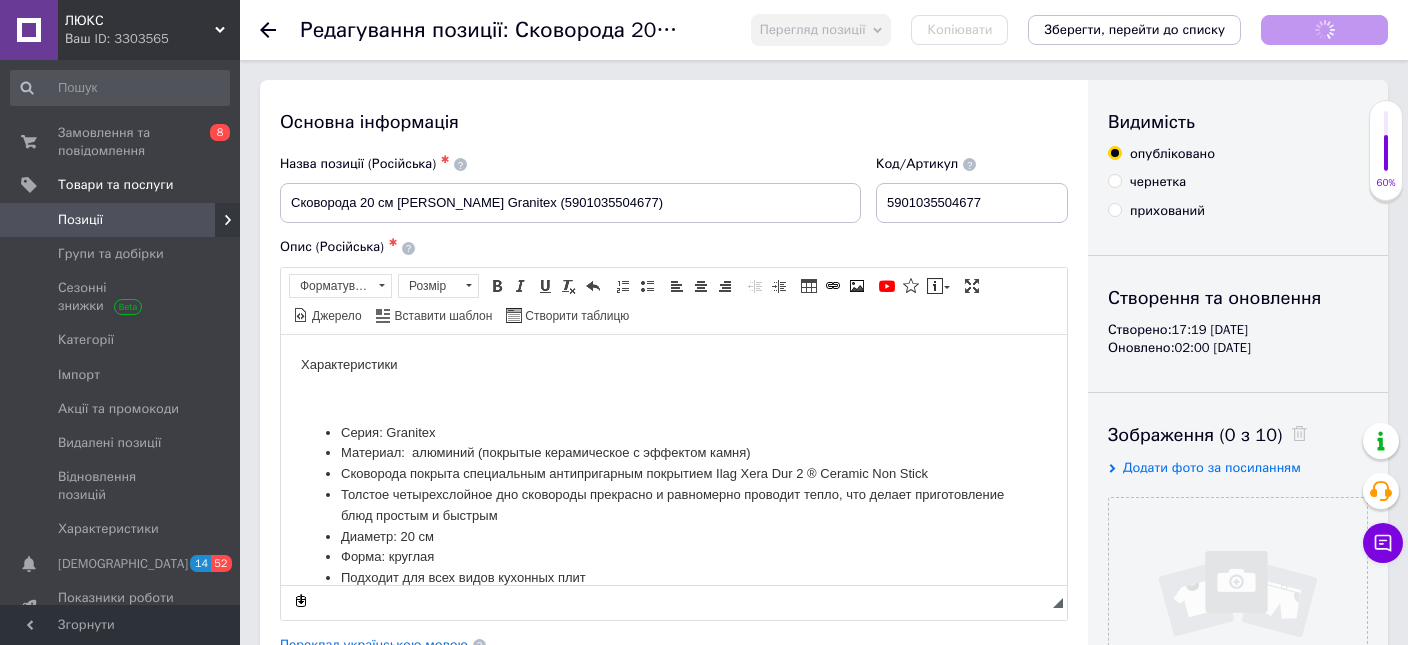 scroll, scrollTop: 0, scrollLeft: 0, axis: both 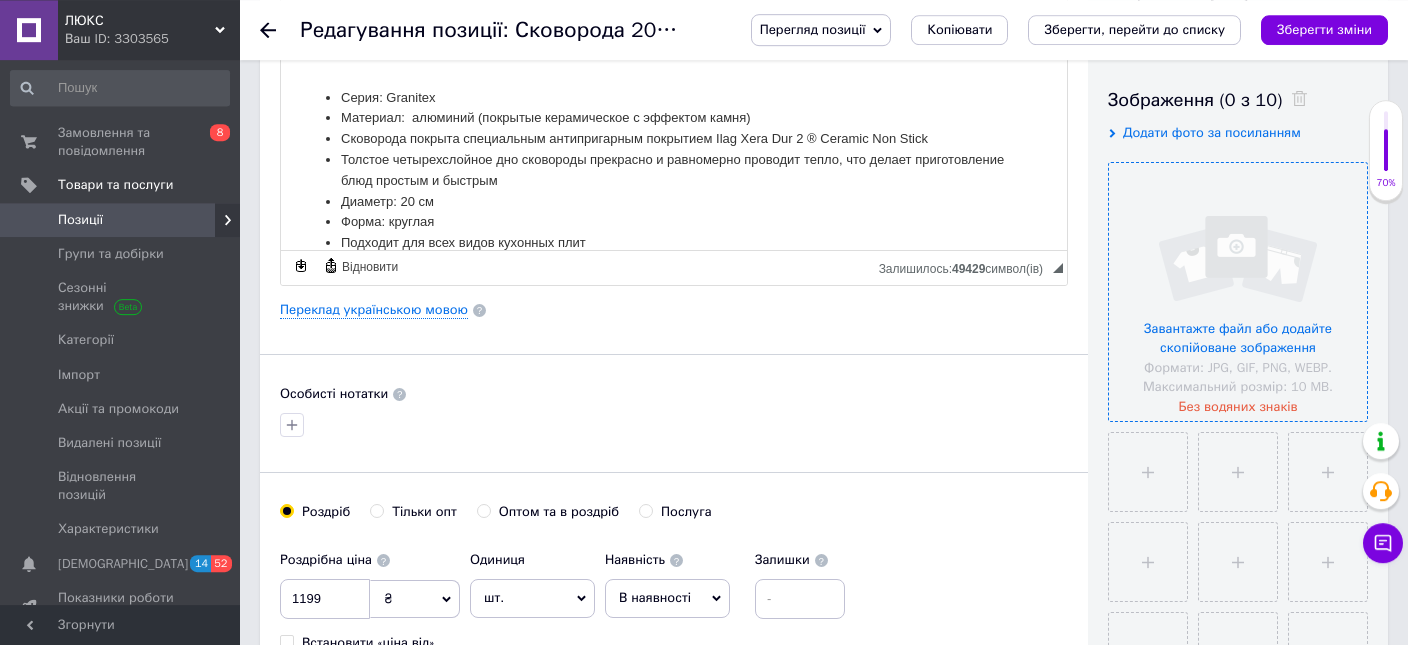 click at bounding box center [1238, 292] 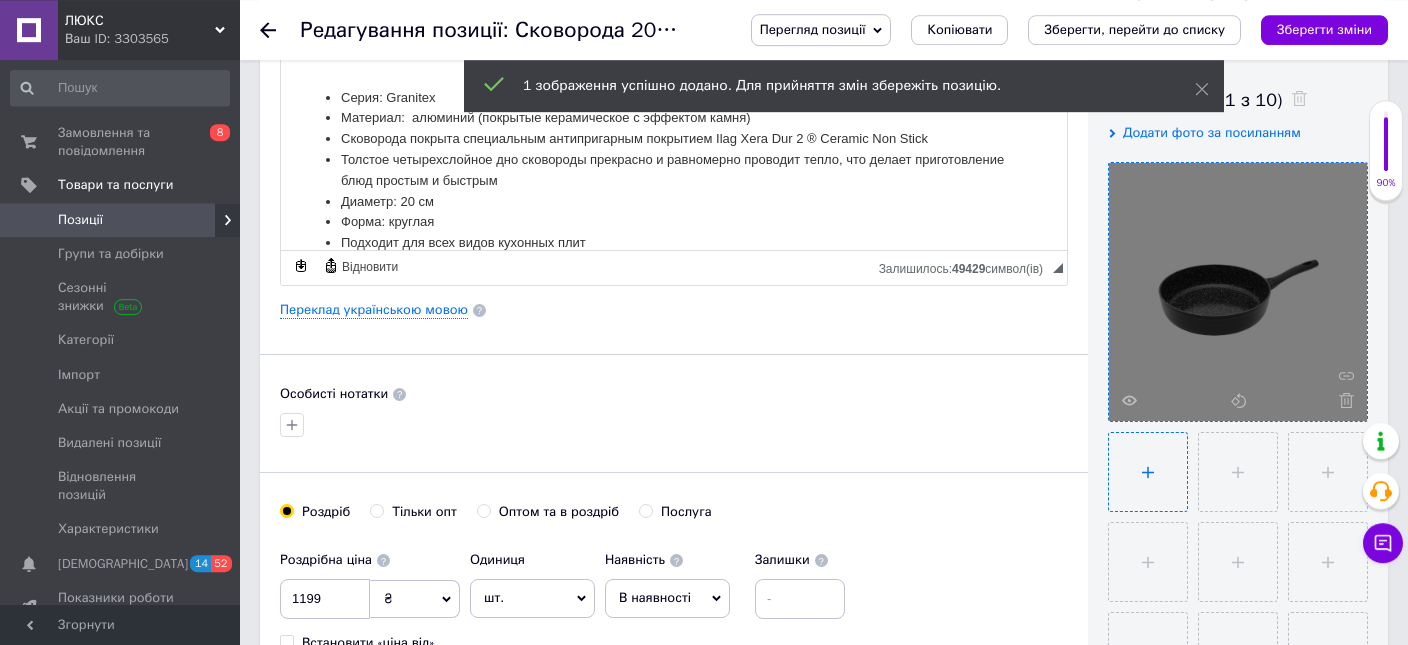 click at bounding box center (1148, 472) 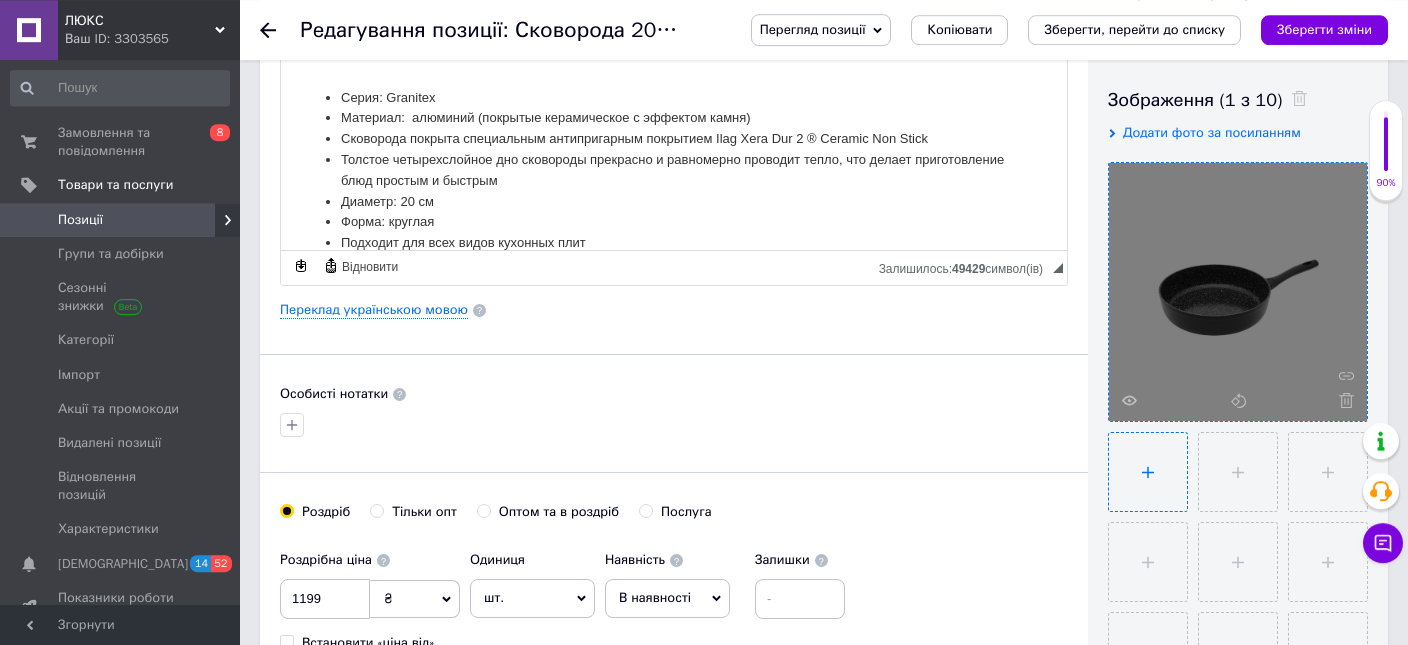 type on "C:\fakepath\7e8883e4-1742-452b-897b-d1310a40e2ff_i-[PERSON_NAME]-granitex-20cm.webp" 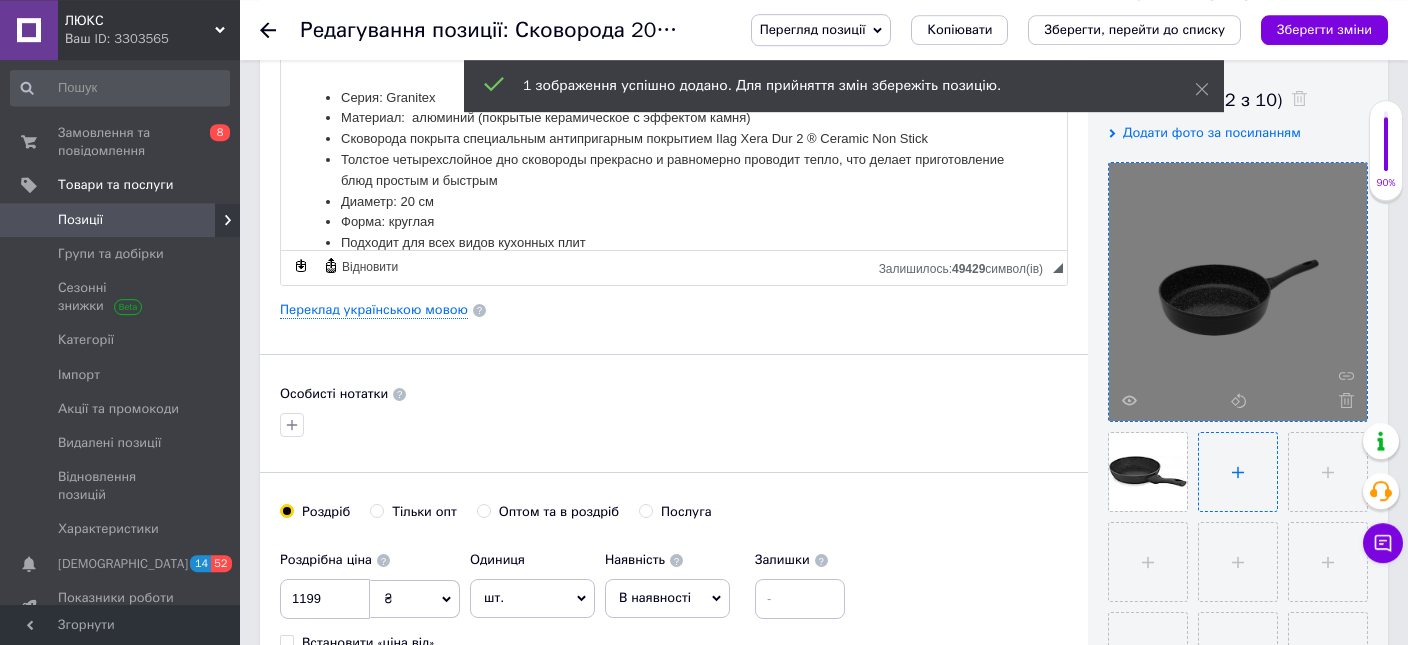 click at bounding box center [1238, 472] 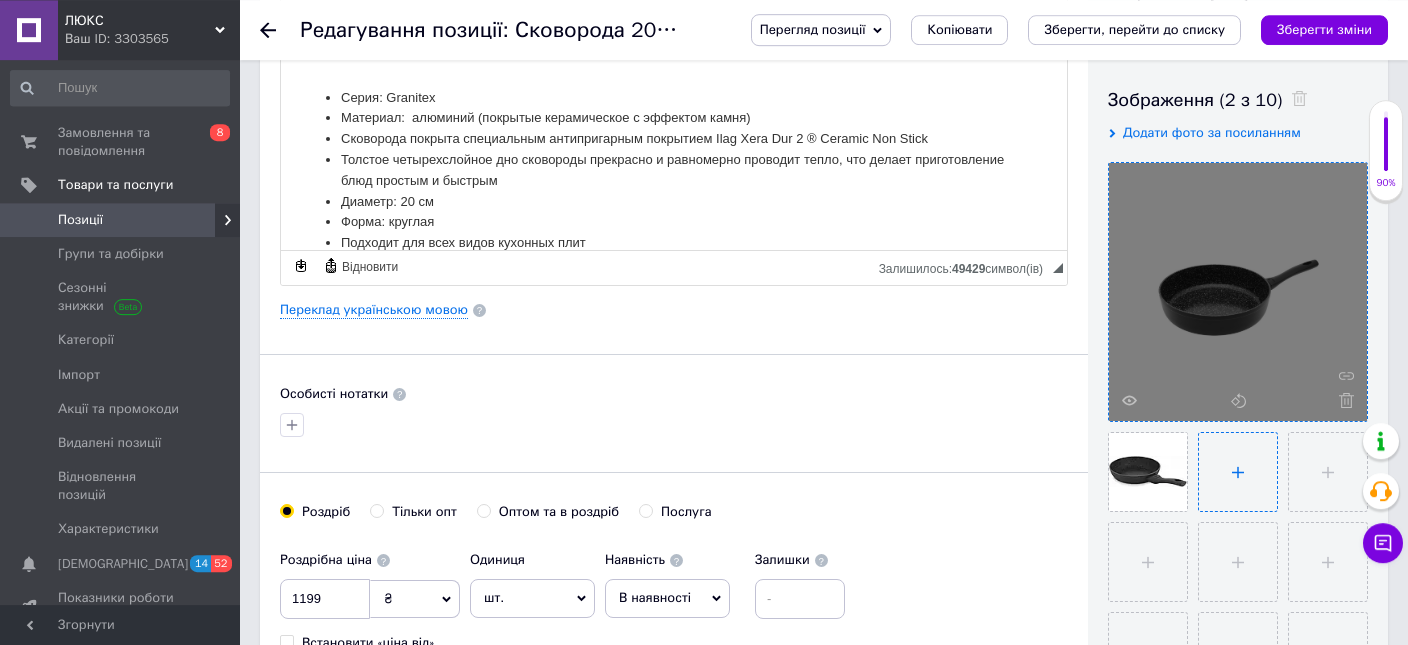 type on "C:\fakepath\ea0d3c51-d5e9-4de1-903f-02fddf9b0a65_i-[PERSON_NAME]-granitex-20cm.webp" 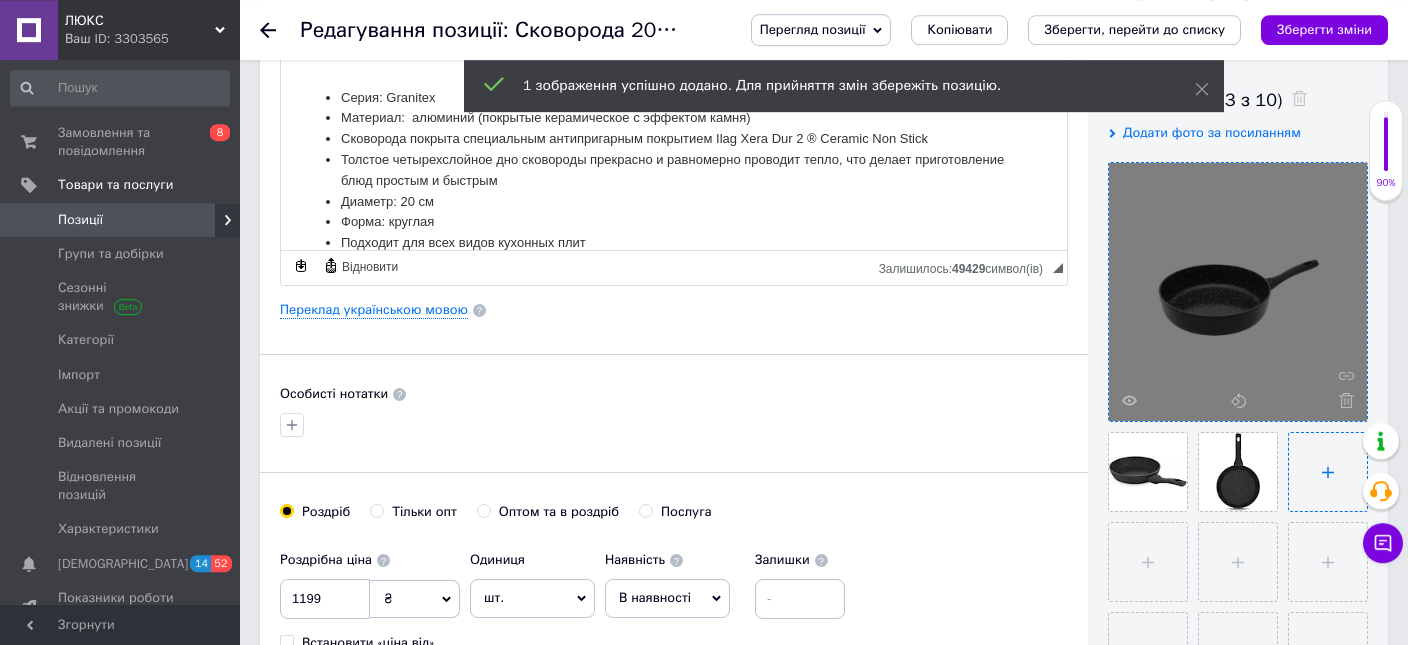 click at bounding box center (1328, 472) 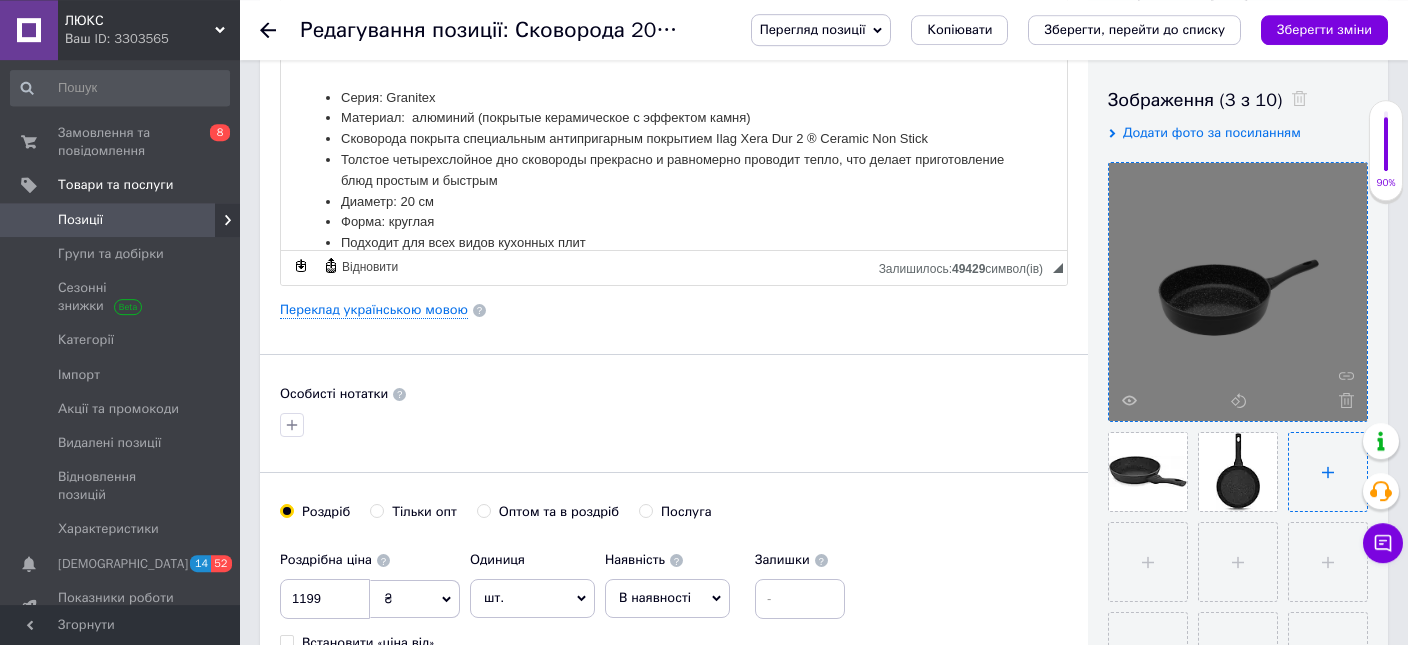 type on "C:\fakepath\cf1ffe54-274f-416e-be8d-c603430bded9_i-[PERSON_NAME]-granitex-20cm.webp" 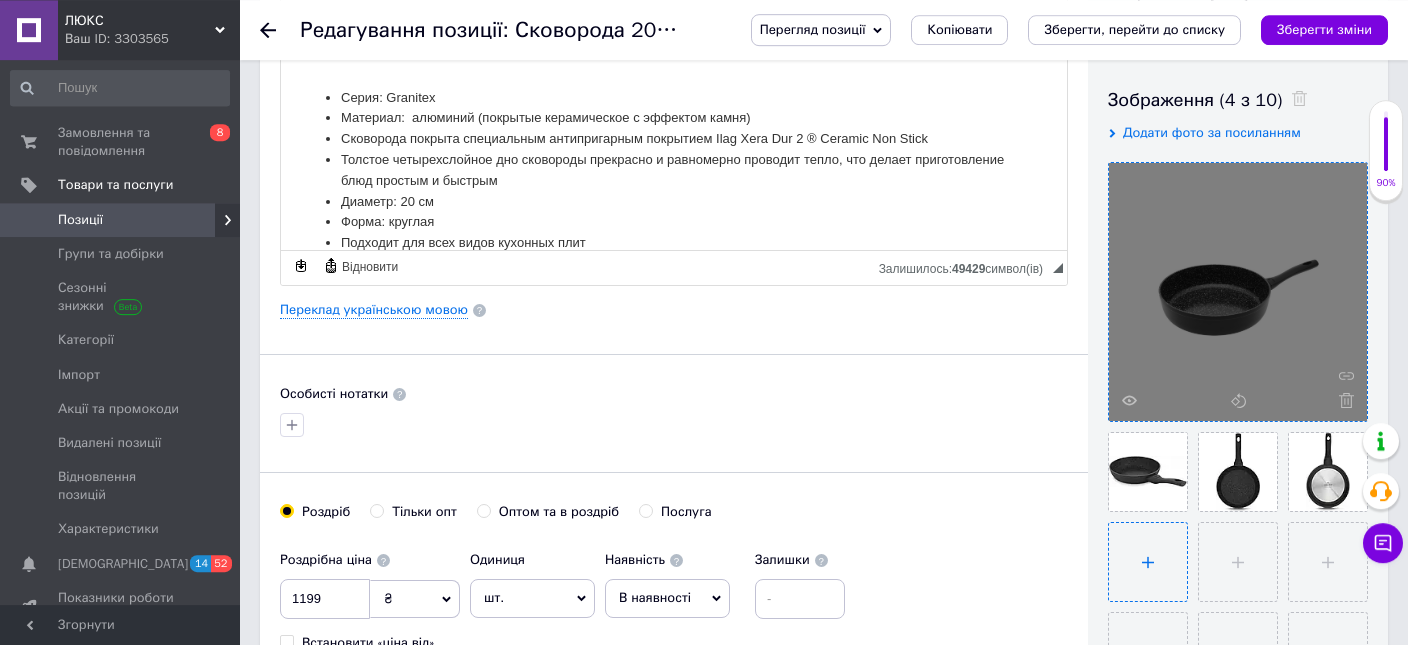 click at bounding box center (1148, 562) 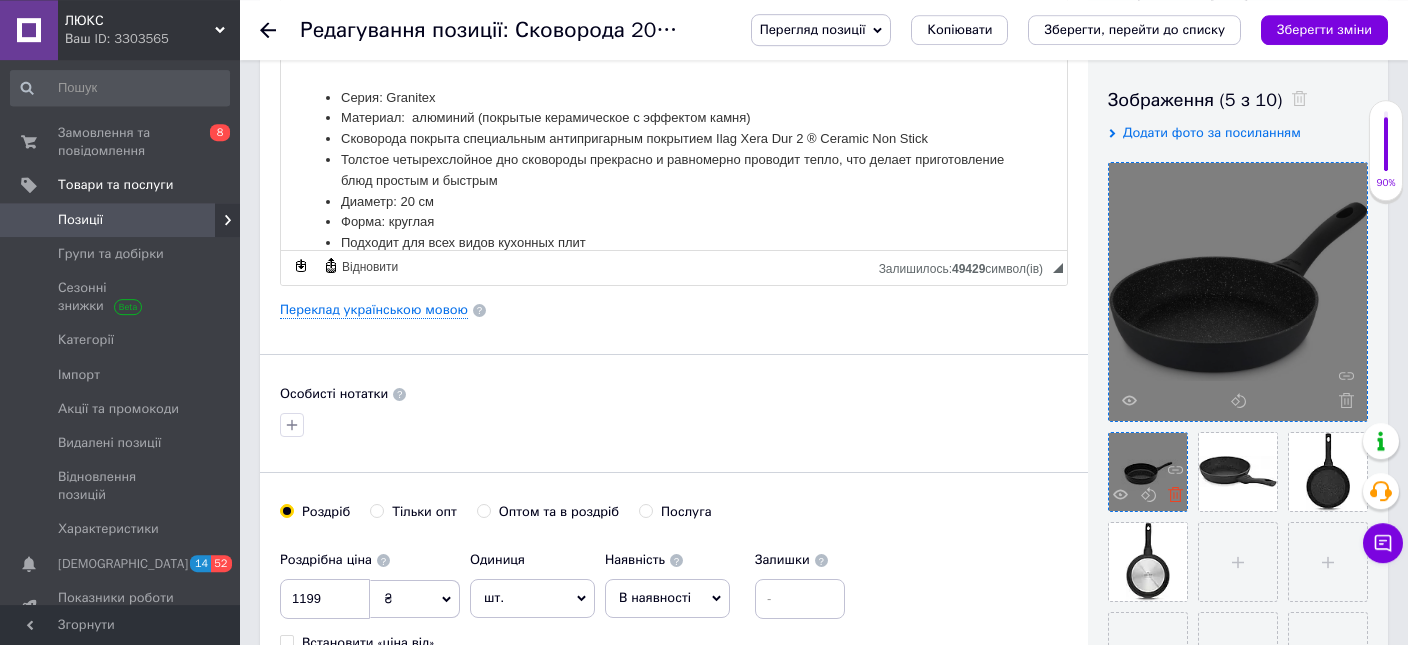 click 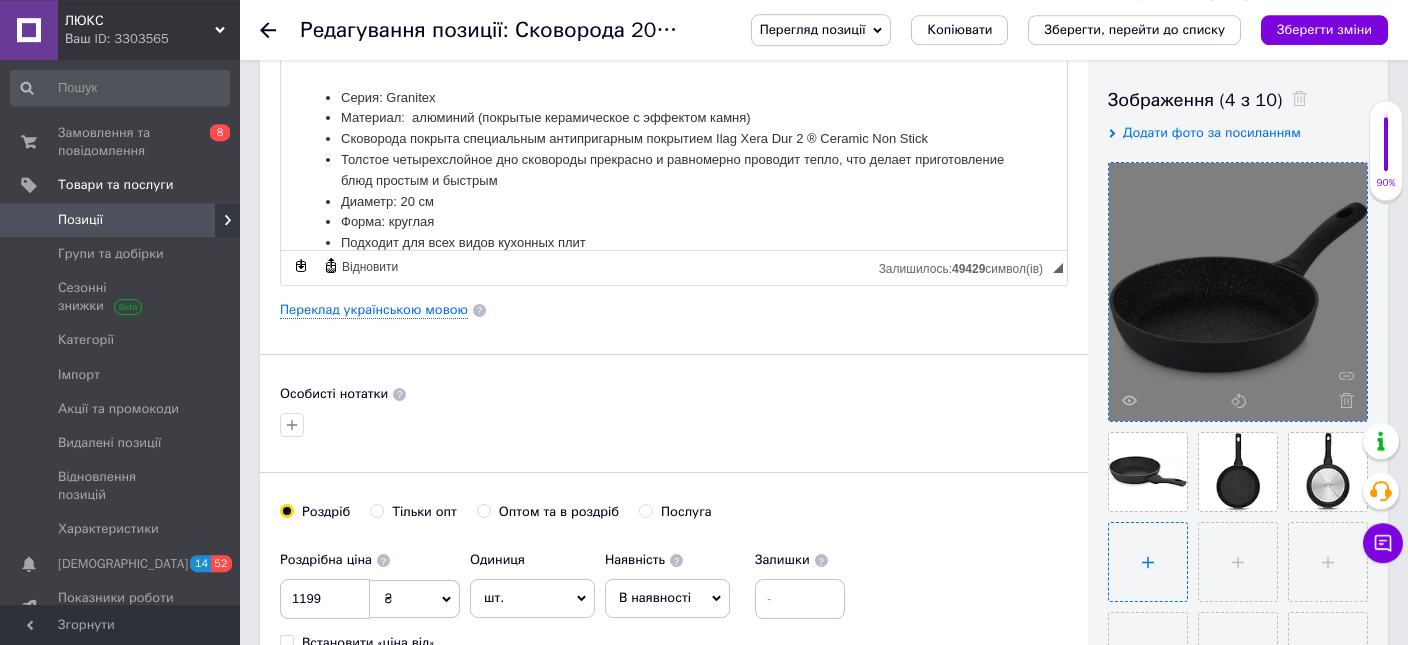 click at bounding box center [1148, 562] 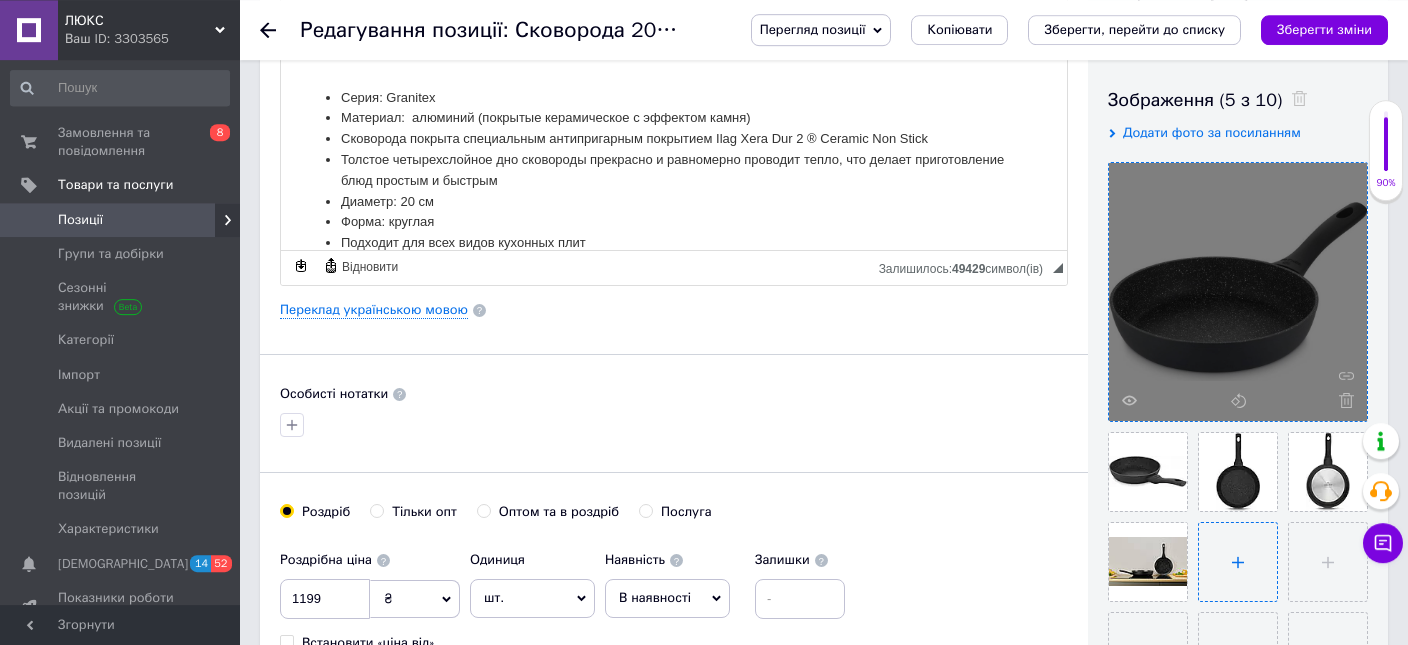 click at bounding box center [1238, 562] 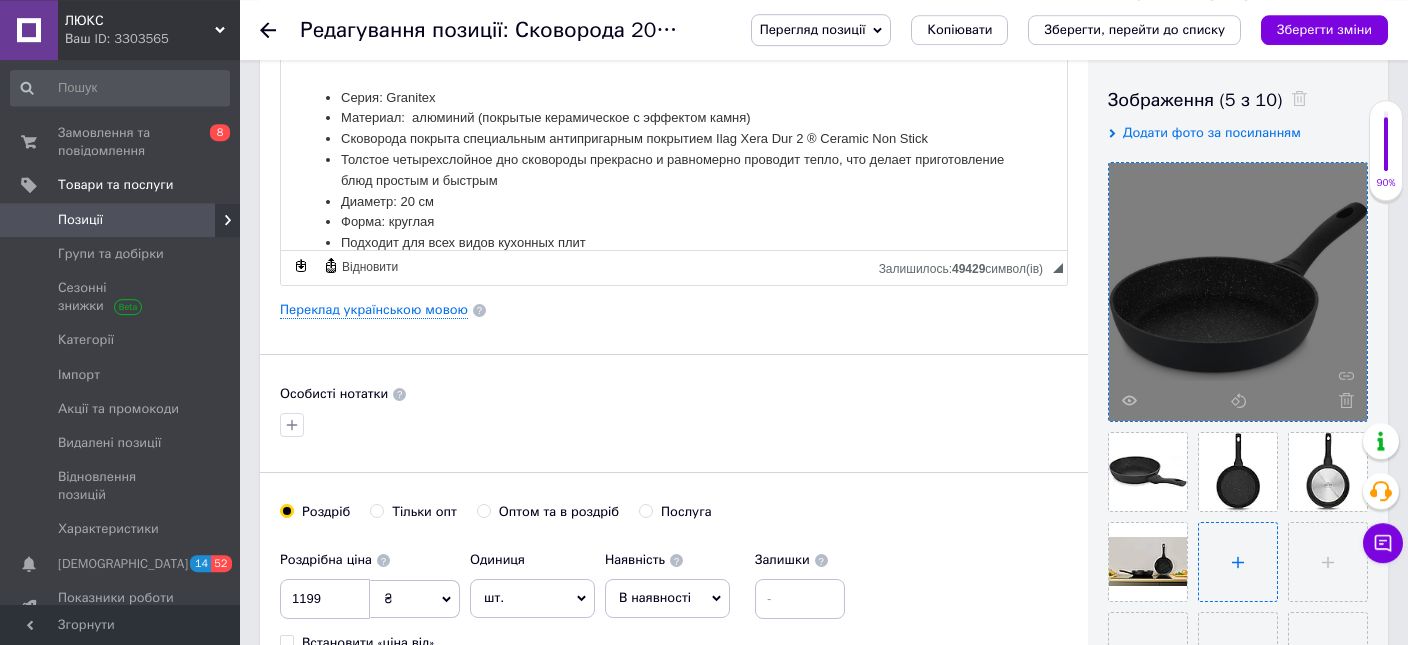 type on "C:\fakepath\patelnia-[PERSON_NAME]-granitex-nk340-24-cm.jpg" 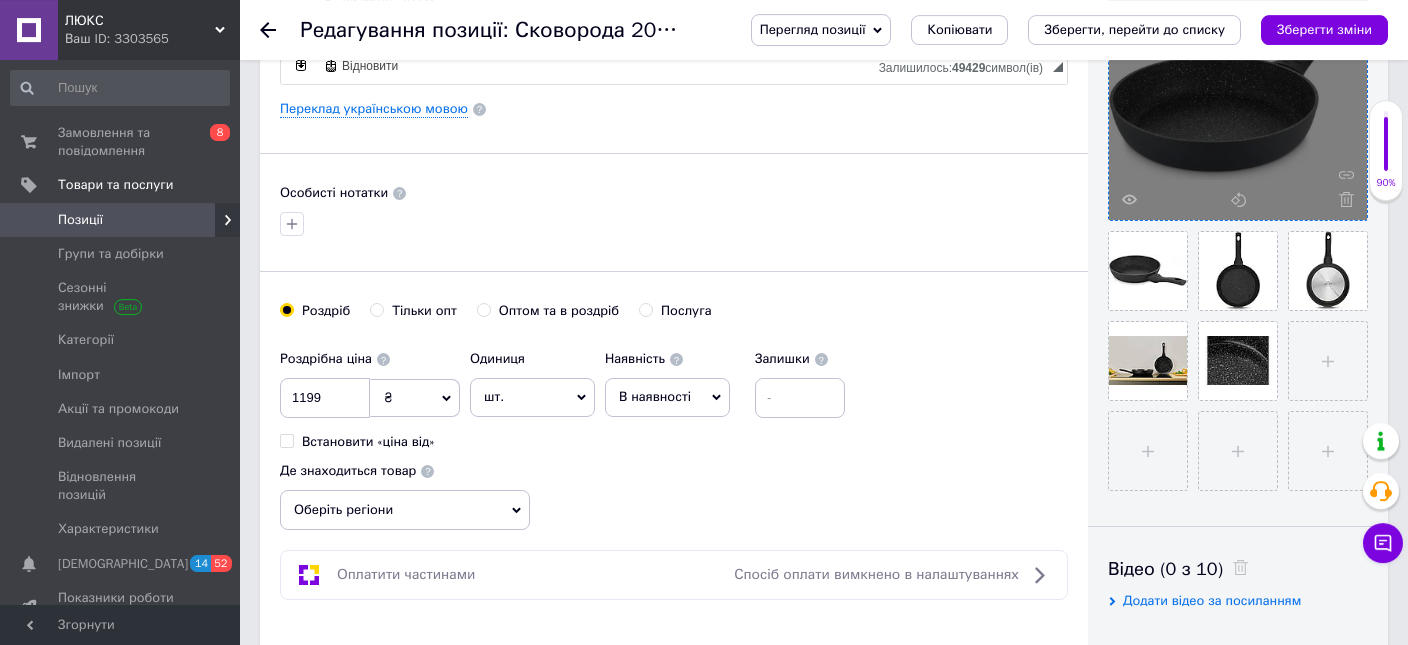 scroll, scrollTop: 547, scrollLeft: 0, axis: vertical 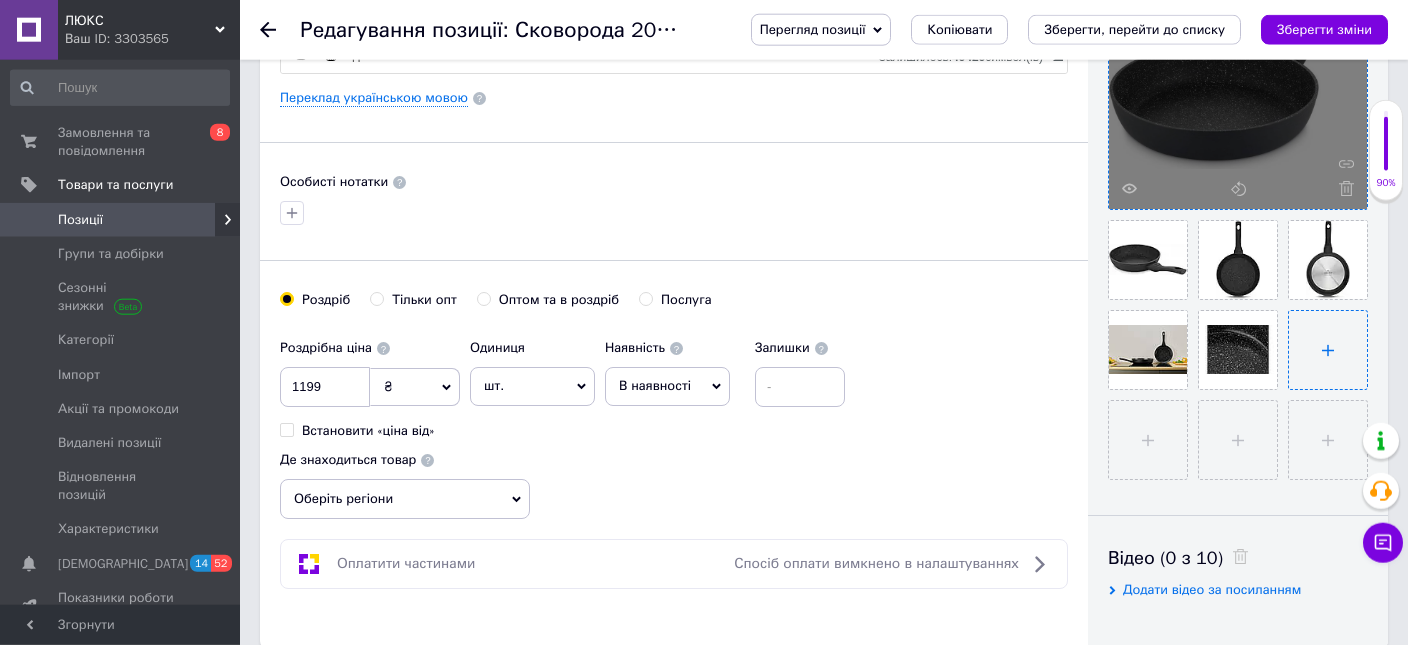 click at bounding box center (1328, 350) 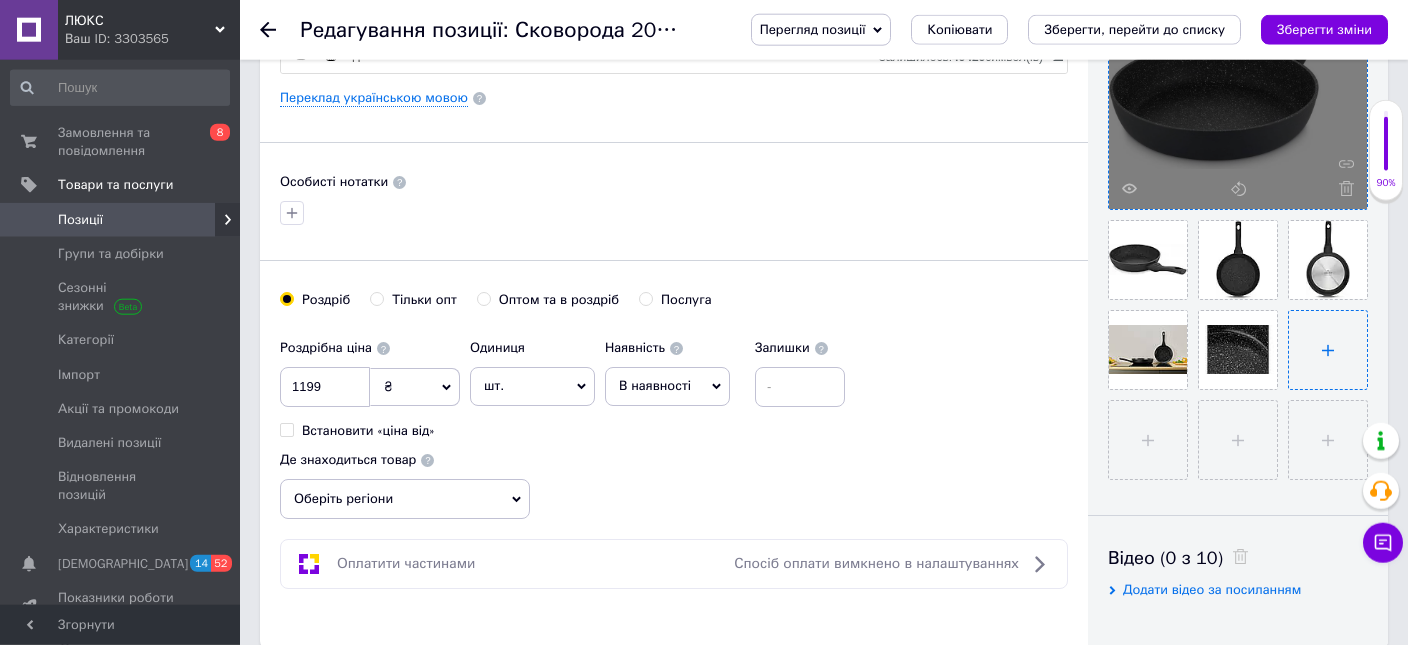 type on "C:\fakepath\patelnia-[PERSON_NAME]-granitex-nk340-24-cm.jpg" 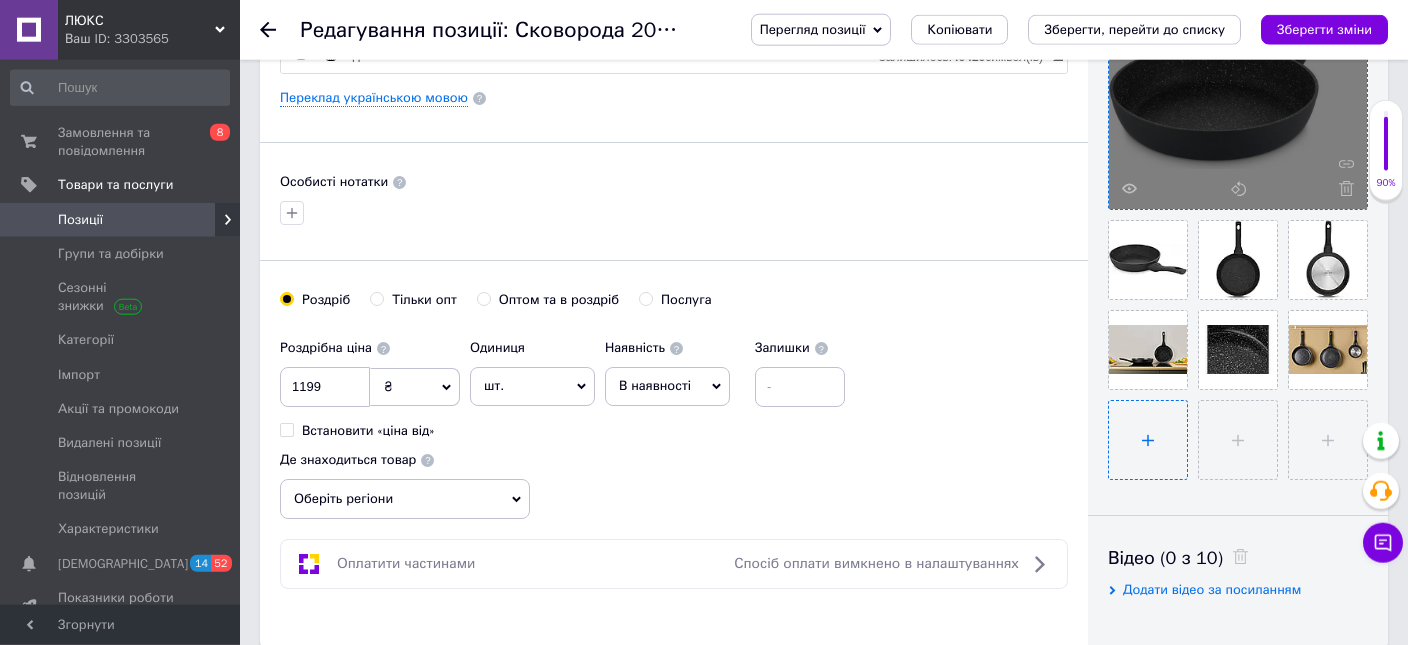 click at bounding box center [1148, 440] 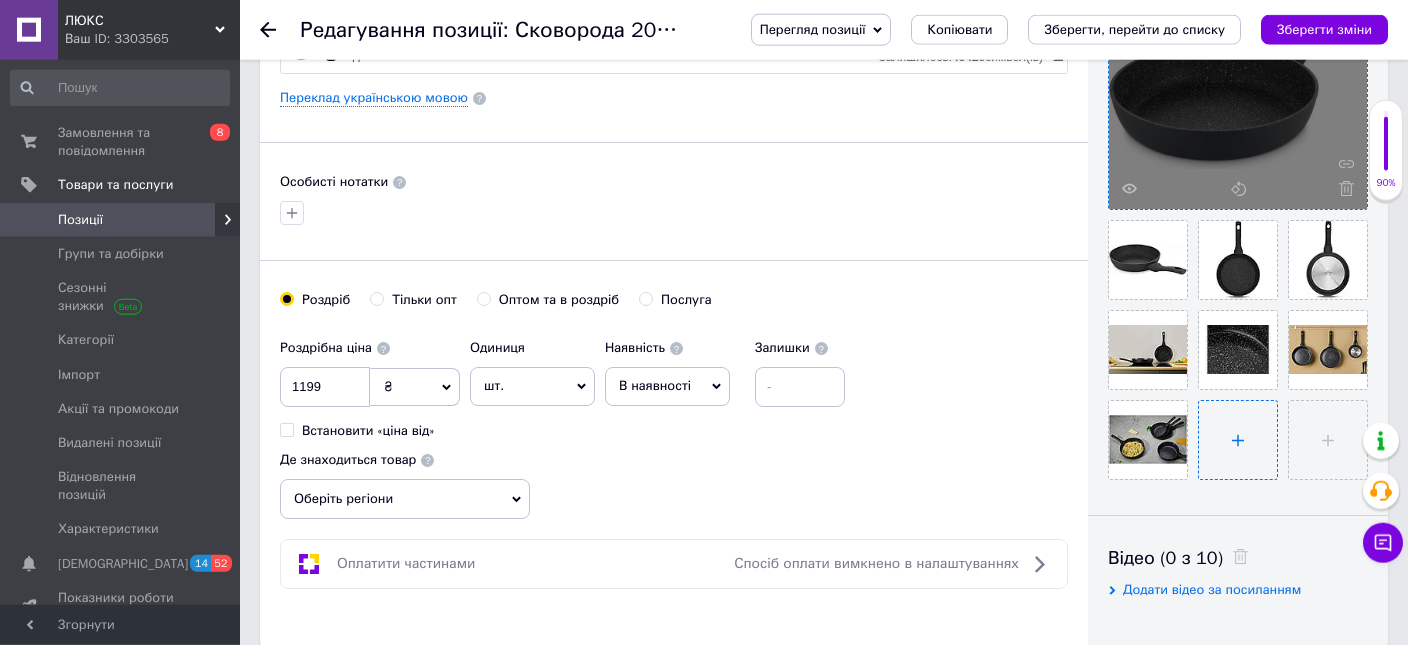click at bounding box center (1238, 440) 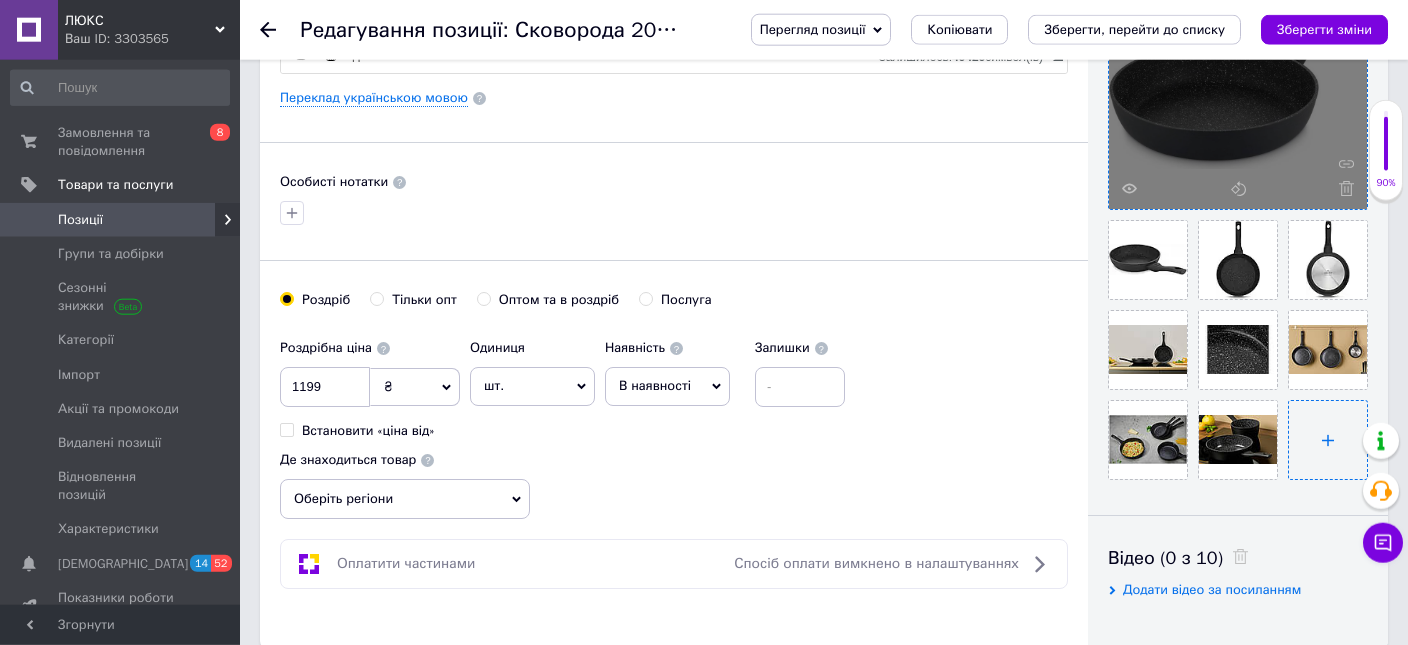 click at bounding box center (1328, 440) 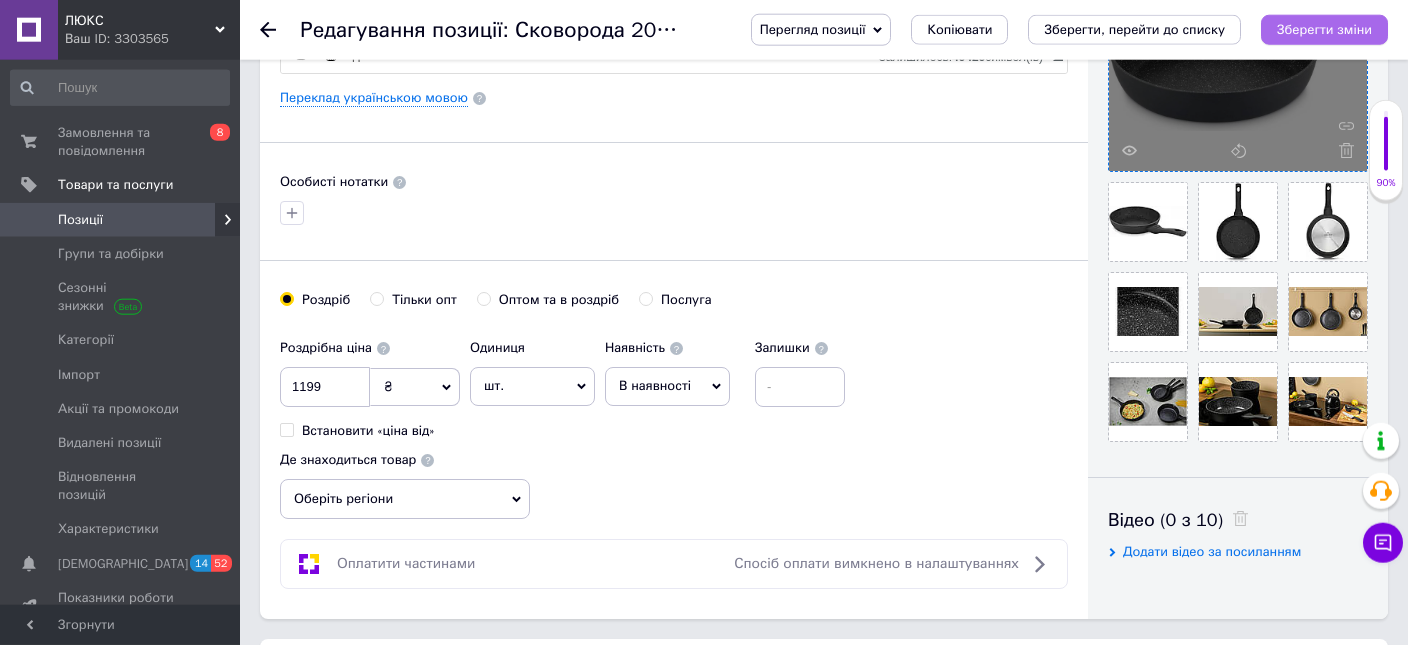 click on "Зберегти зміни" at bounding box center (1324, 29) 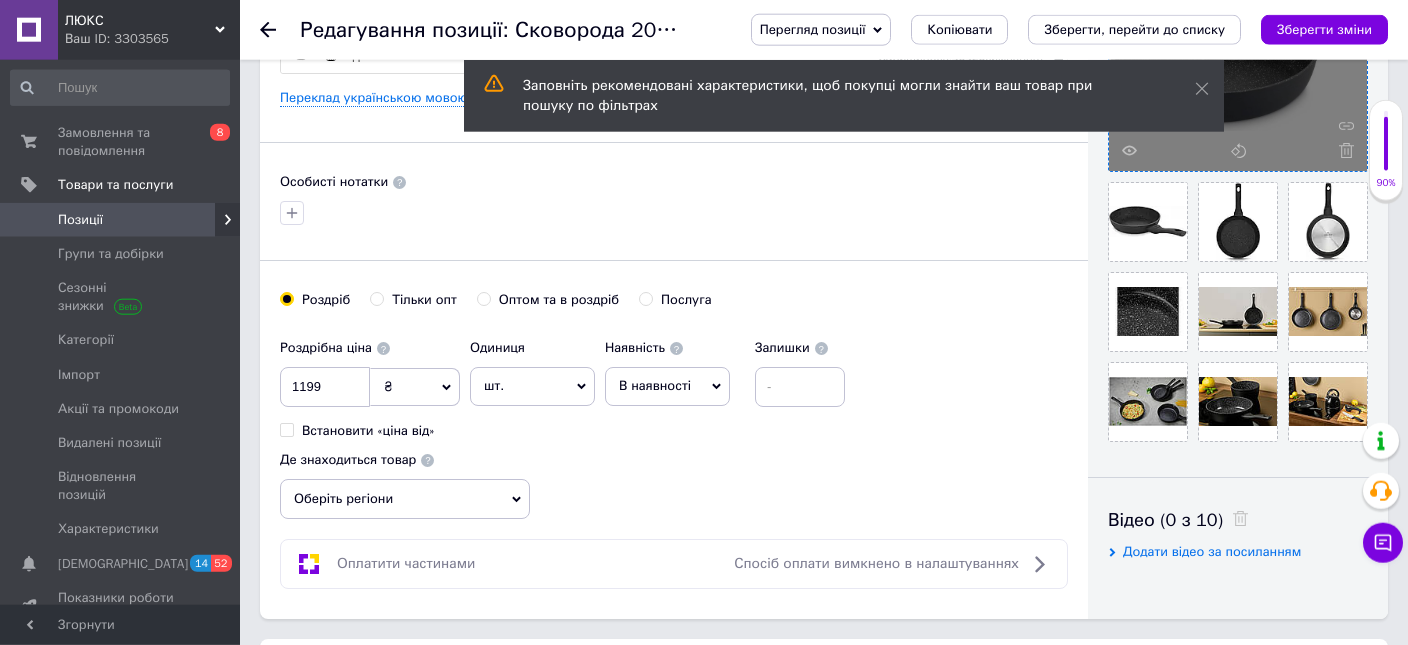 click 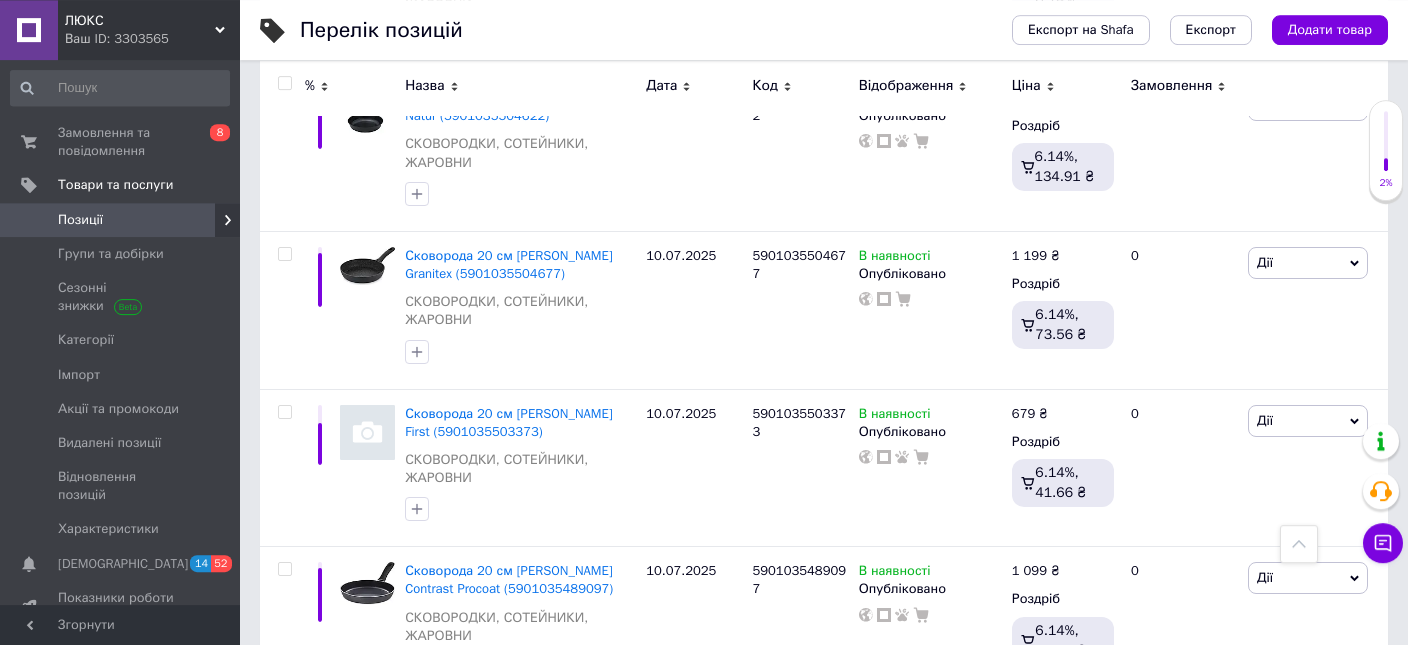 scroll, scrollTop: 6632, scrollLeft: 0, axis: vertical 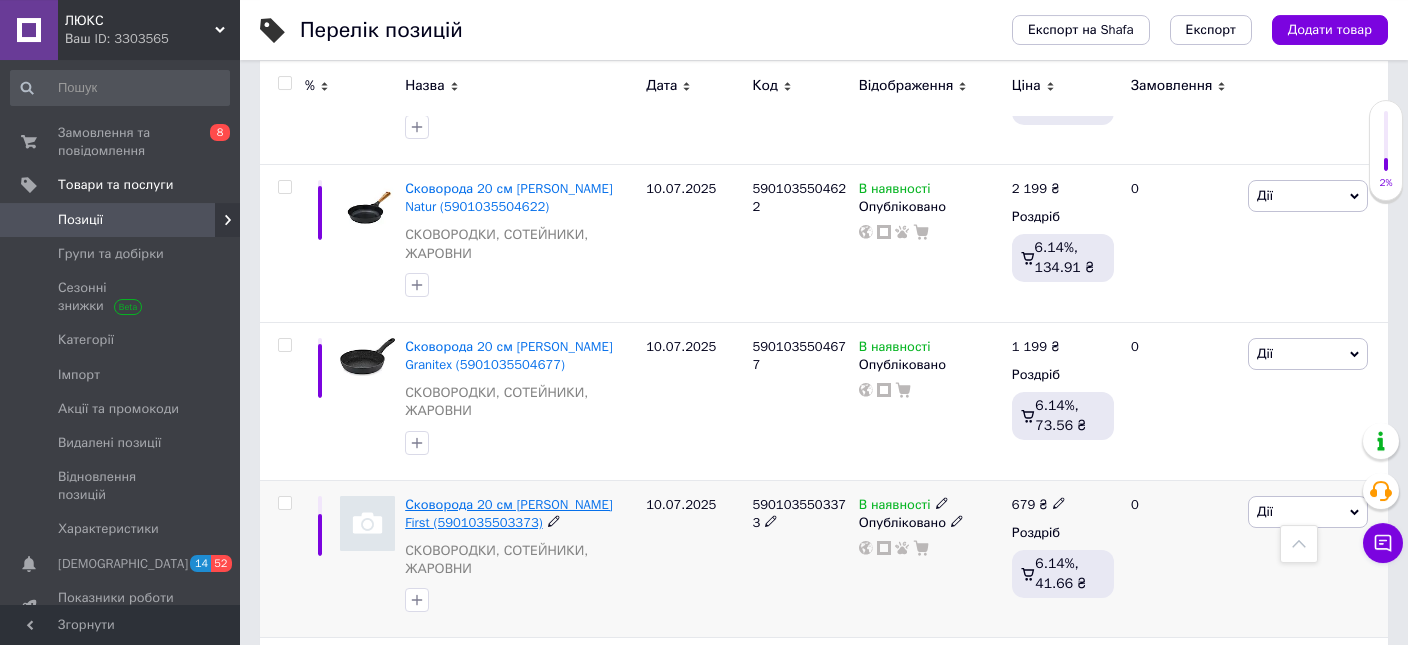 click on "Сковорода 20 см [PERSON_NAME] First (5901035503373)" at bounding box center (508, 513) 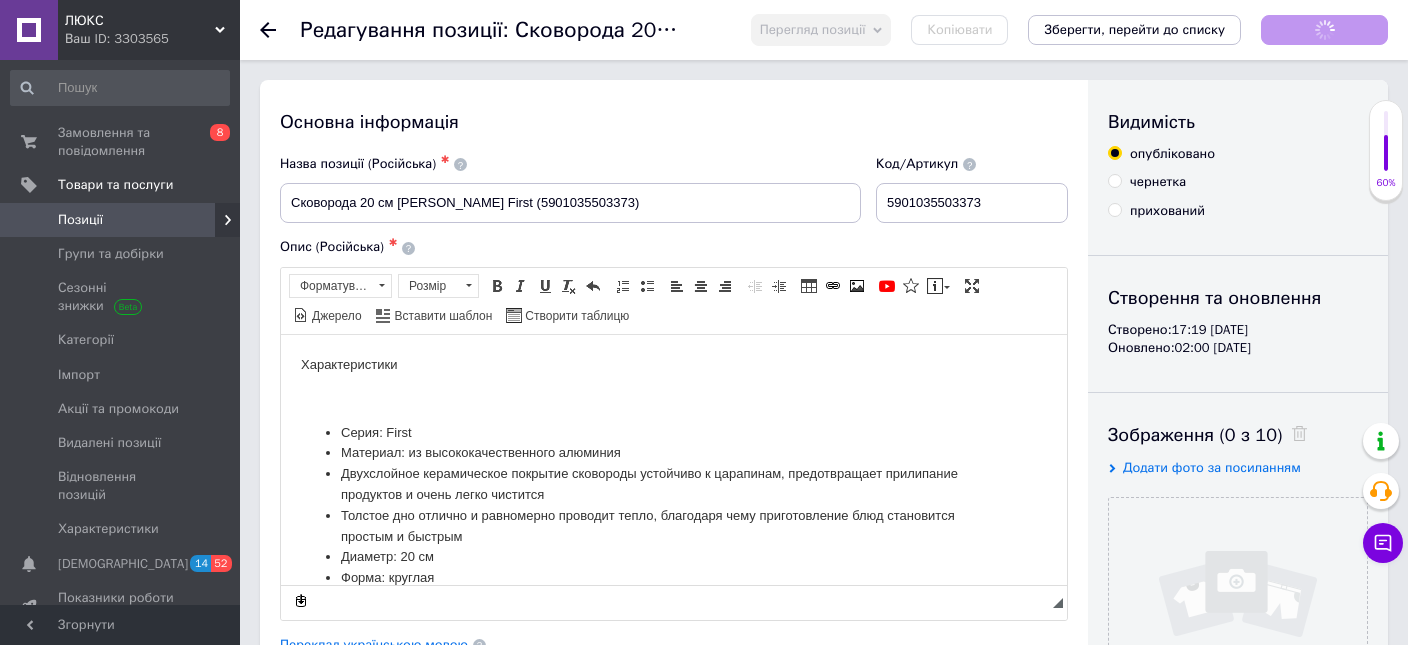 scroll, scrollTop: 0, scrollLeft: 0, axis: both 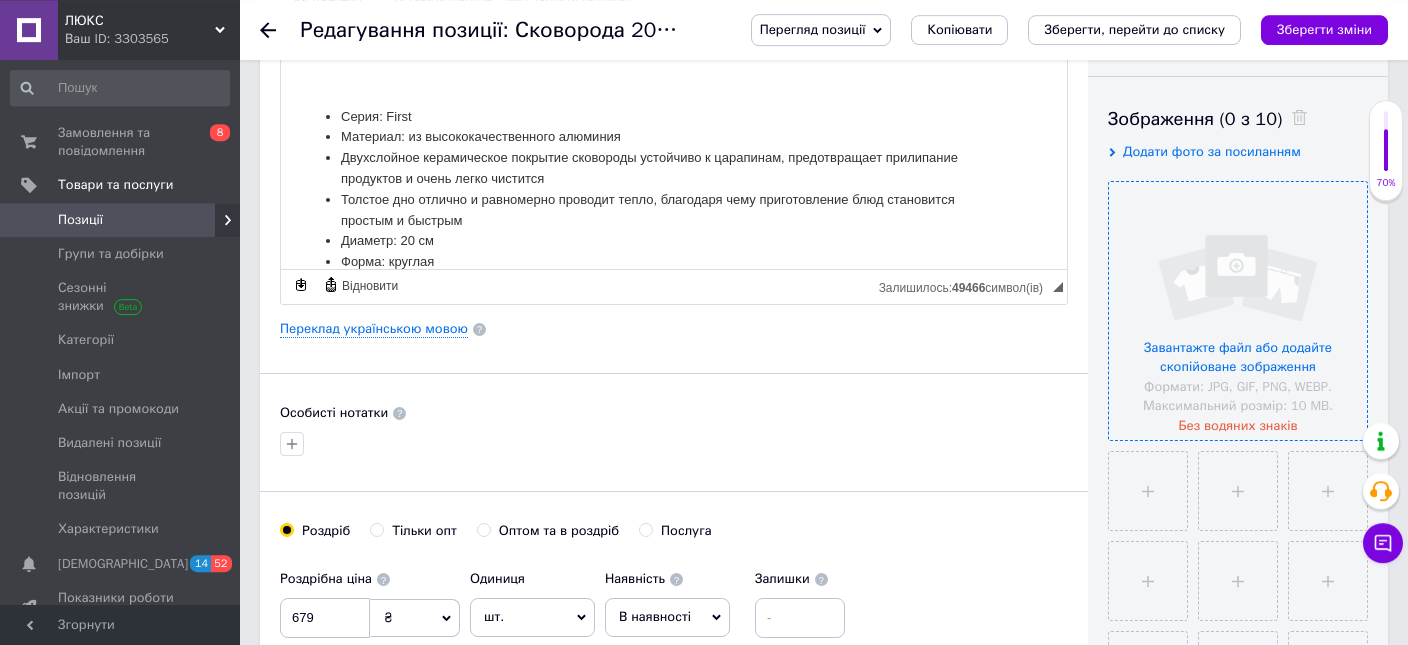click at bounding box center [1238, 311] 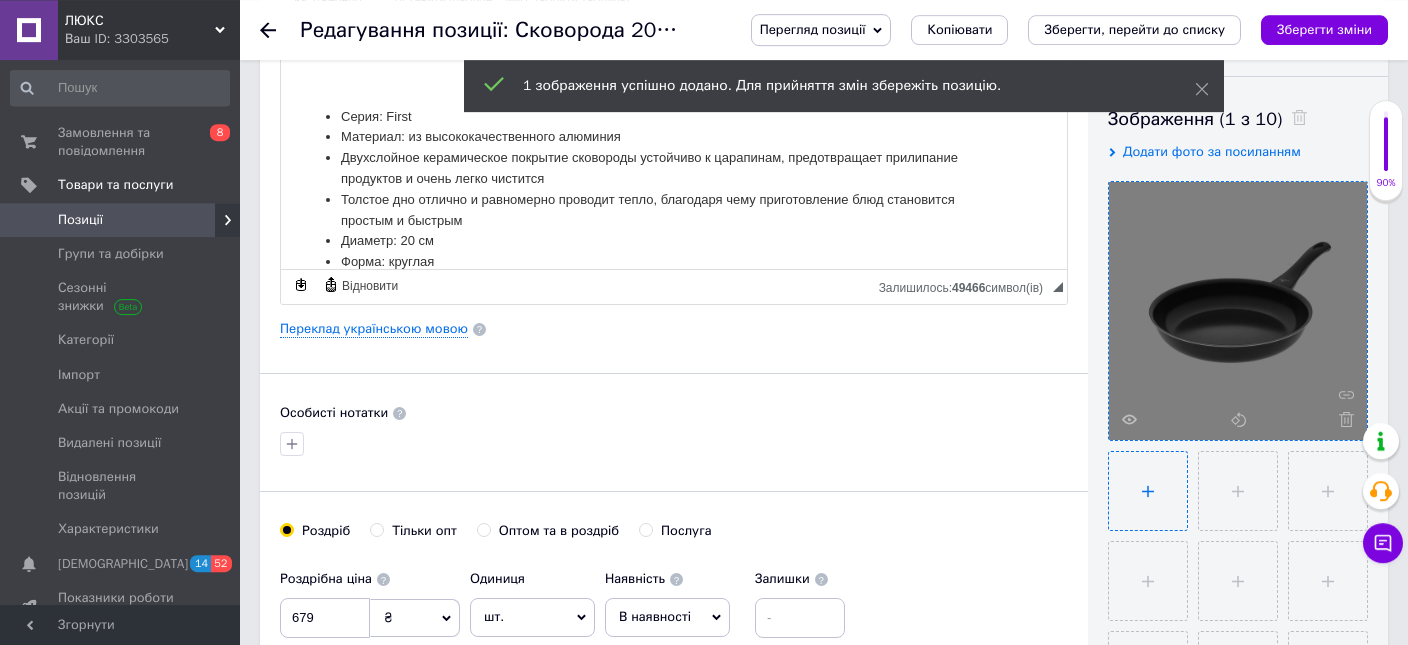 click at bounding box center [1148, 491] 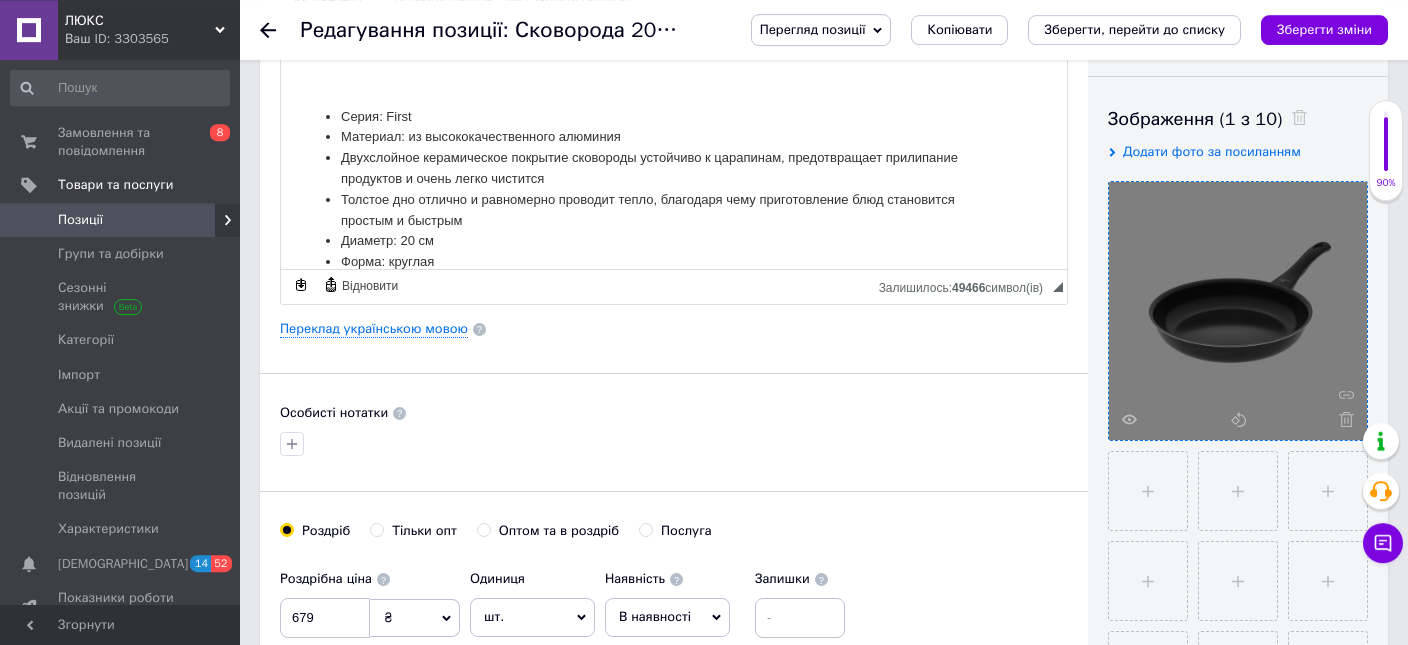 type on "C:\fakepath\382486370.webp" 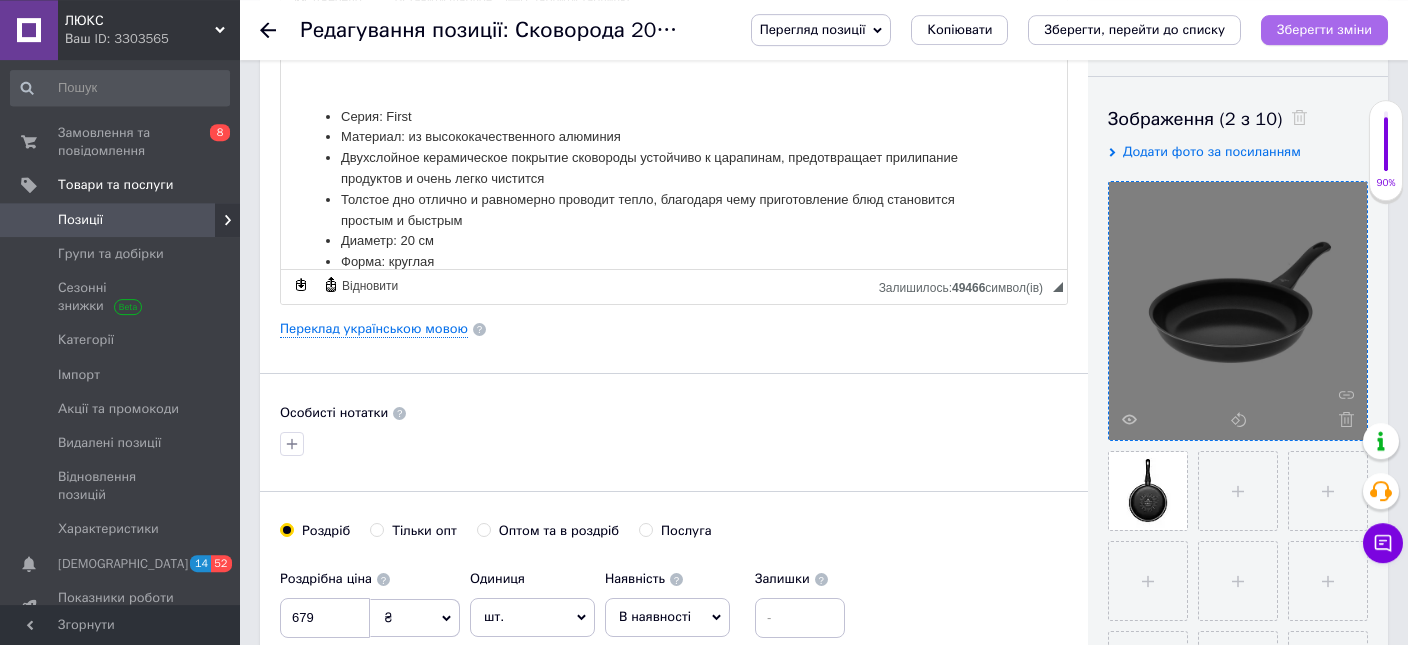 click on "Зберегти зміни" at bounding box center (1324, 29) 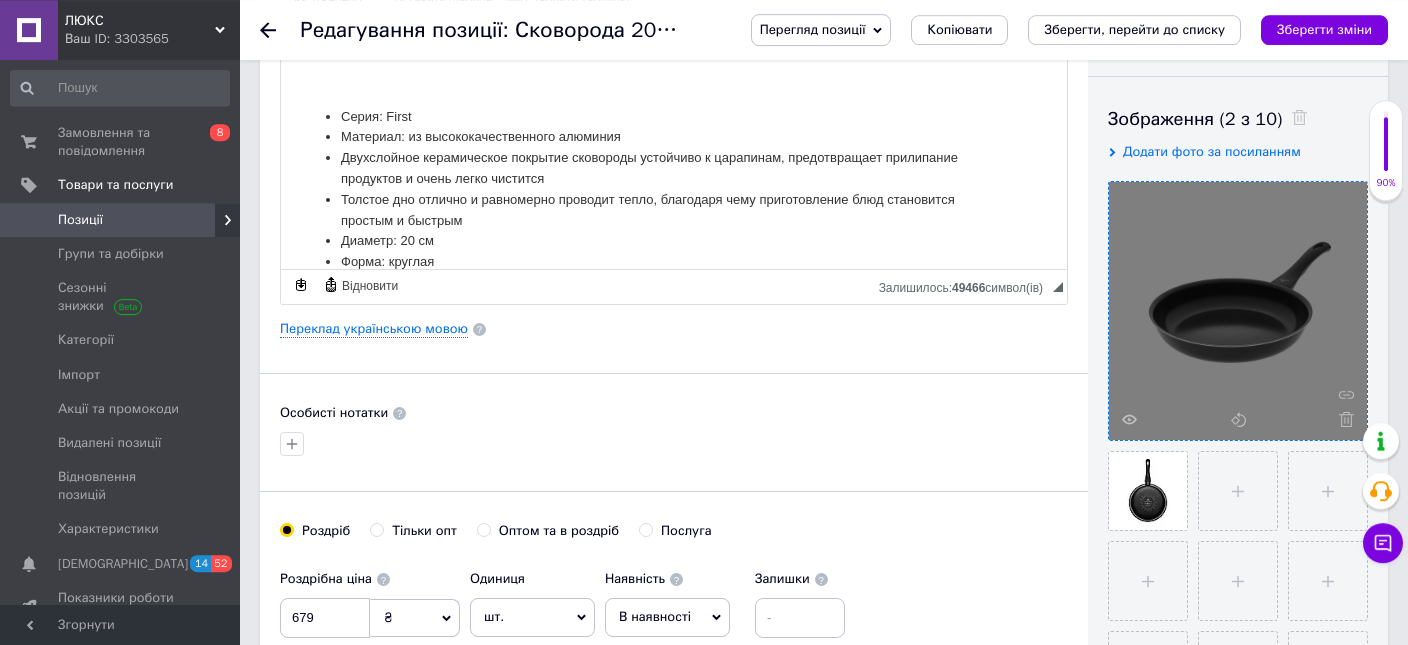 click 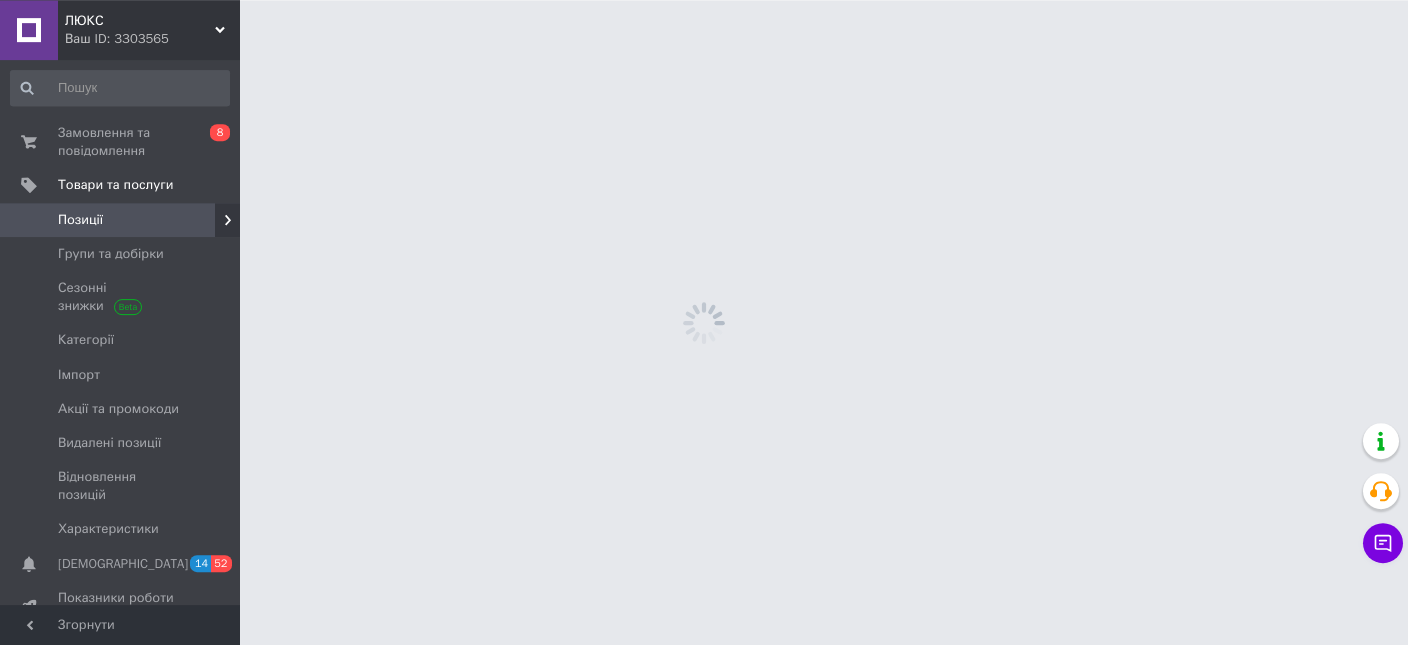 scroll, scrollTop: 0, scrollLeft: 0, axis: both 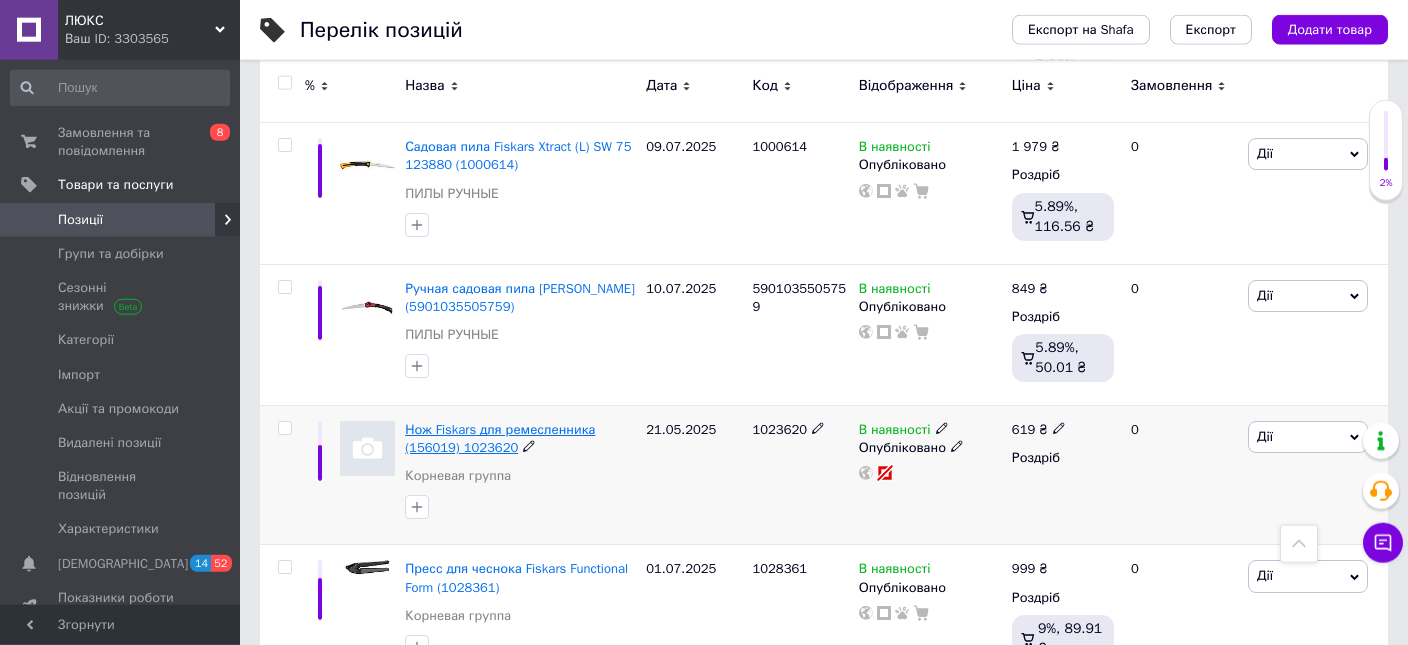 click on "Нож Fiskars для ремесленника (156019) 1023620" at bounding box center [500, 438] 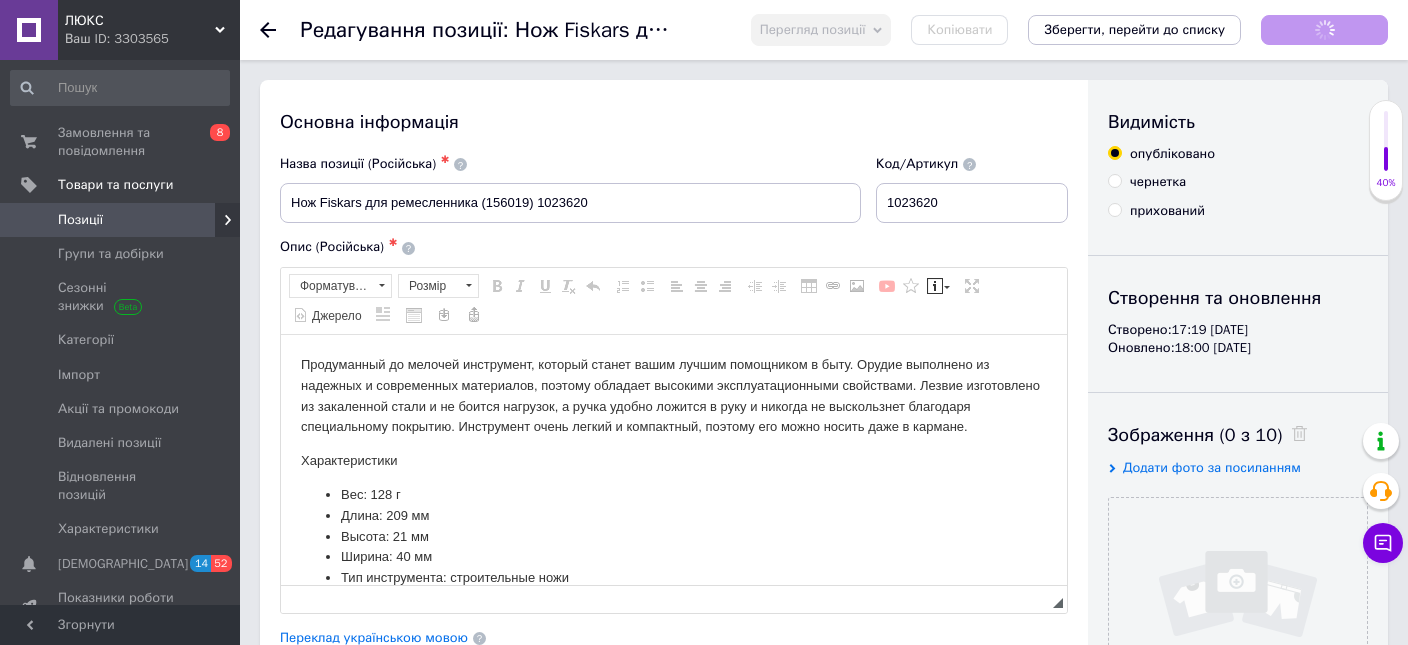scroll, scrollTop: 0, scrollLeft: 0, axis: both 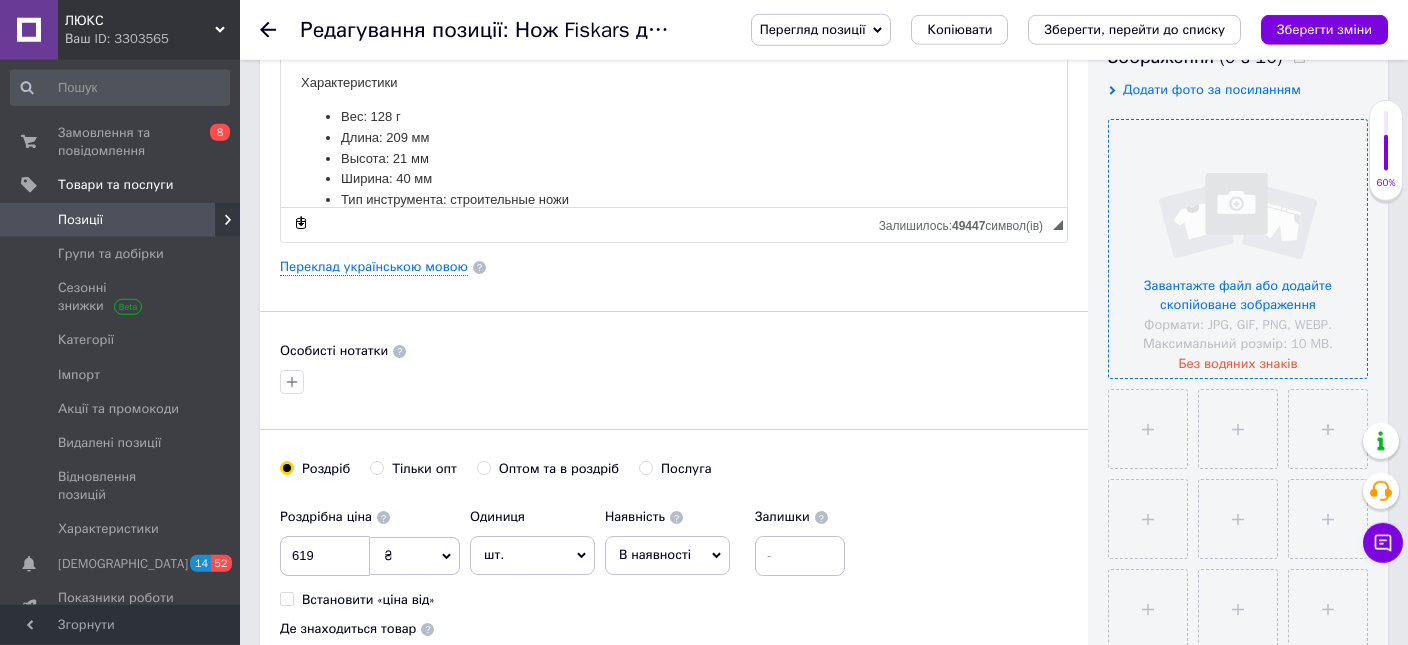 click at bounding box center [1238, 249] 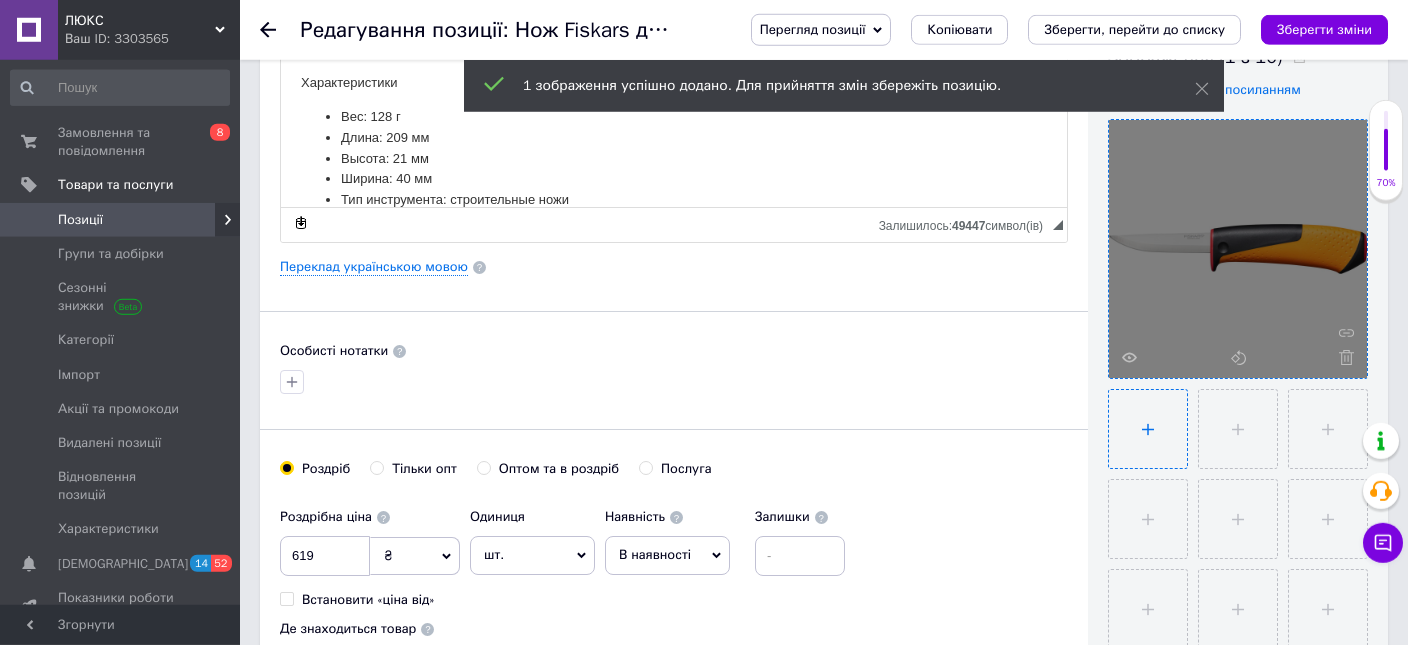 click at bounding box center [1148, 429] 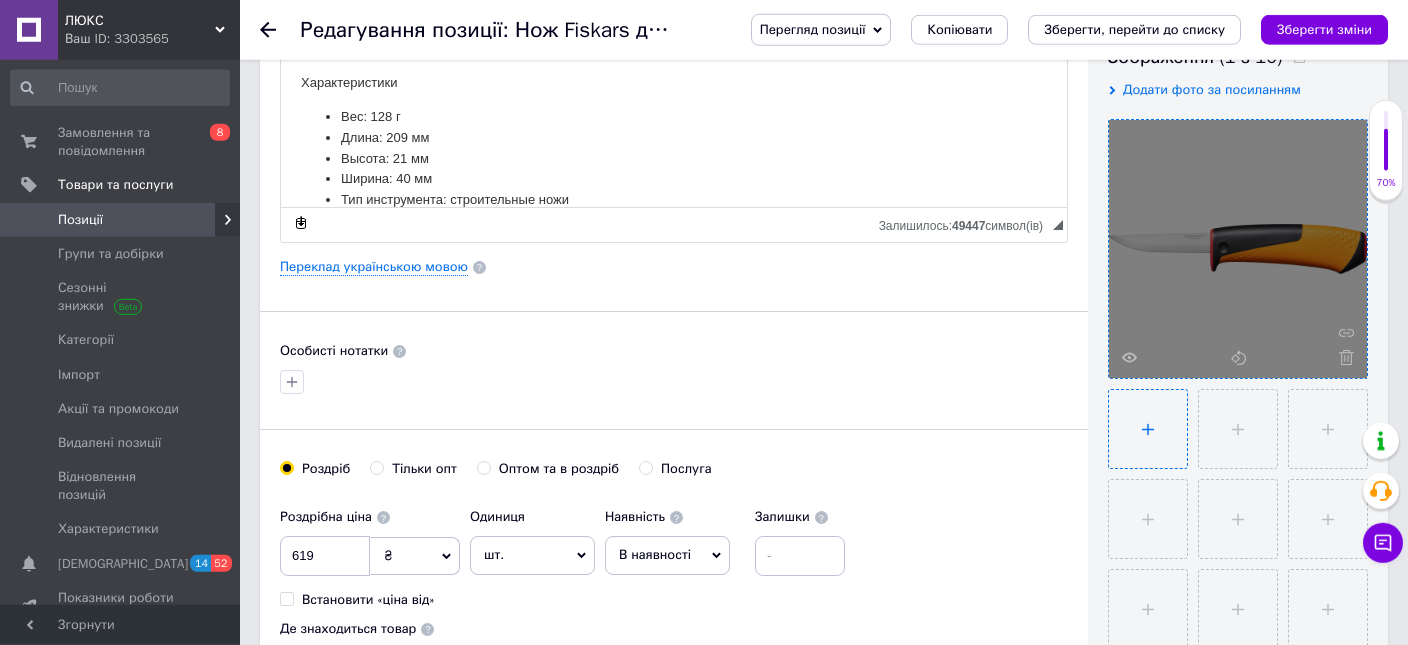 type on "C:\fakepath\1023620 Craftsman’s knife with sharpener 2-1500x1500.jpg" 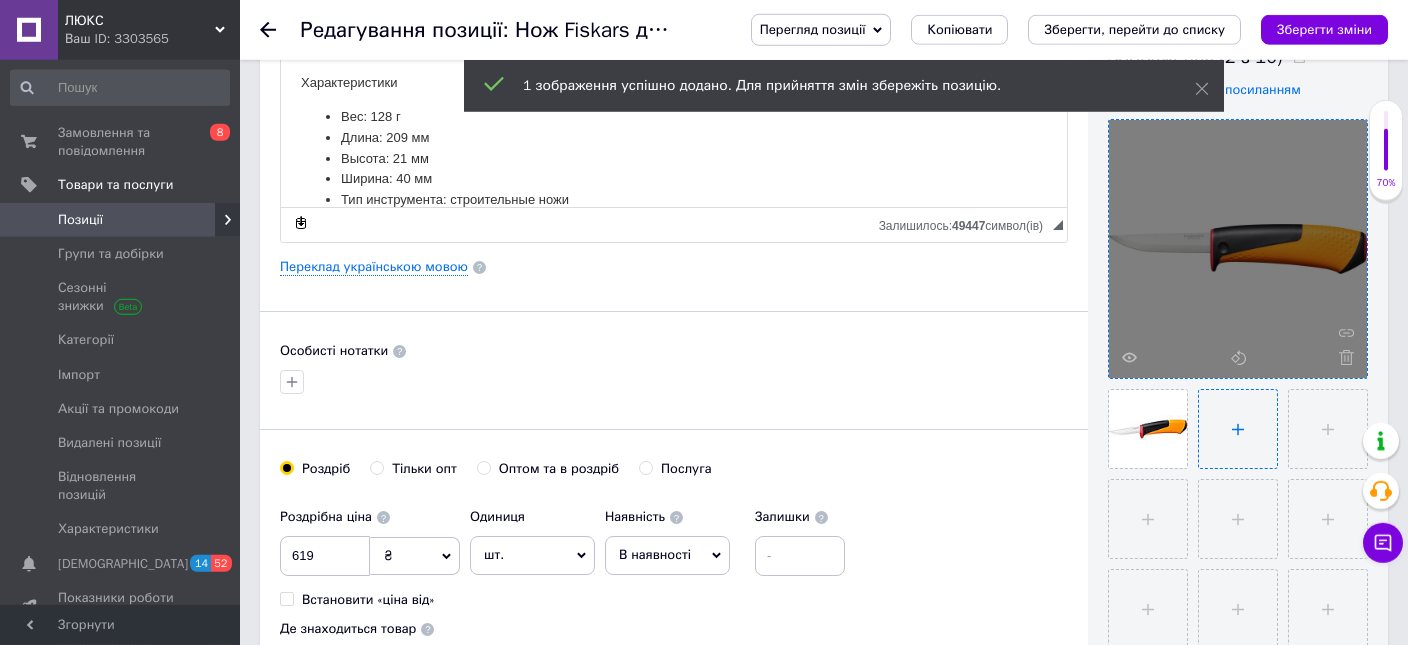 click at bounding box center [1238, 429] 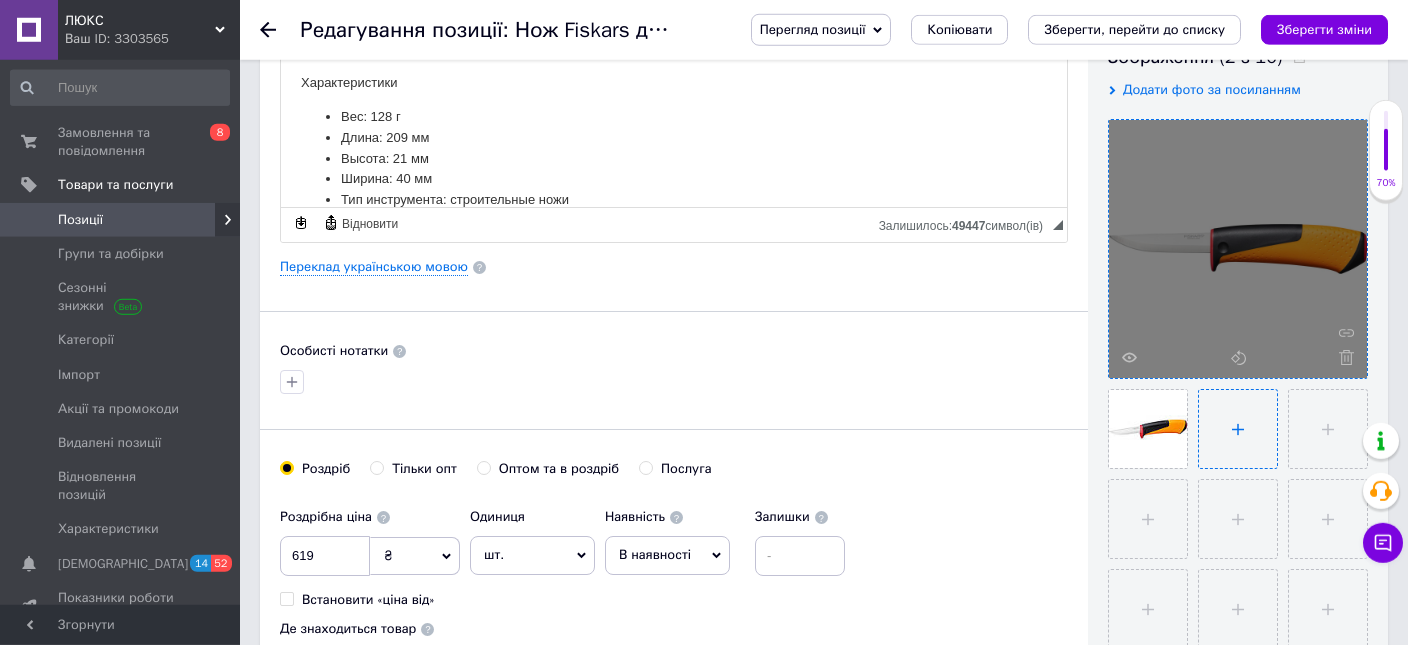 type on "C:\fakepath\382486365.webp" 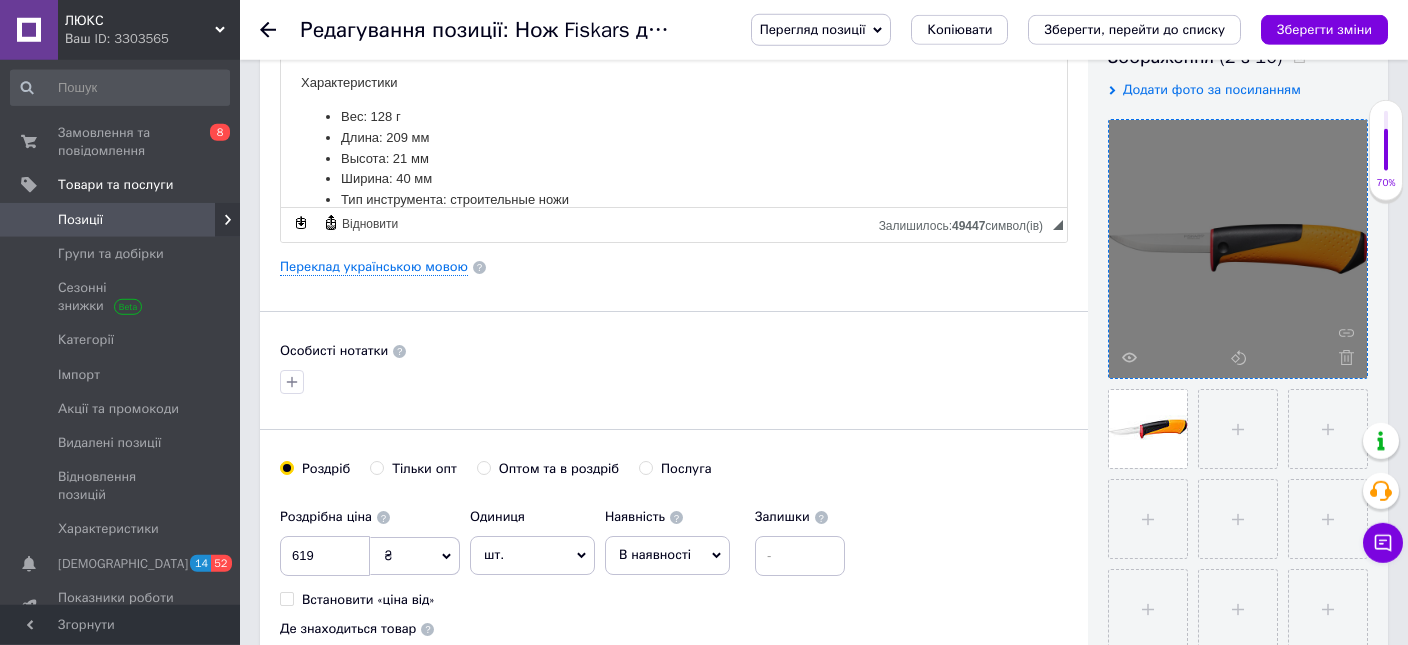 type 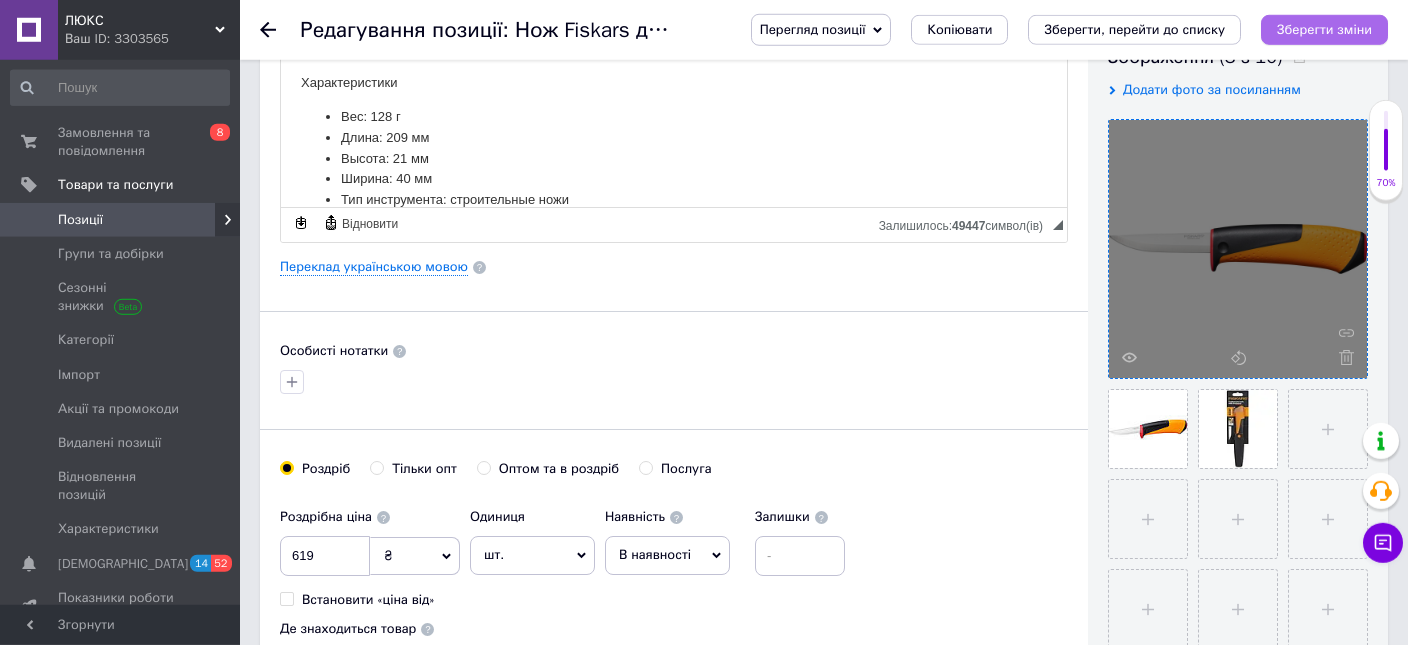 click on "Зберегти зміни" at bounding box center [1324, 29] 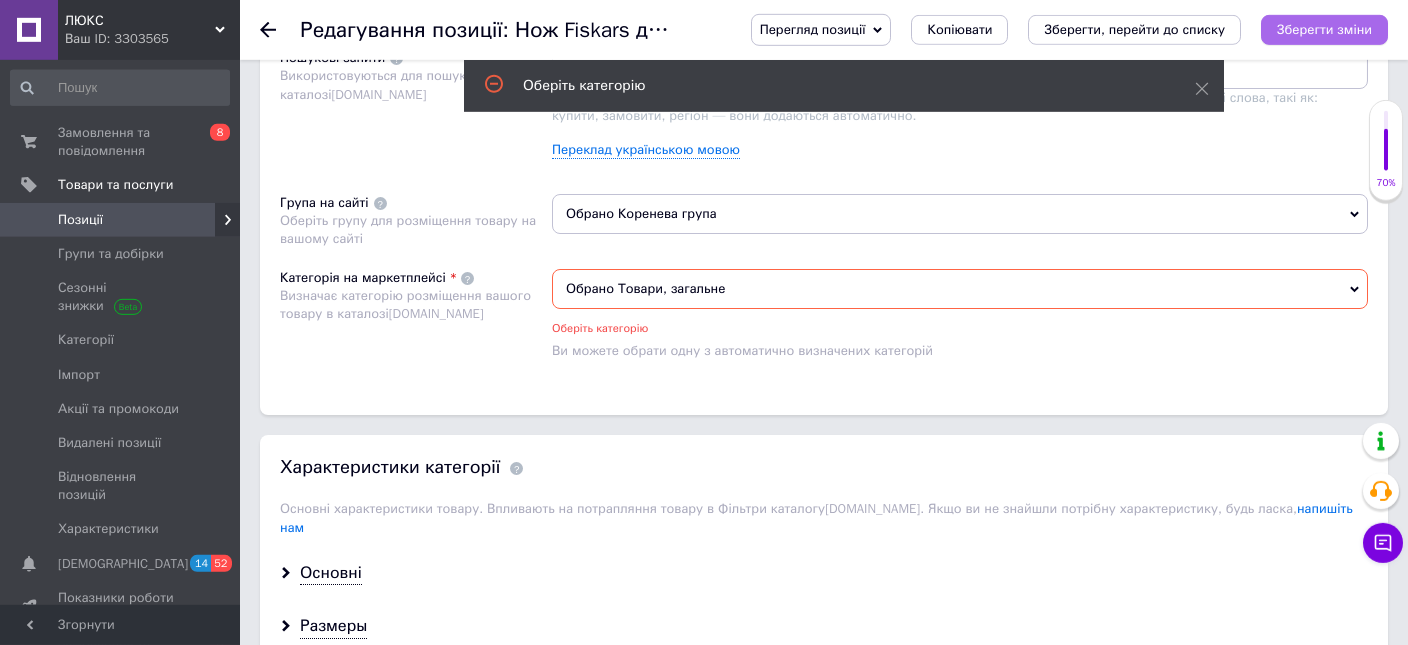 scroll, scrollTop: 1223, scrollLeft: 0, axis: vertical 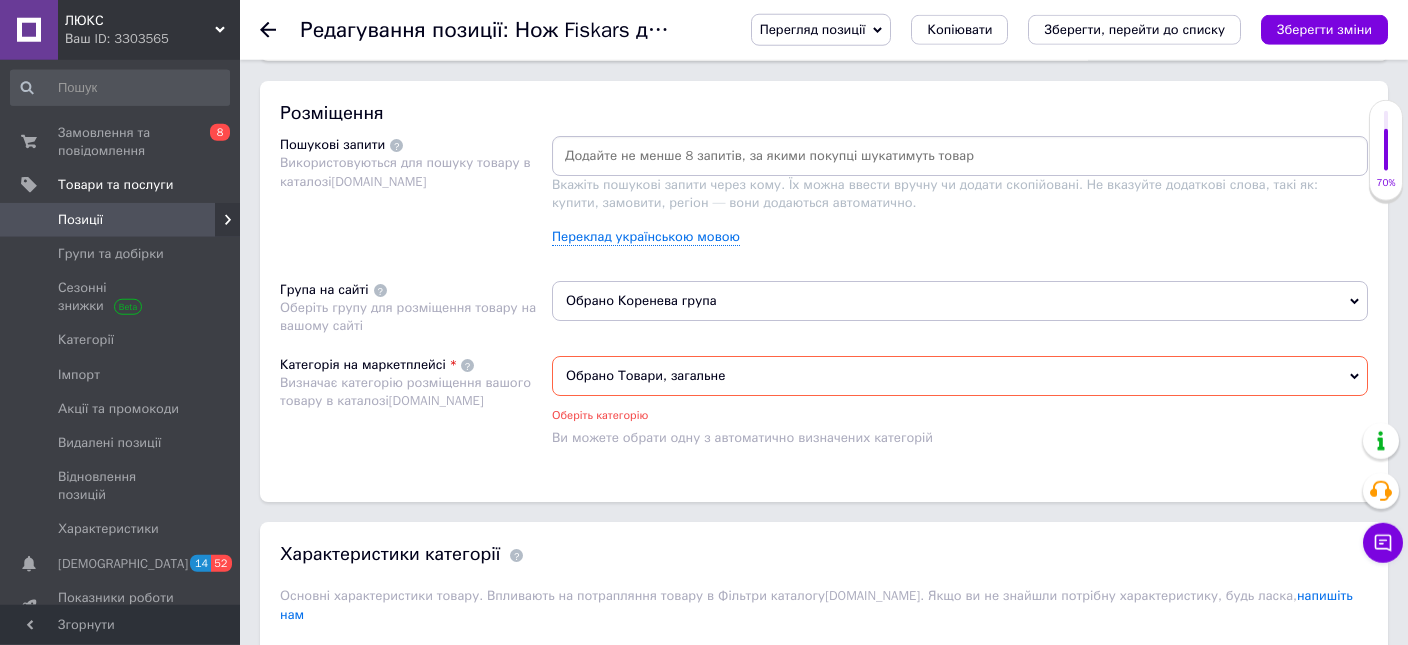 drag, startPoint x: 1272, startPoint y: 264, endPoint x: 1151, endPoint y: 611, distance: 367.4915 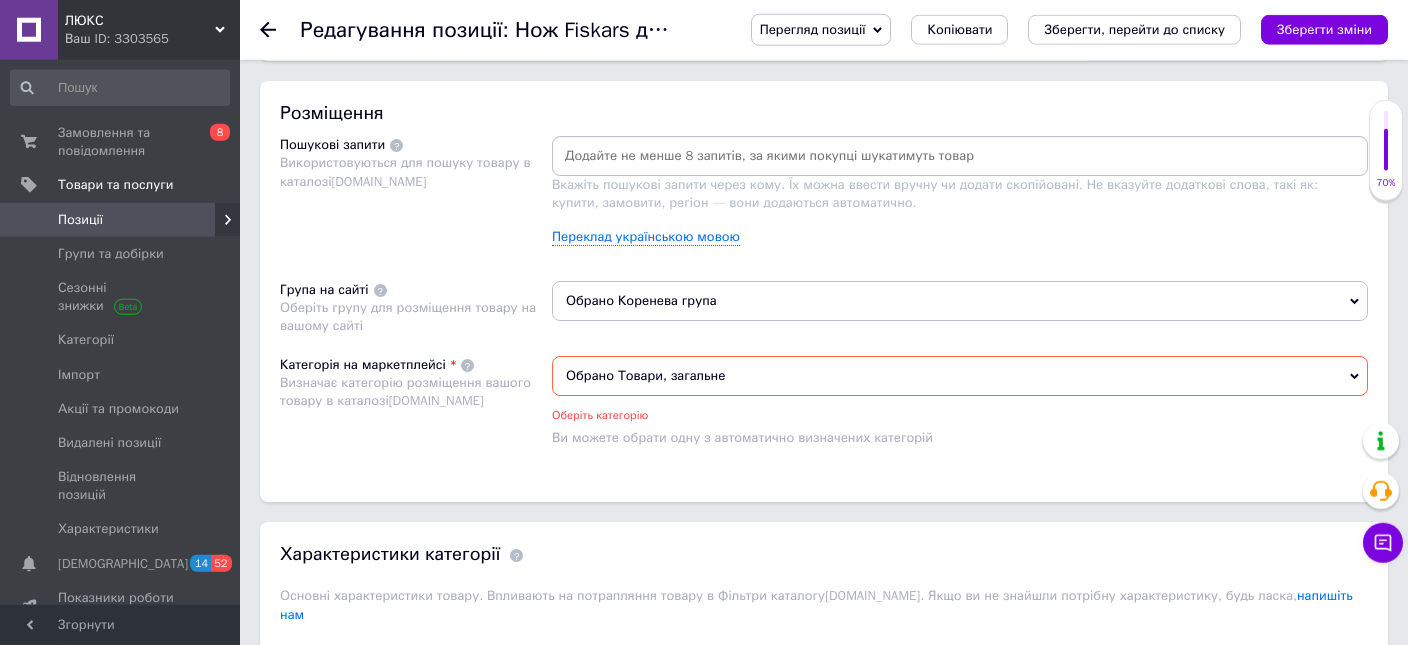 click on "Обрано Коренева група" at bounding box center (960, 301) 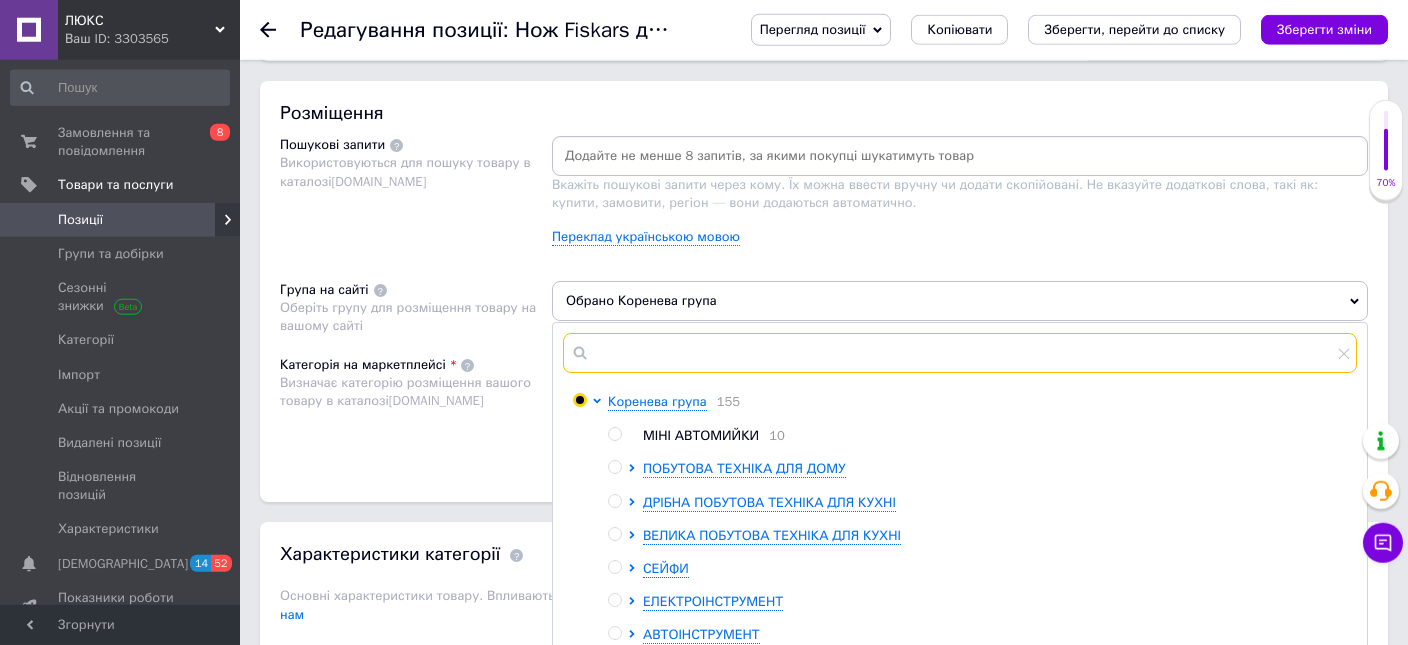 click at bounding box center (960, 353) 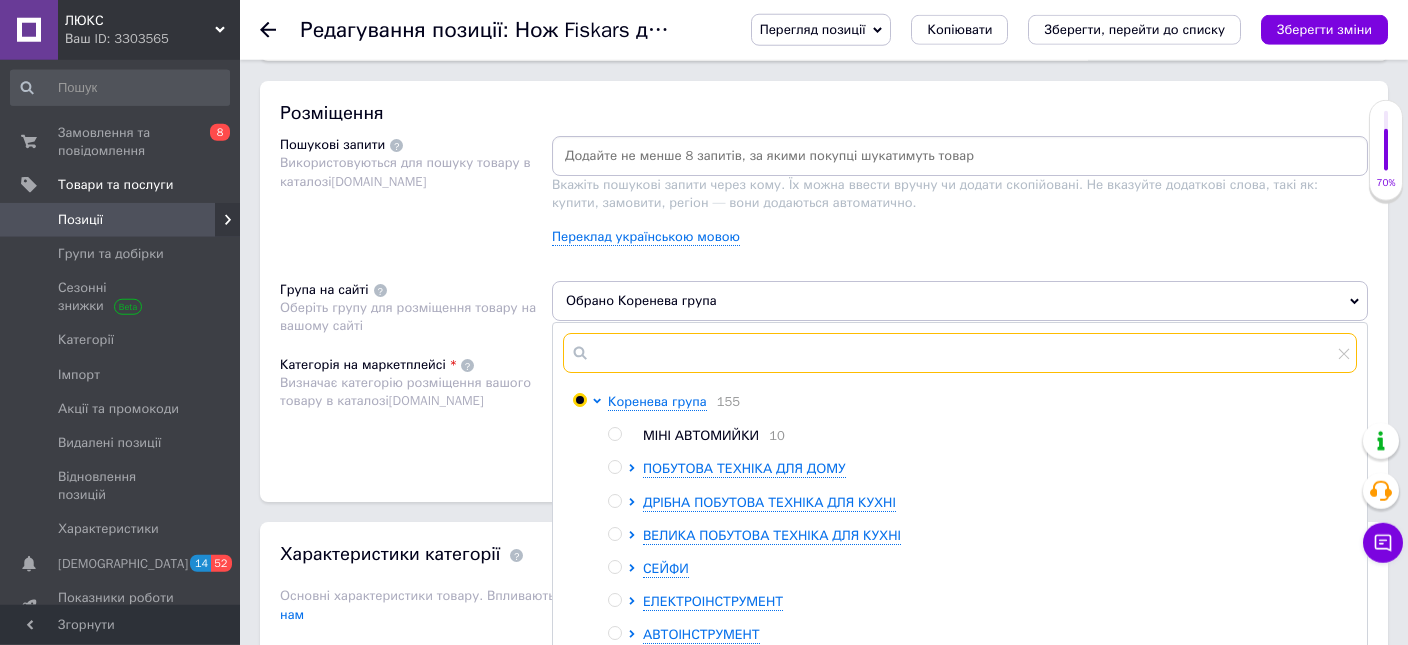 type on "y" 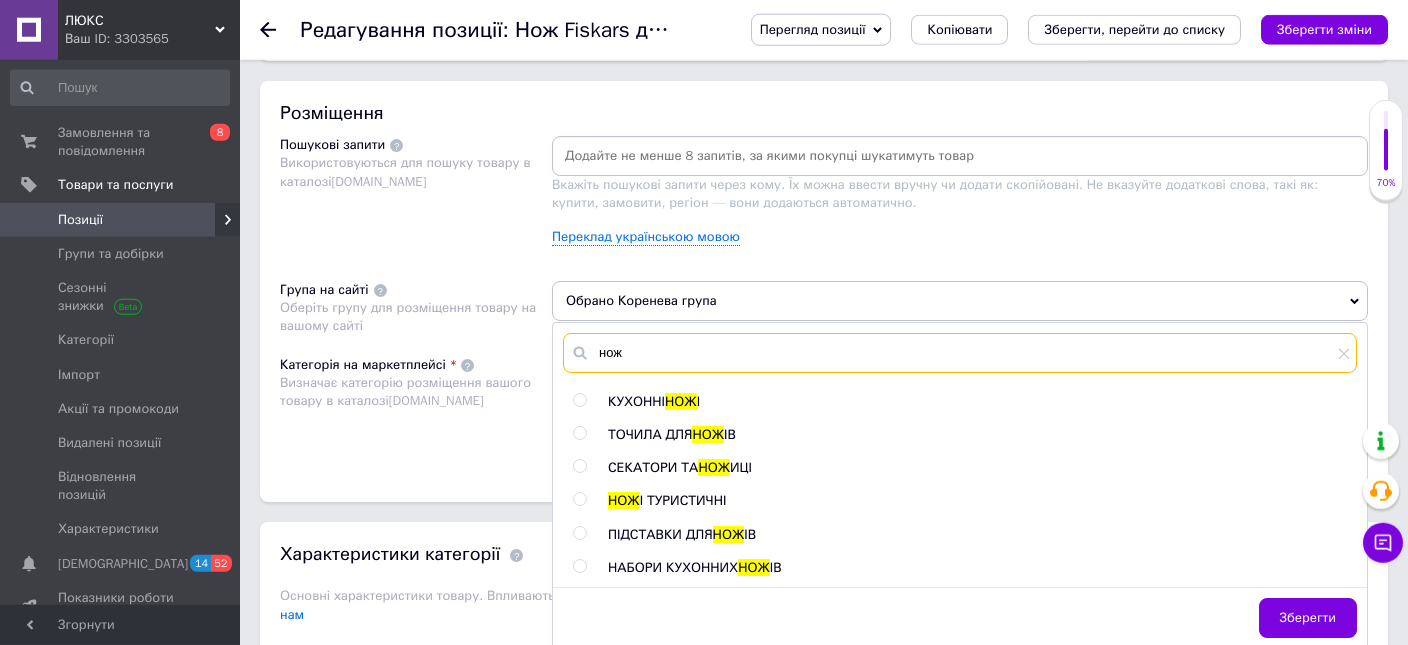 type on "нож" 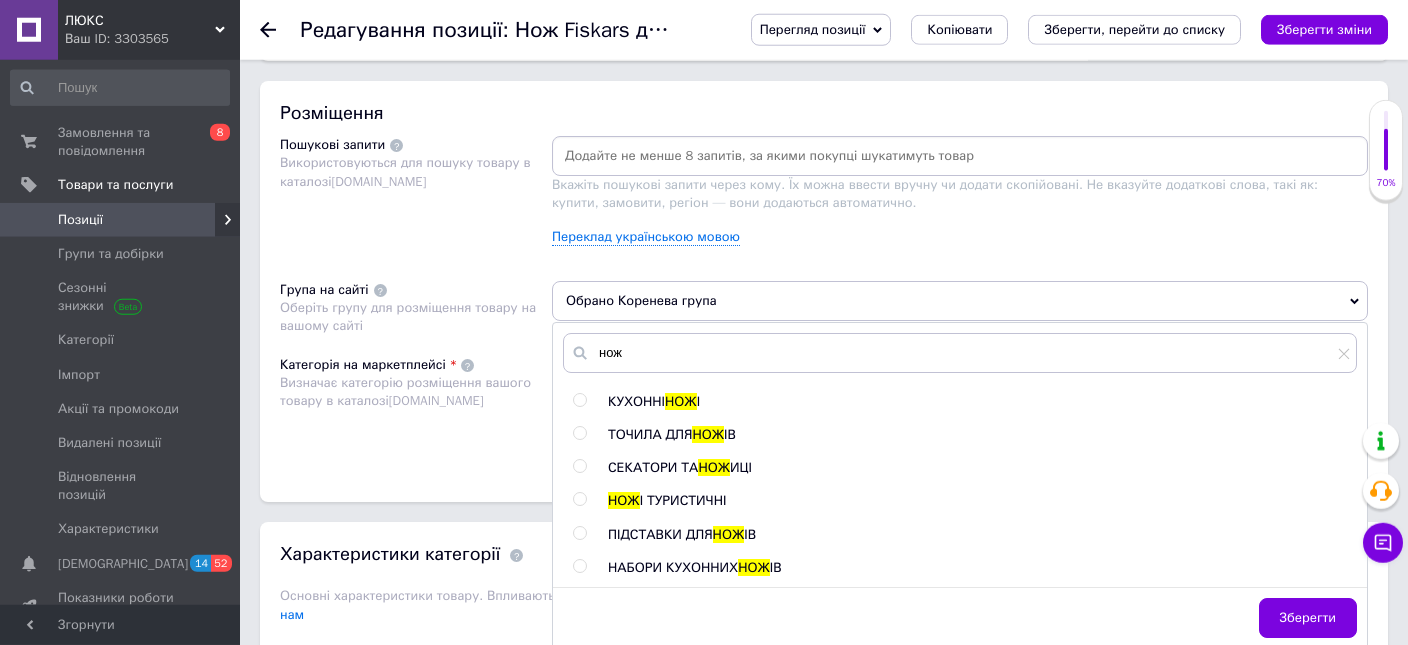 click at bounding box center [579, 499] 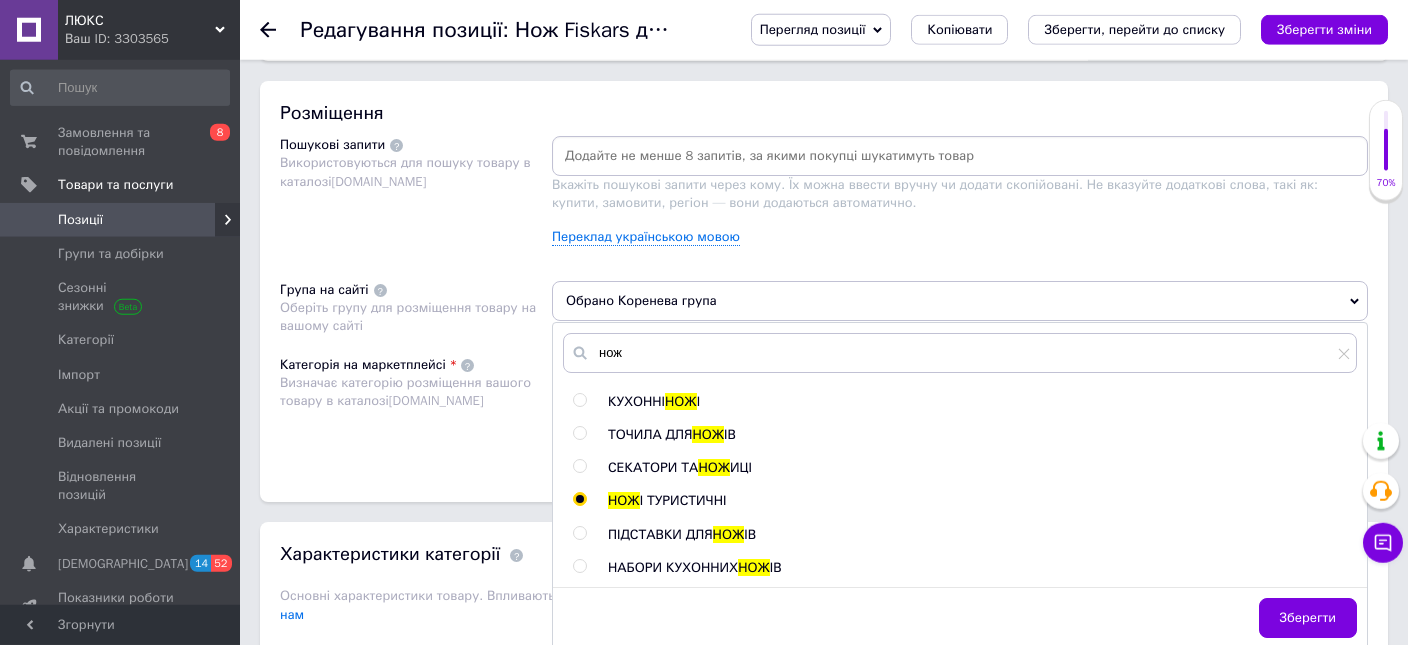 radio on "true" 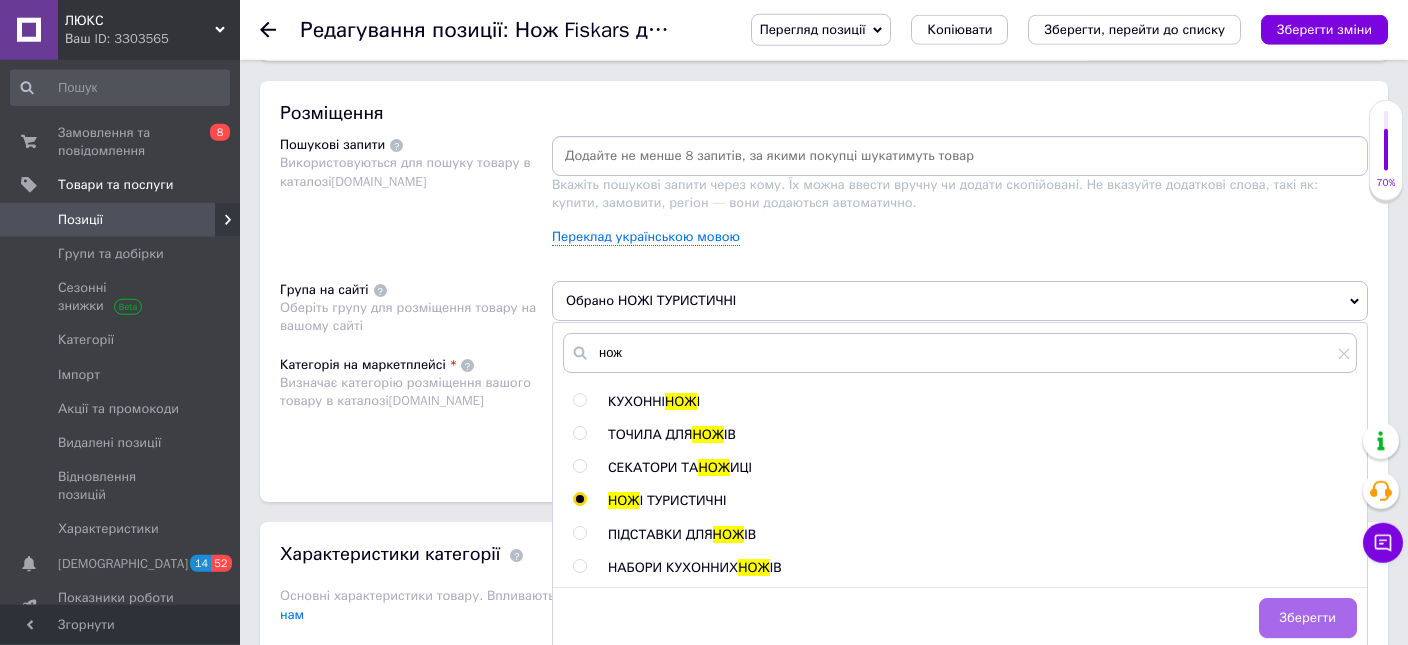 click on "Зберегти" at bounding box center (1308, 618) 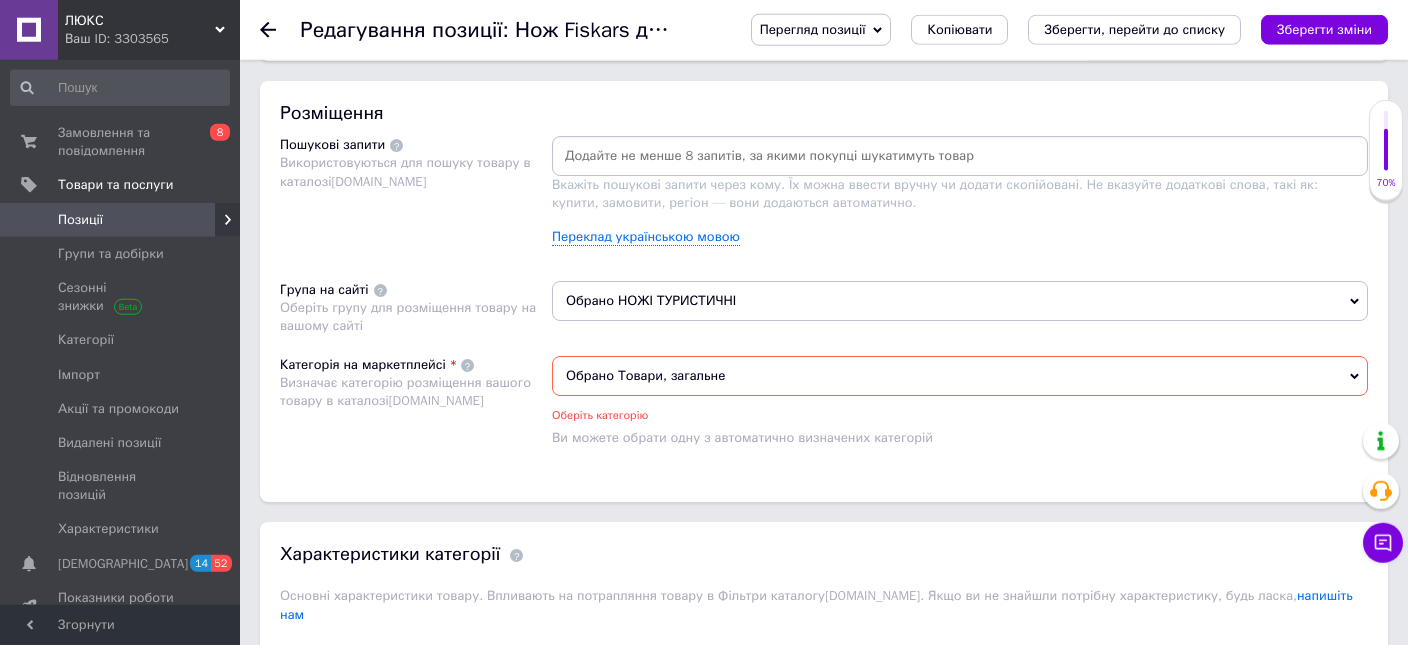 click on "Обрано Товари, загальне" at bounding box center (960, 376) 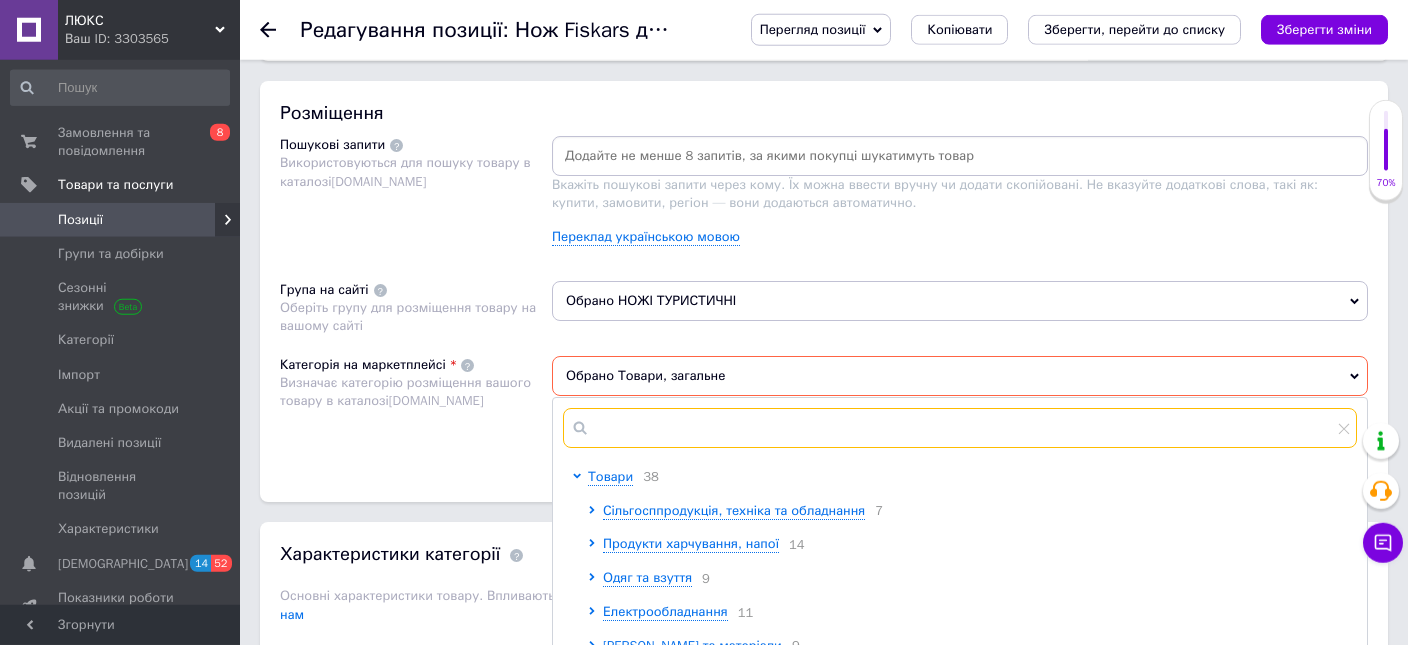 click at bounding box center (960, 428) 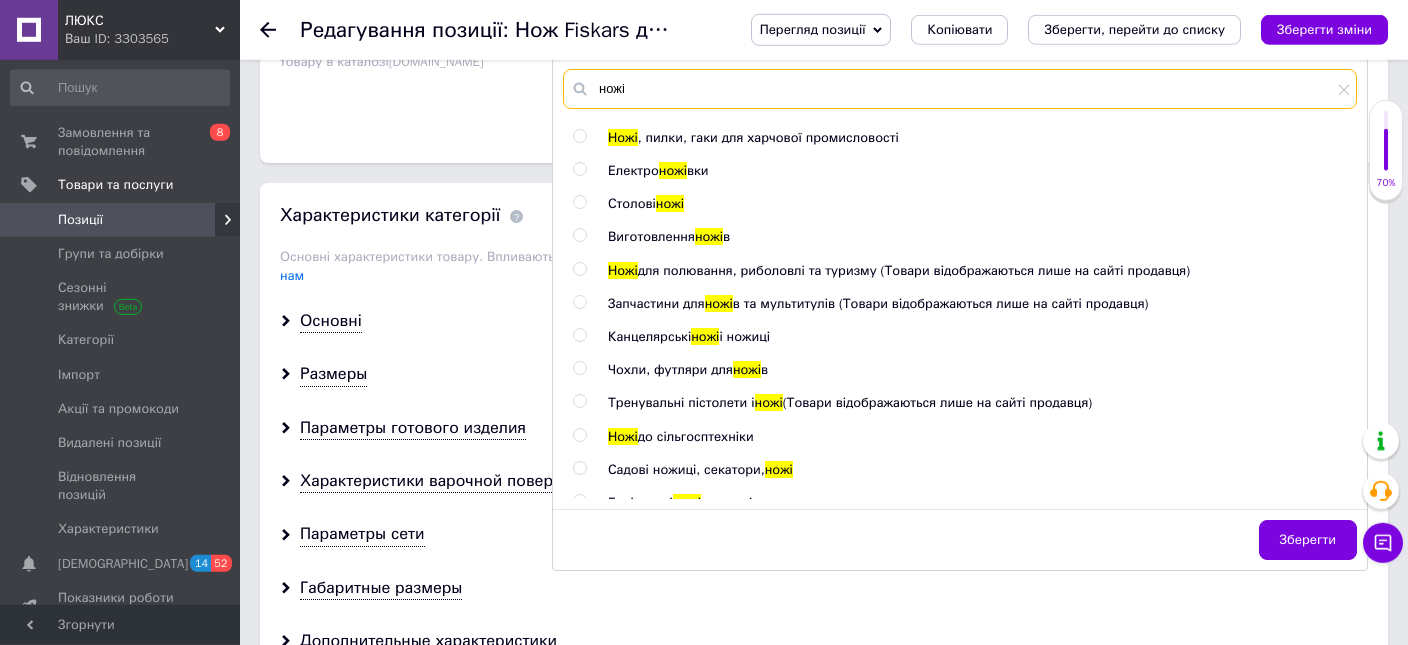 scroll, scrollTop: 1483, scrollLeft: 0, axis: vertical 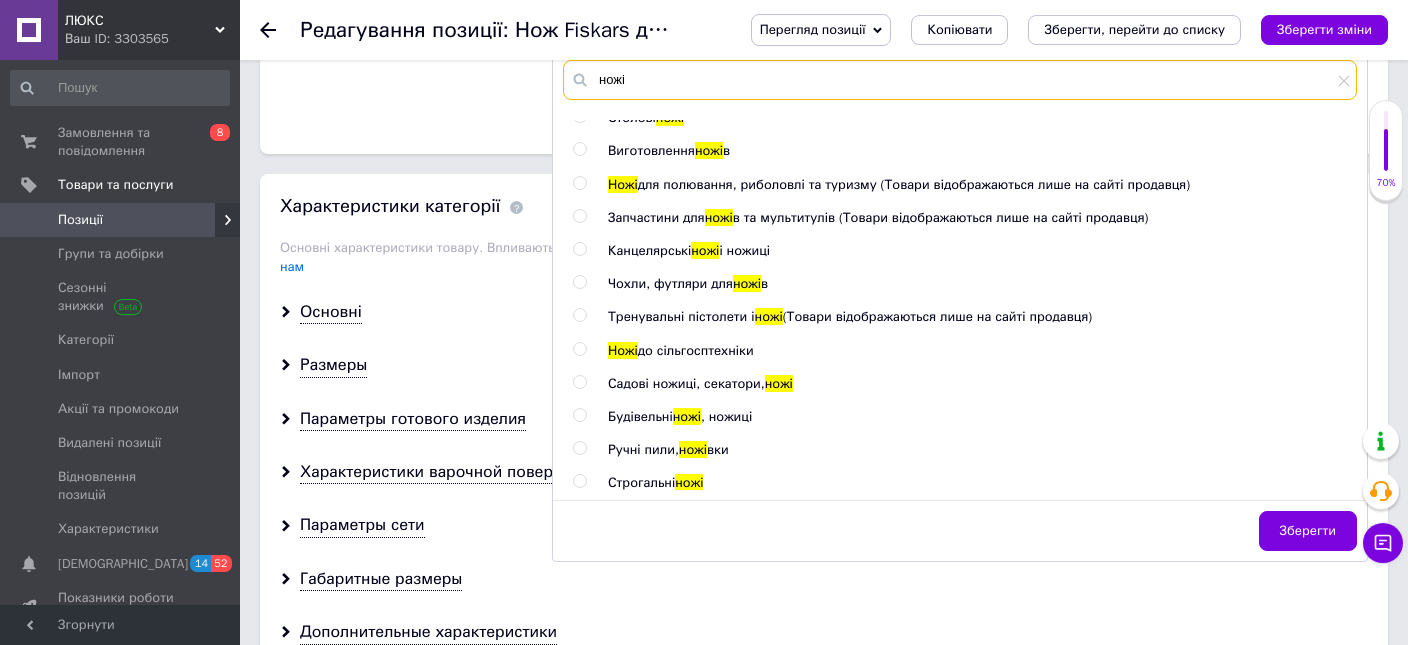 type on "ножі" 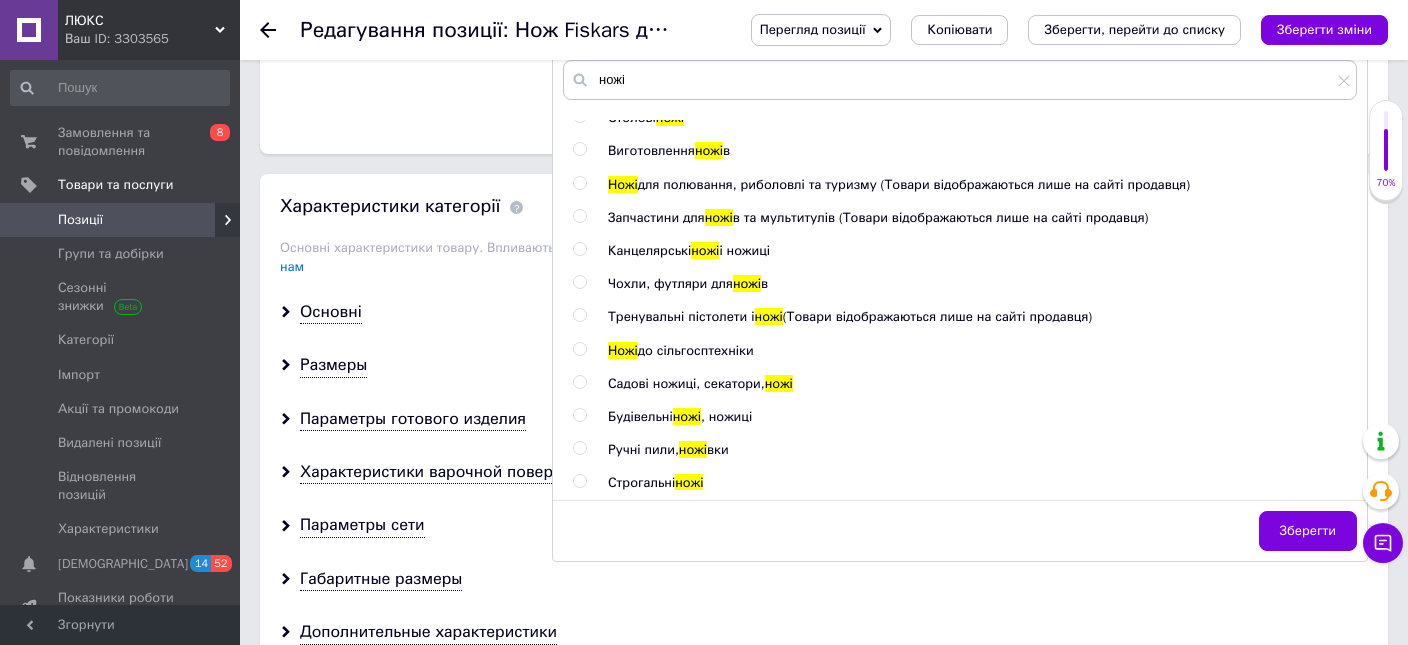 click at bounding box center [579, 249] 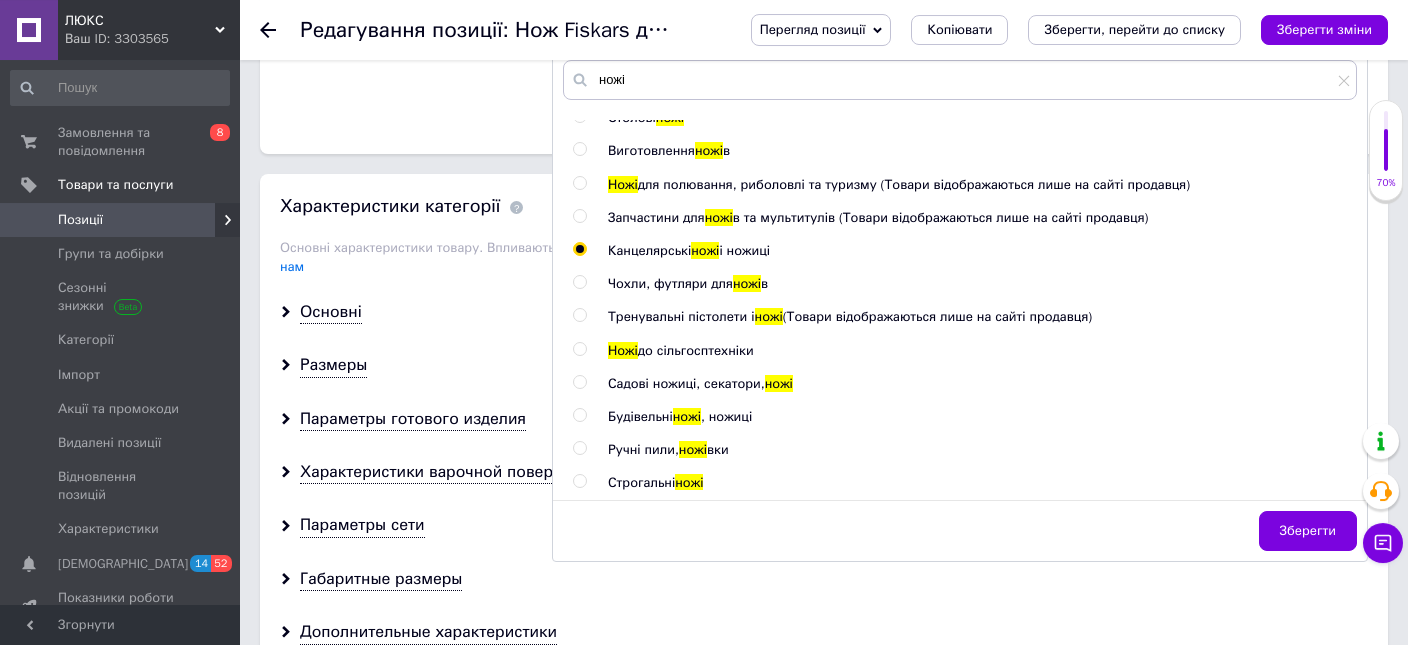 radio on "true" 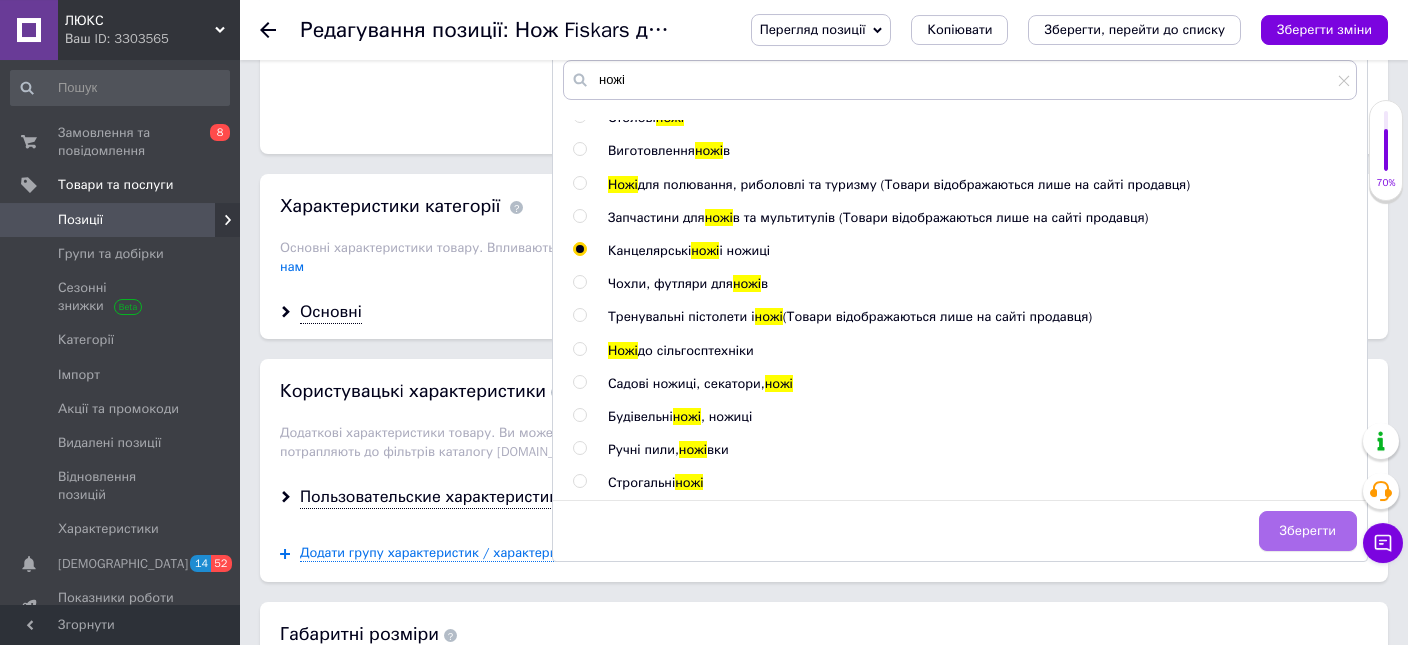 click on "Зберегти" at bounding box center [1308, 531] 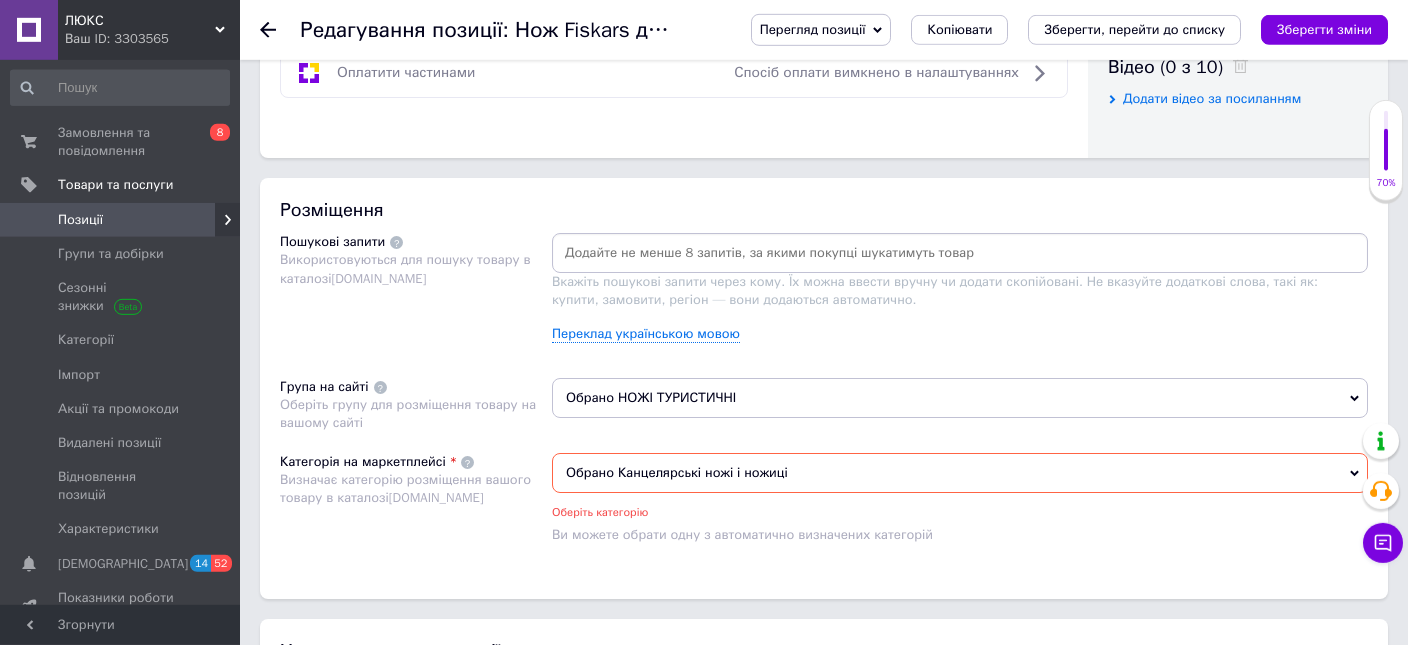 scroll, scrollTop: 1014, scrollLeft: 0, axis: vertical 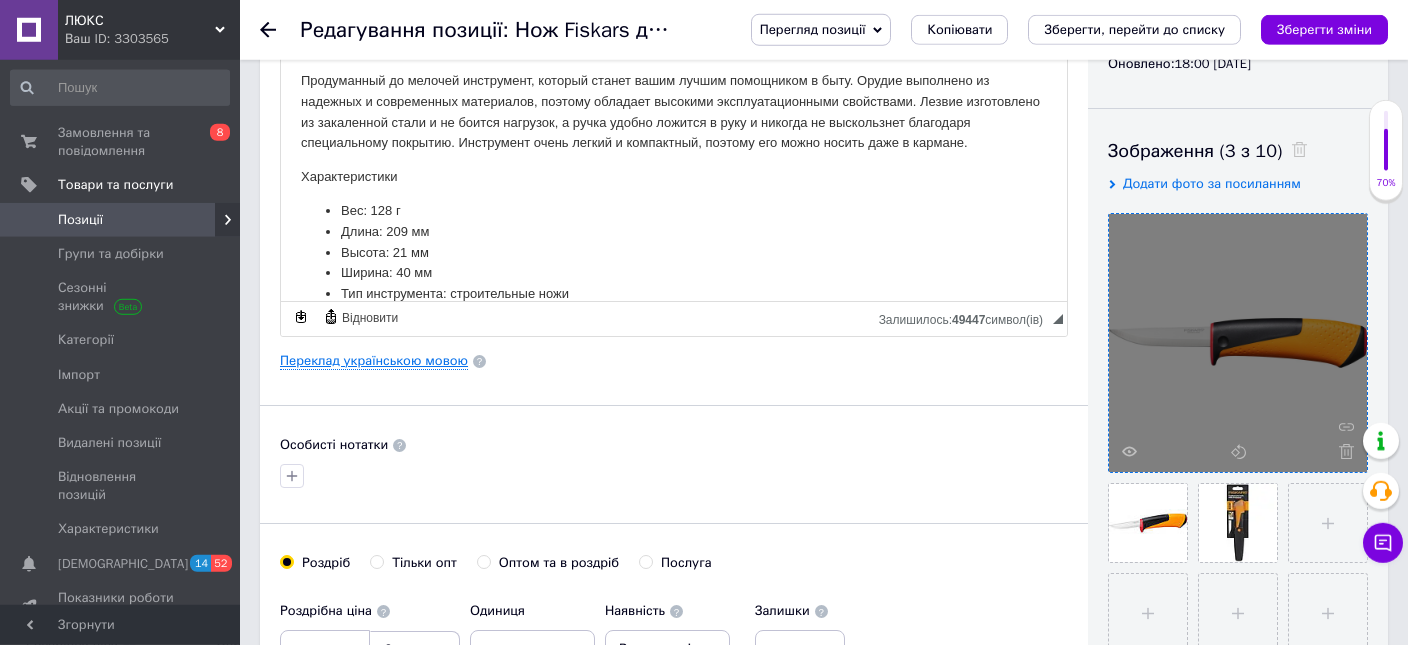 click on "Переклад українською мовою" at bounding box center [374, 361] 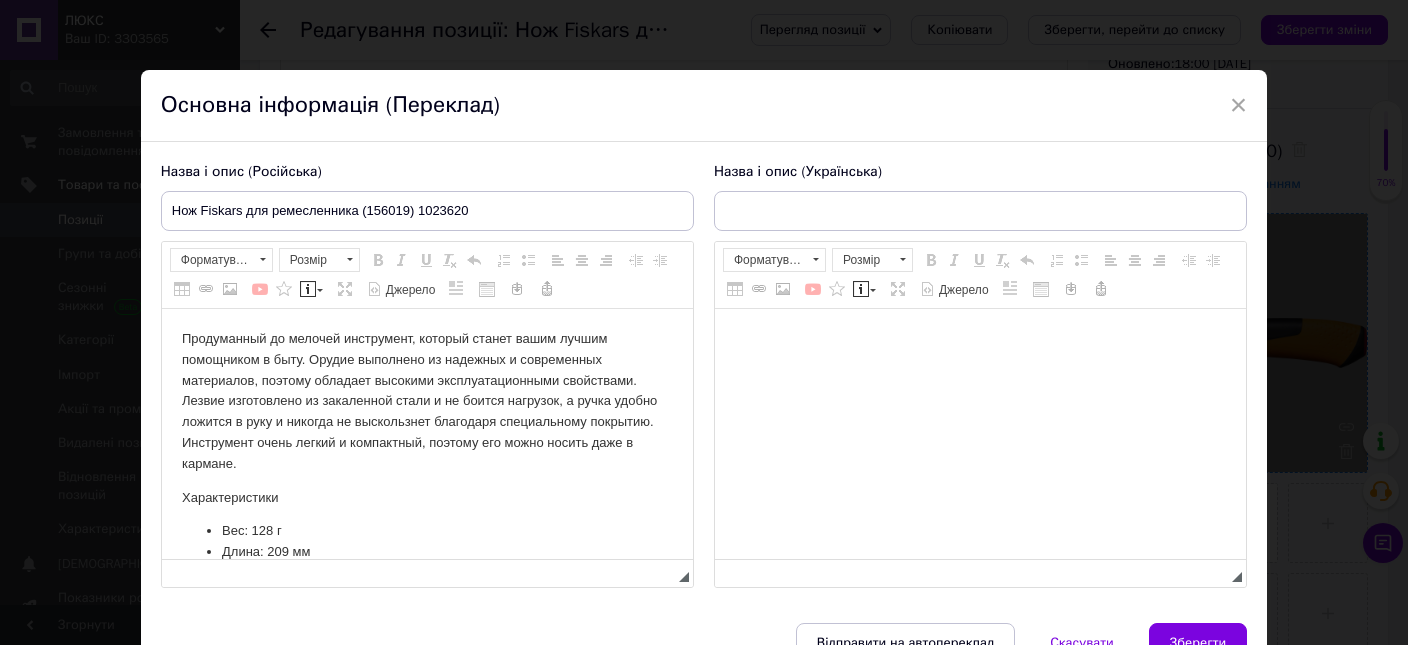 scroll, scrollTop: 0, scrollLeft: 0, axis: both 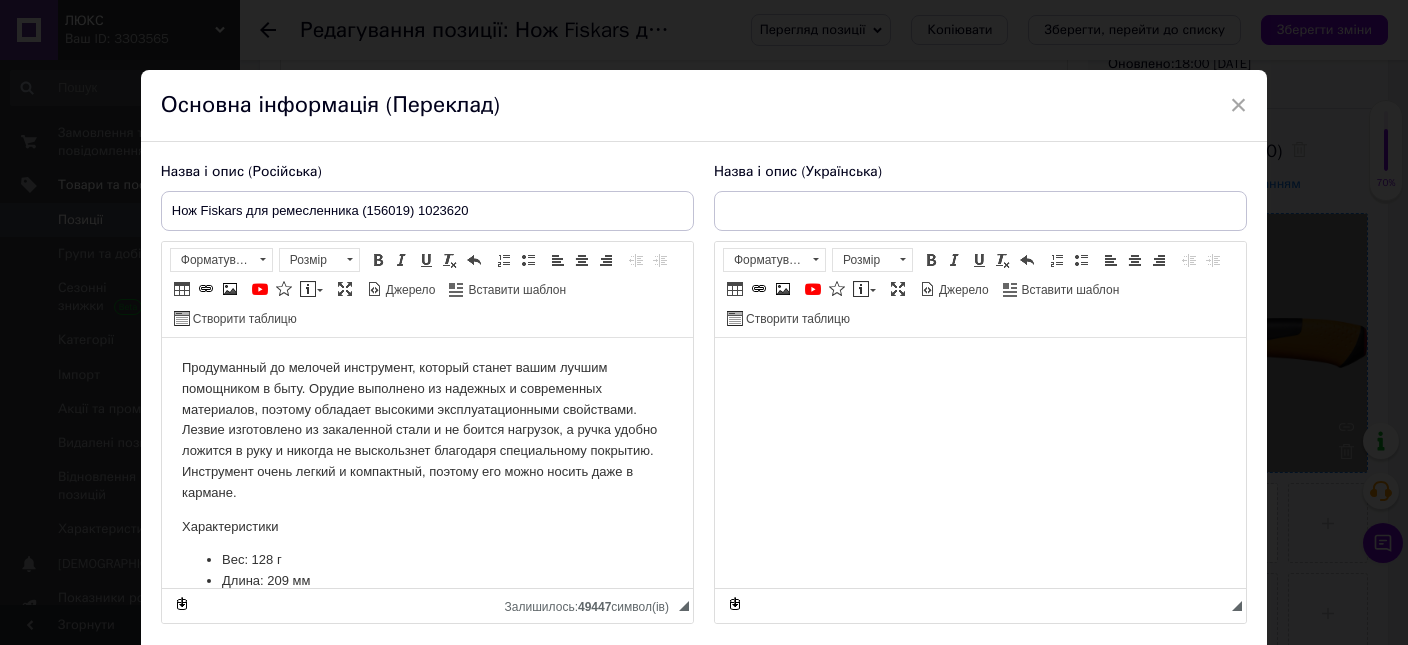 type on "Ніж Fiskars для ремісника (156019) 1023620" 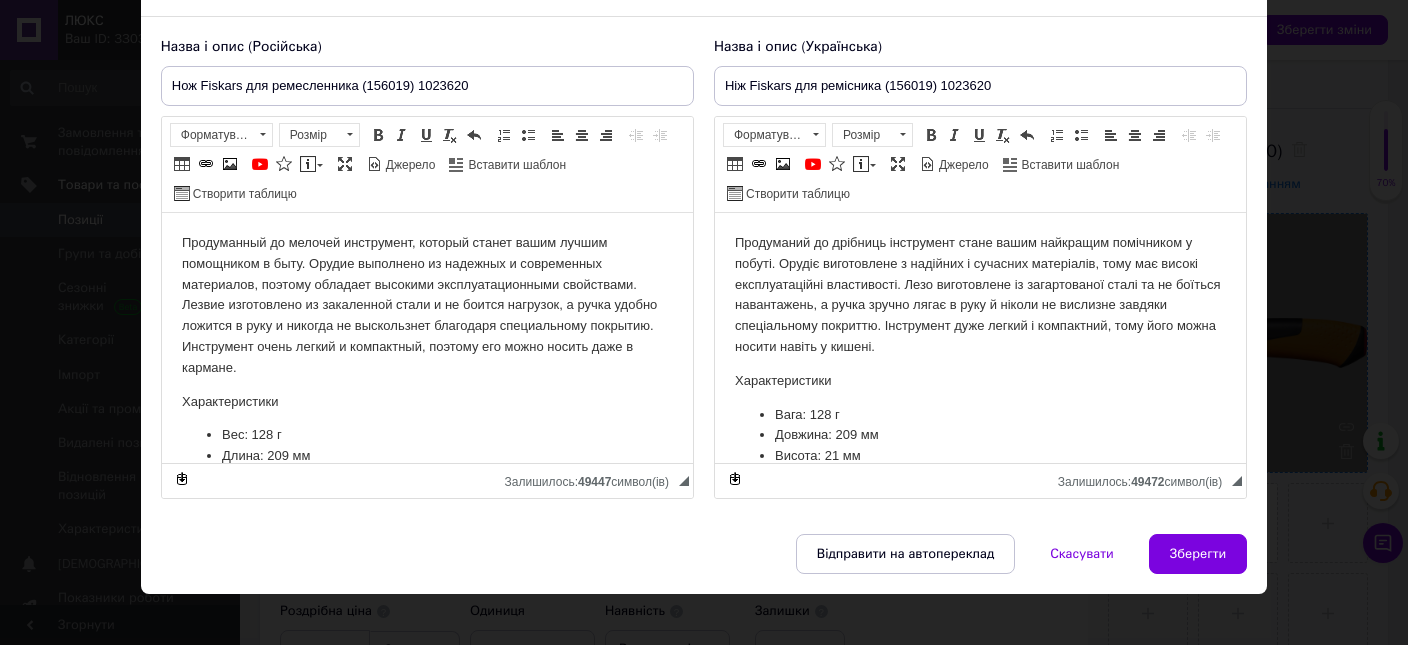 scroll, scrollTop: 141, scrollLeft: 0, axis: vertical 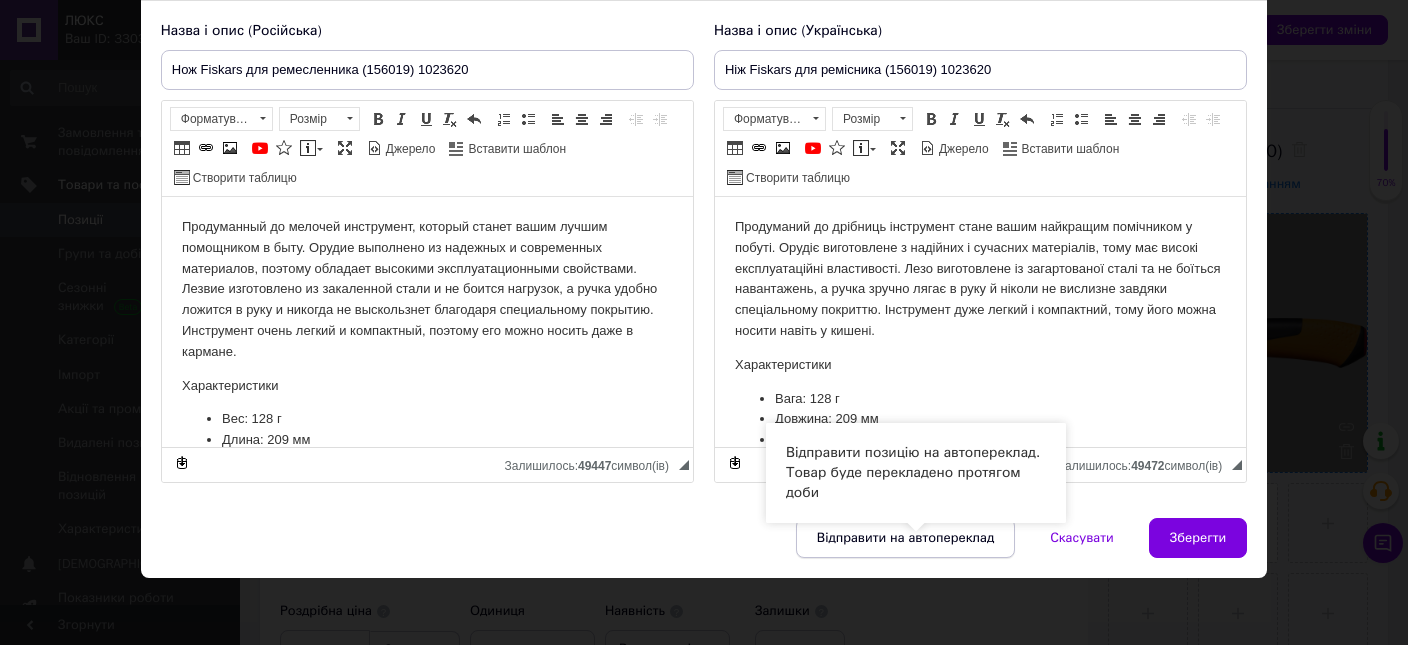 click on "Відправити на автопереклад" at bounding box center [905, 538] 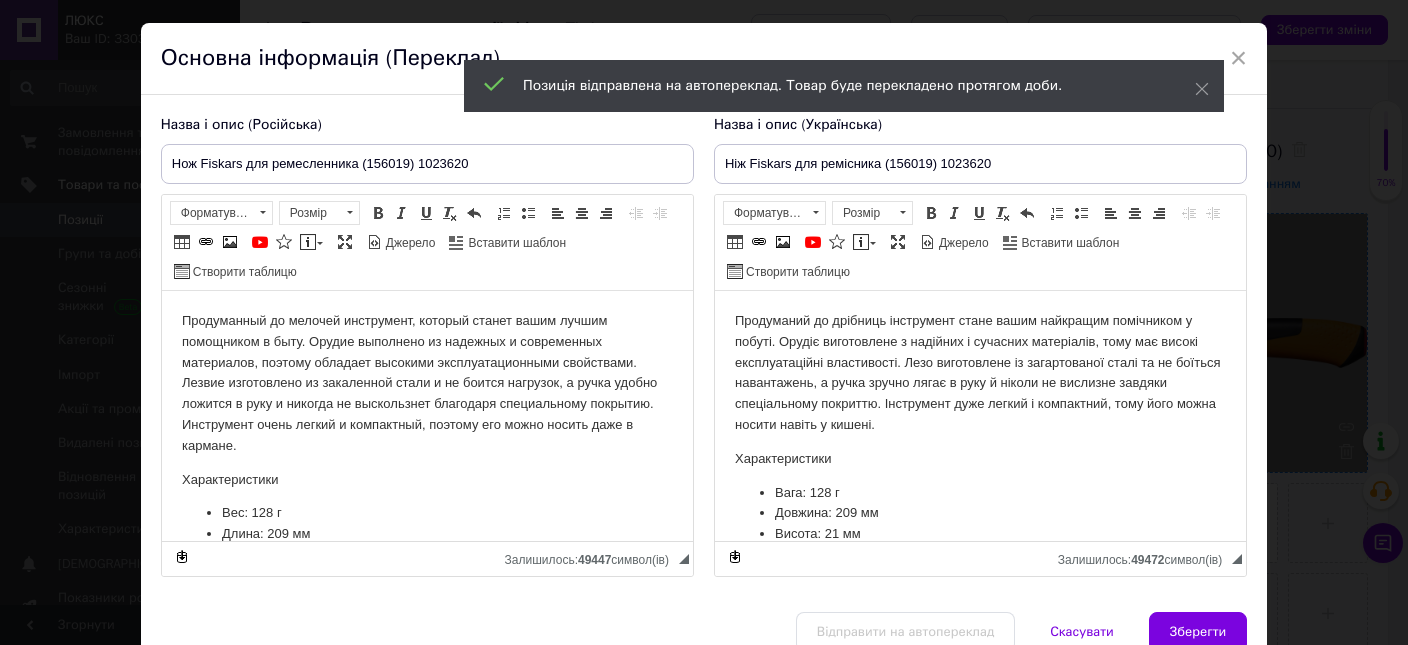 scroll, scrollTop: 0, scrollLeft: 0, axis: both 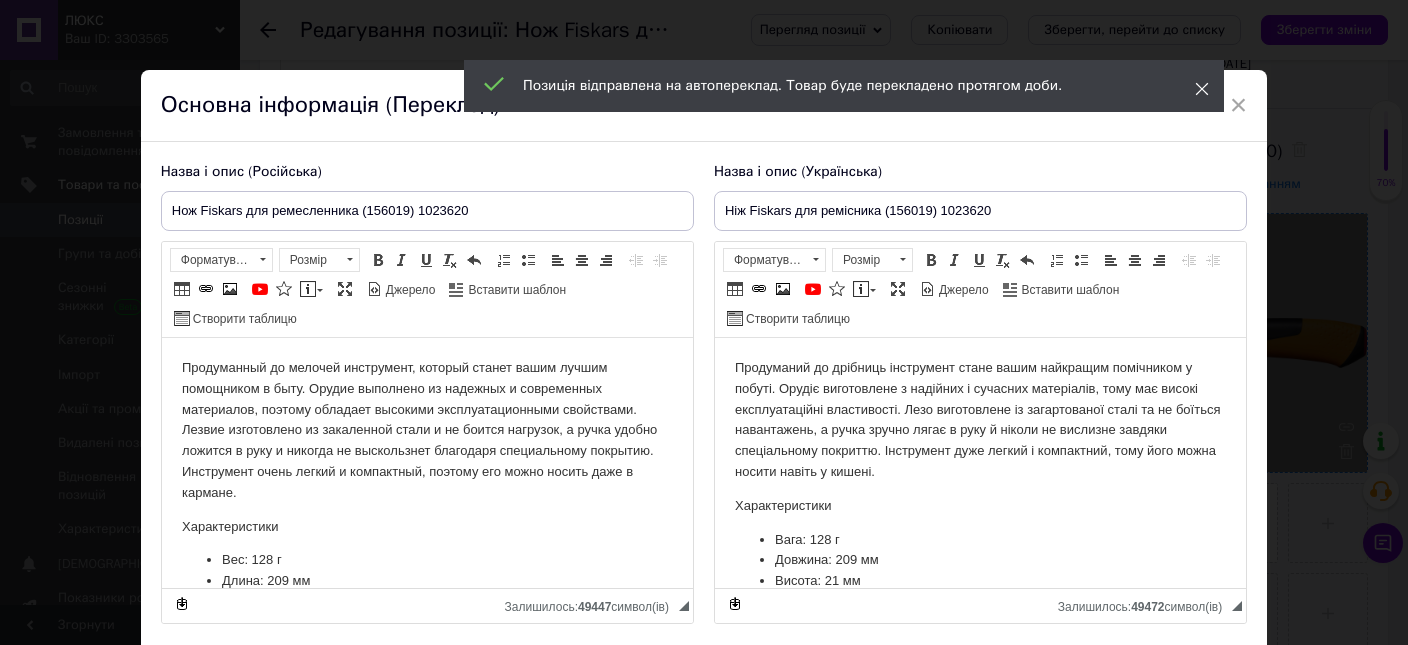 click 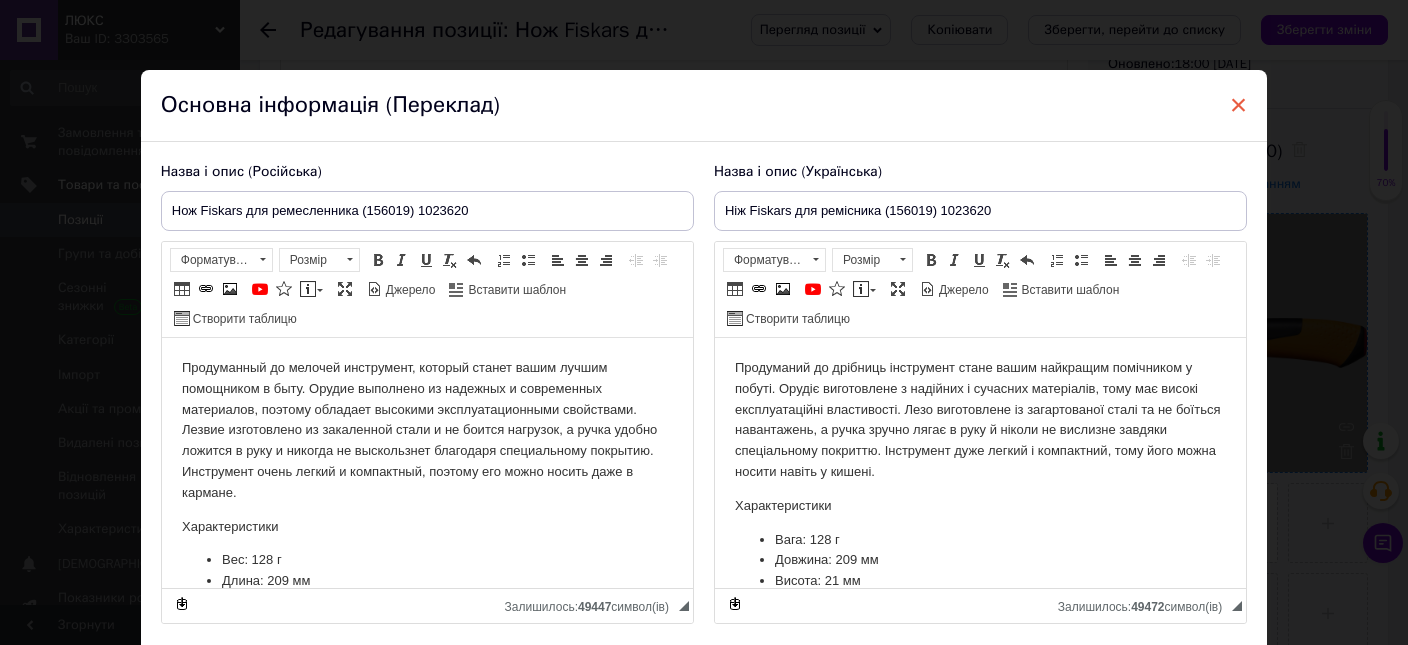 click on "×" at bounding box center [1239, 105] 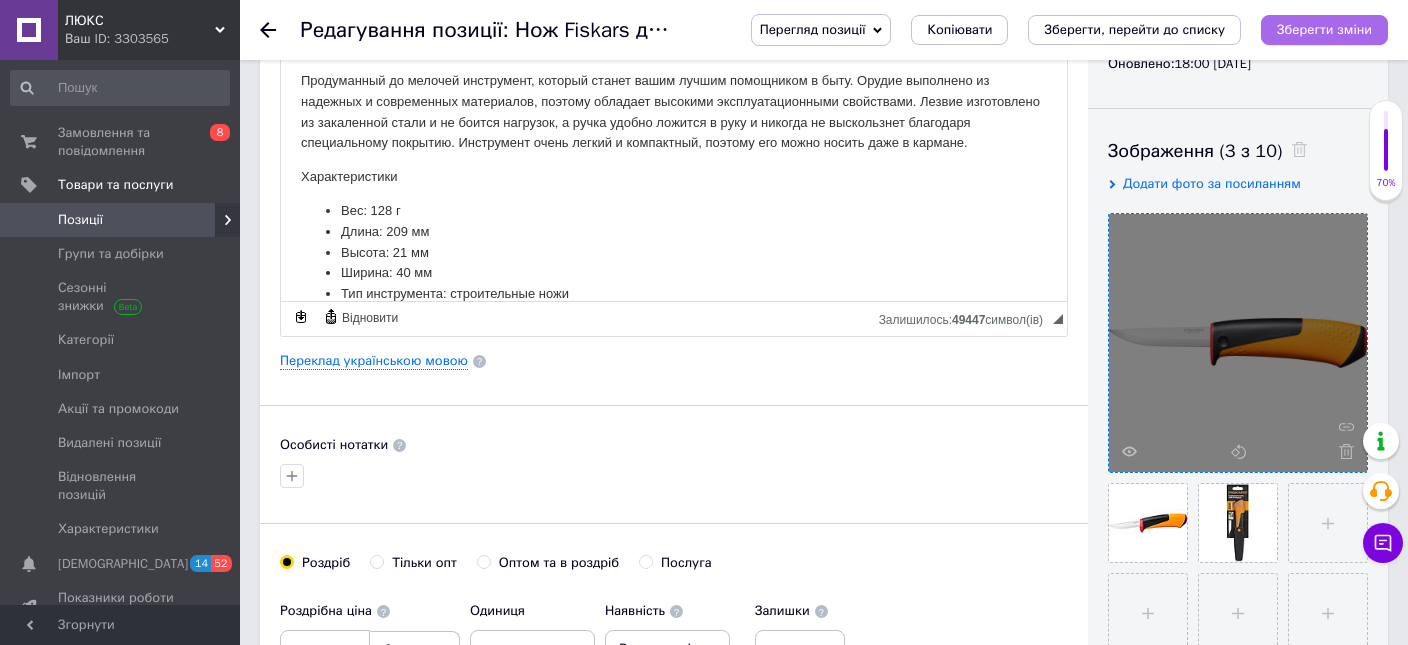 click on "Зберегти зміни" at bounding box center [1324, 30] 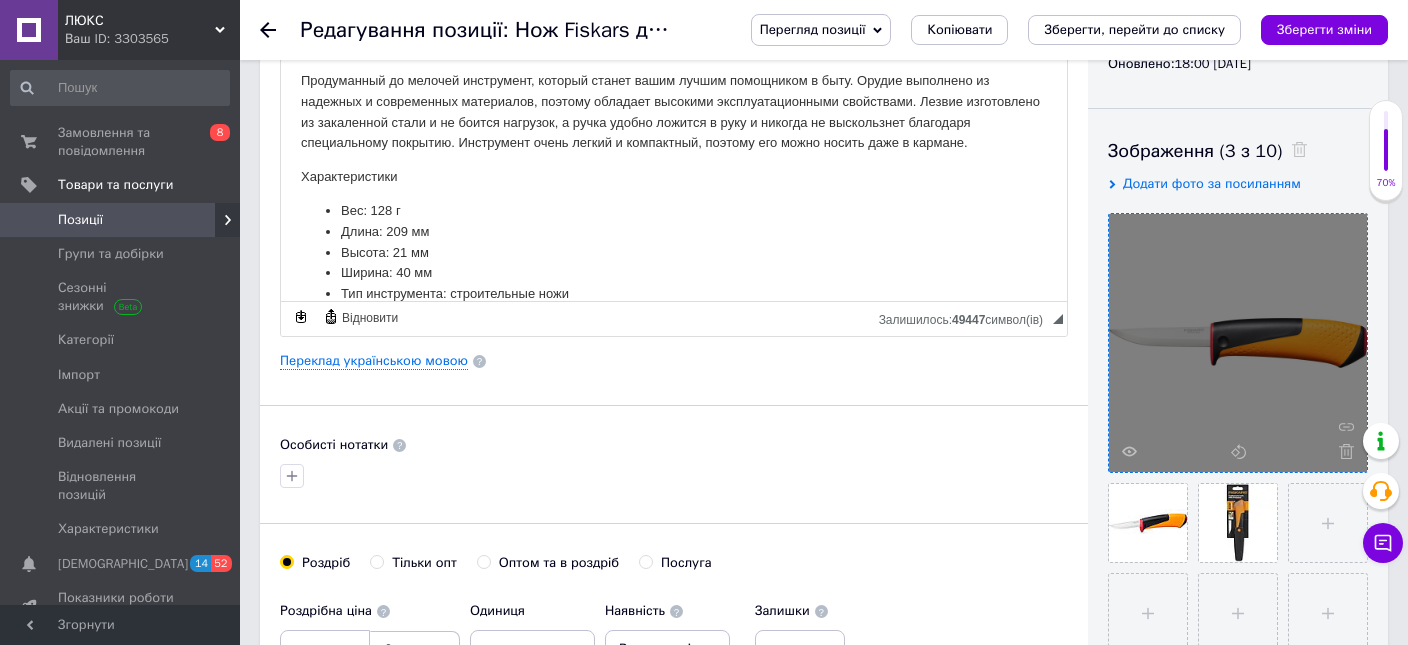 click 